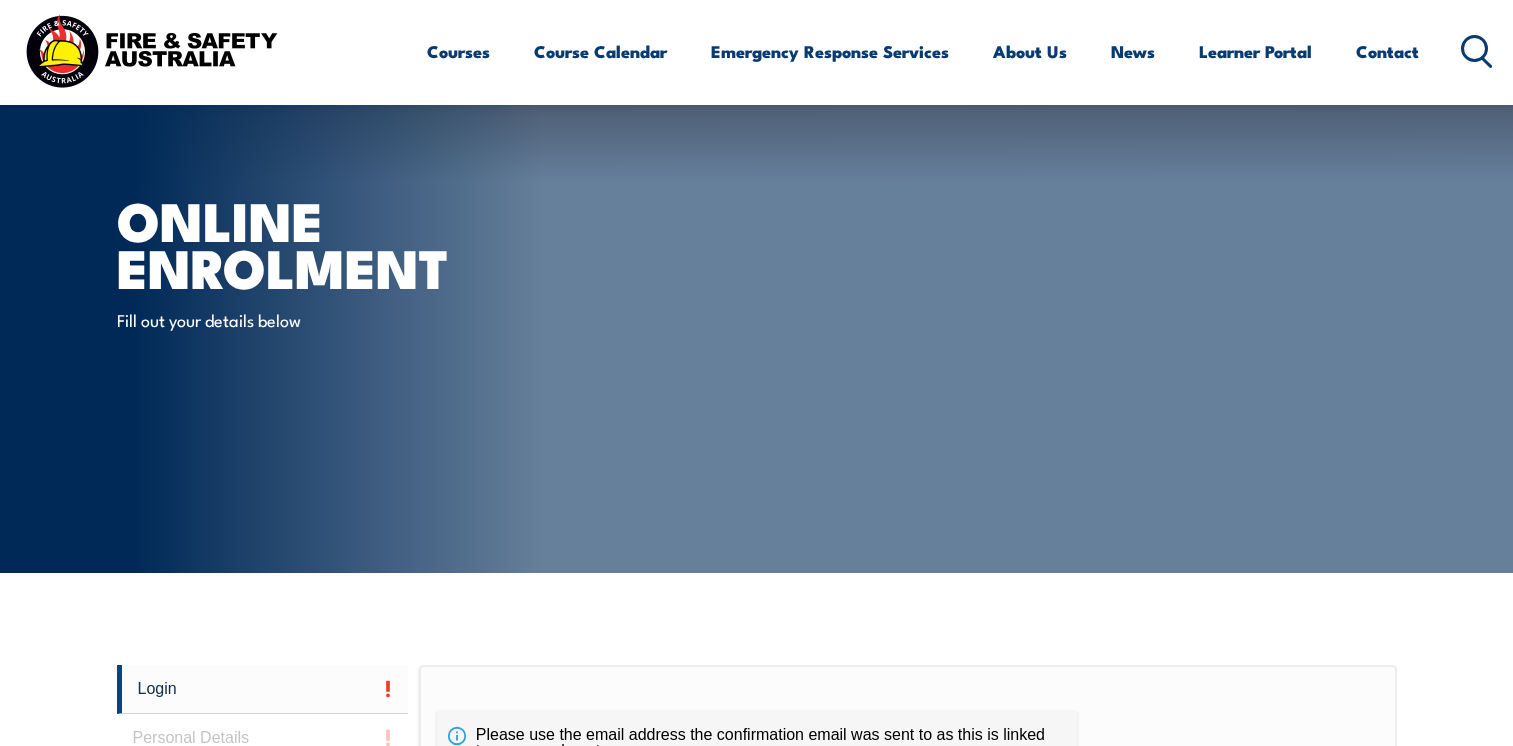 scroll, scrollTop: 532, scrollLeft: 0, axis: vertical 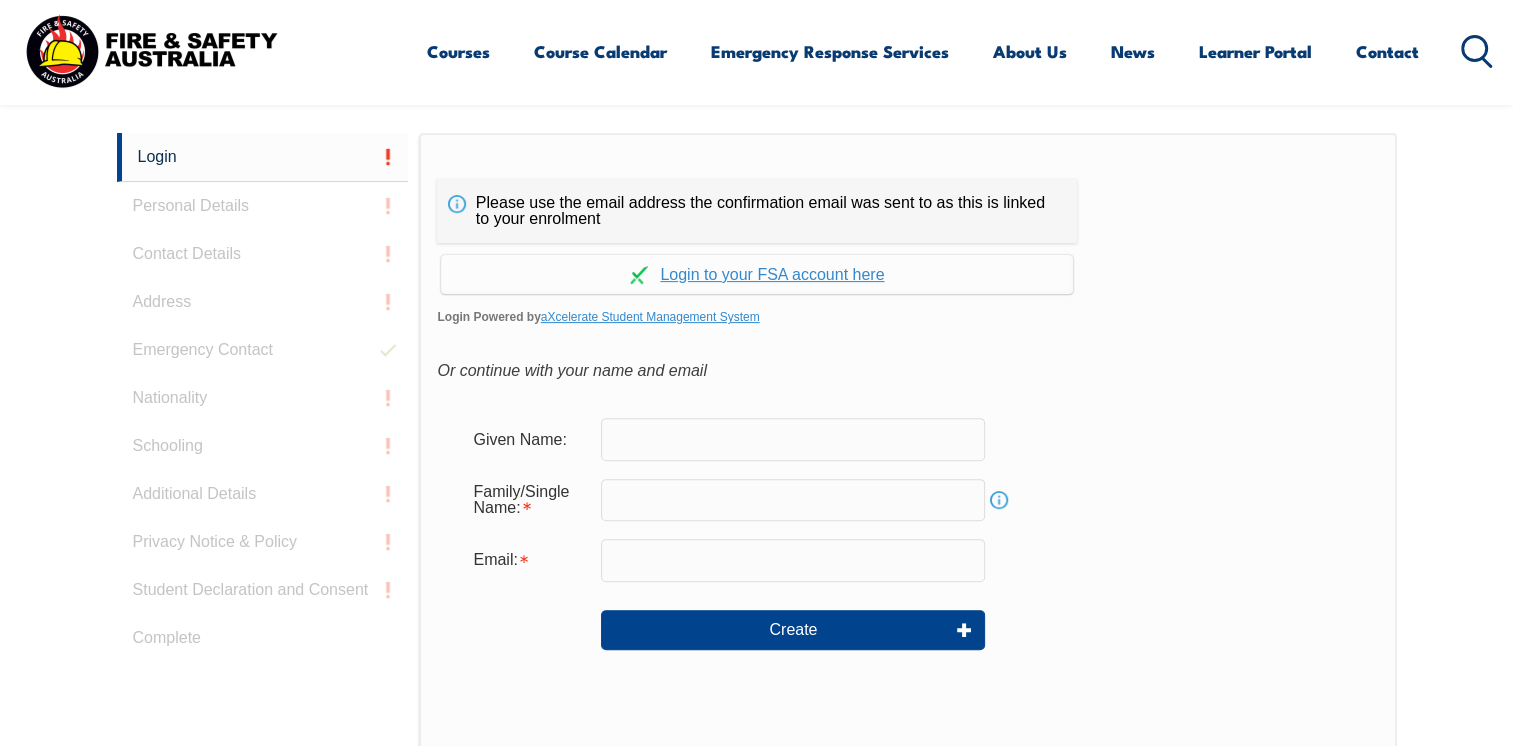 click at bounding box center [793, 439] 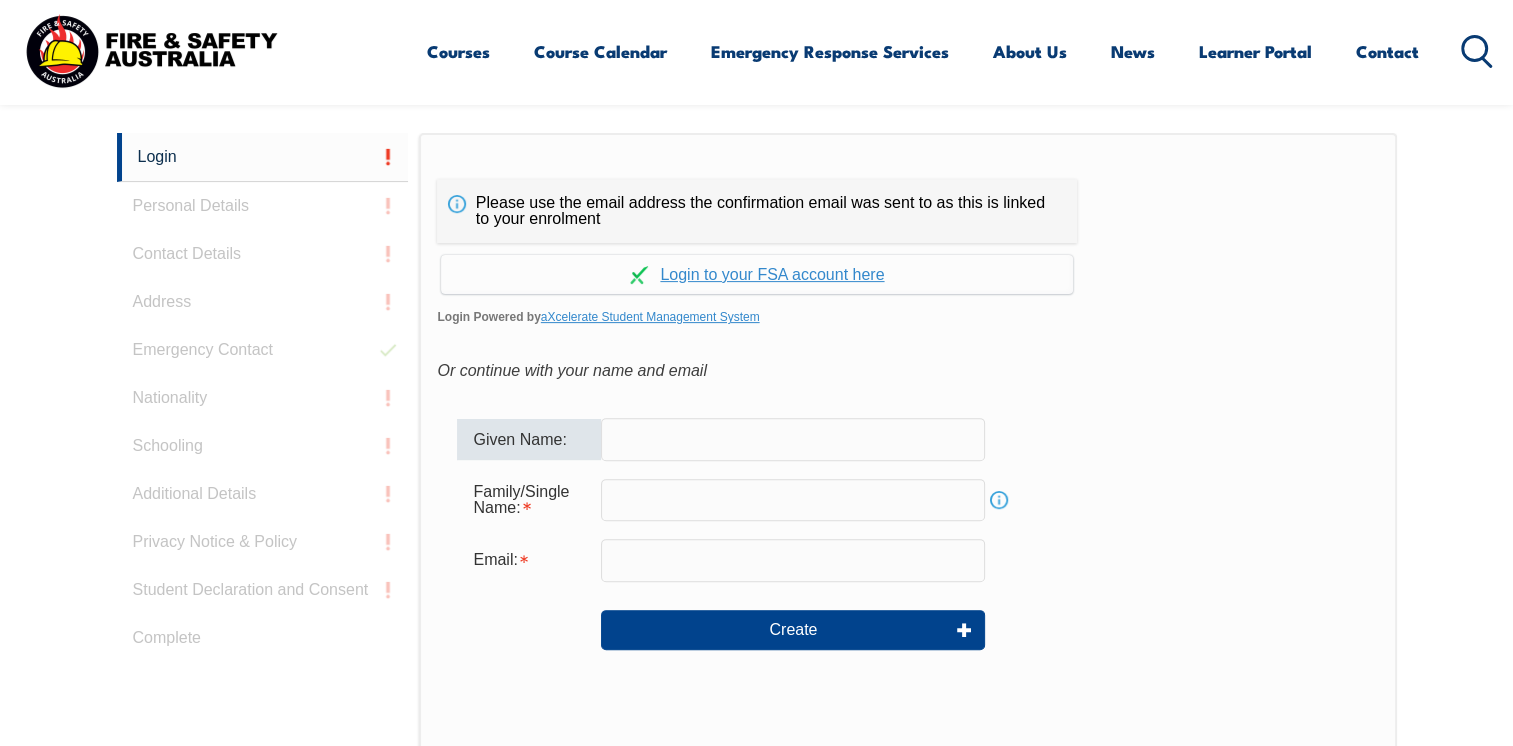 type on "[FIRST]" 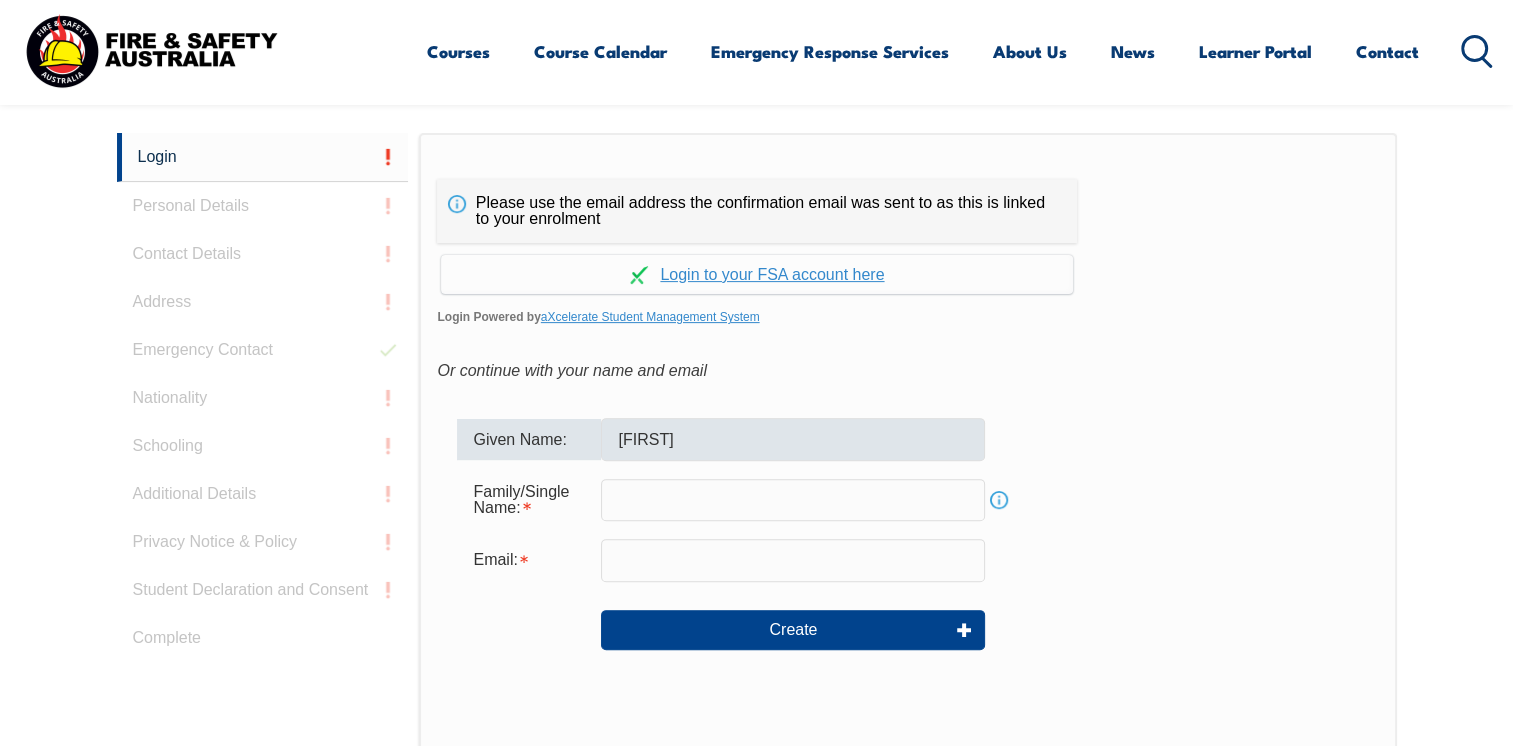 type on "[LAST]" 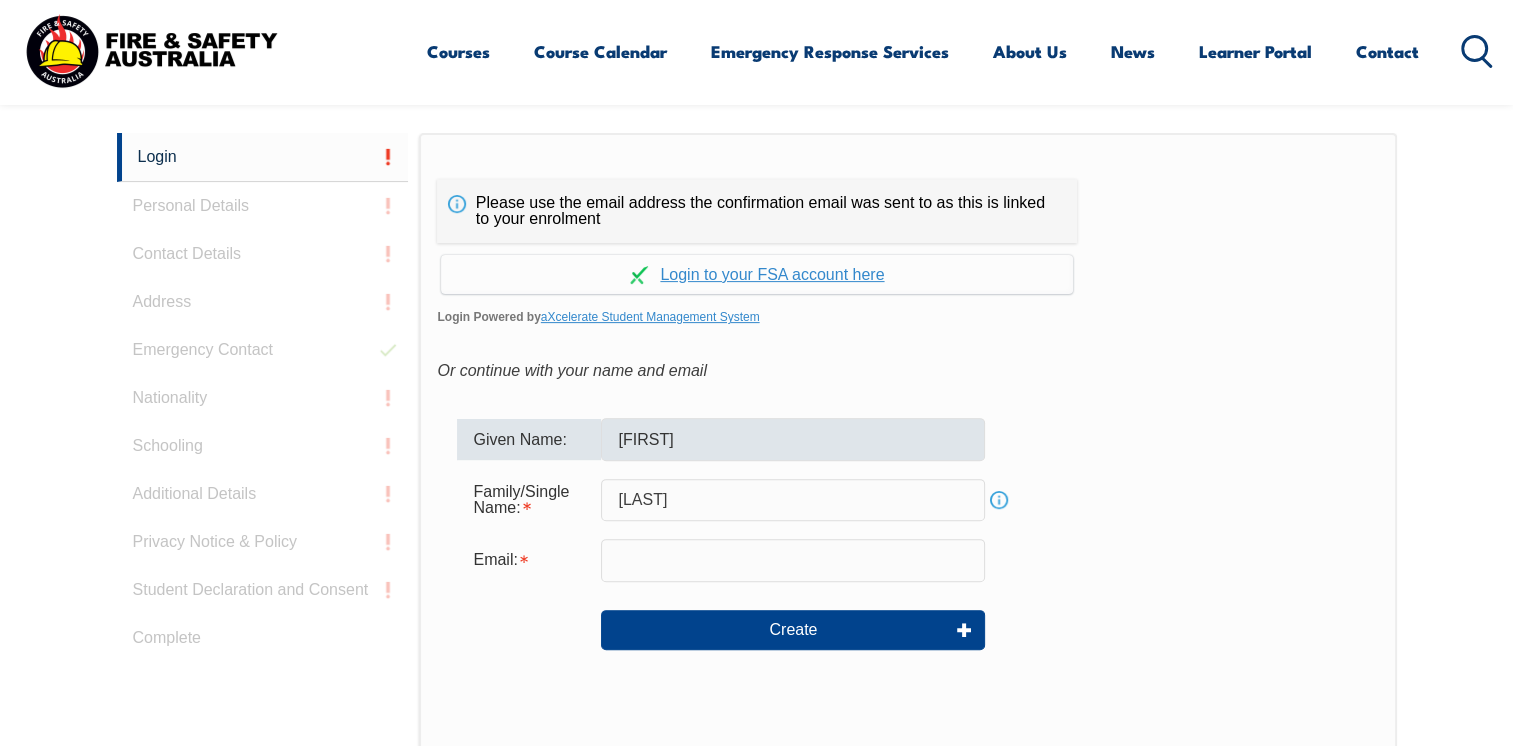 type on "atannous@grace.com.au" 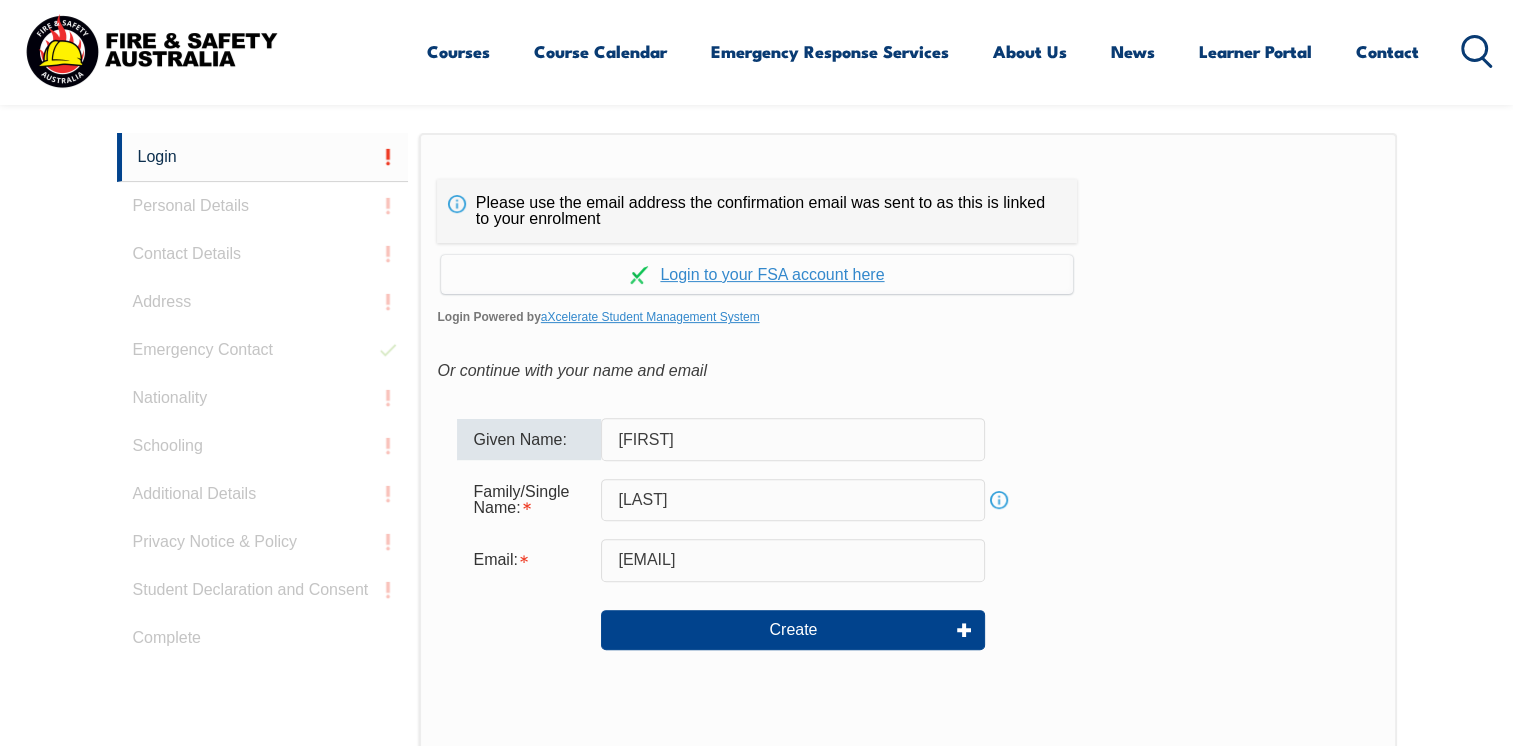 scroll, scrollTop: 632, scrollLeft: 0, axis: vertical 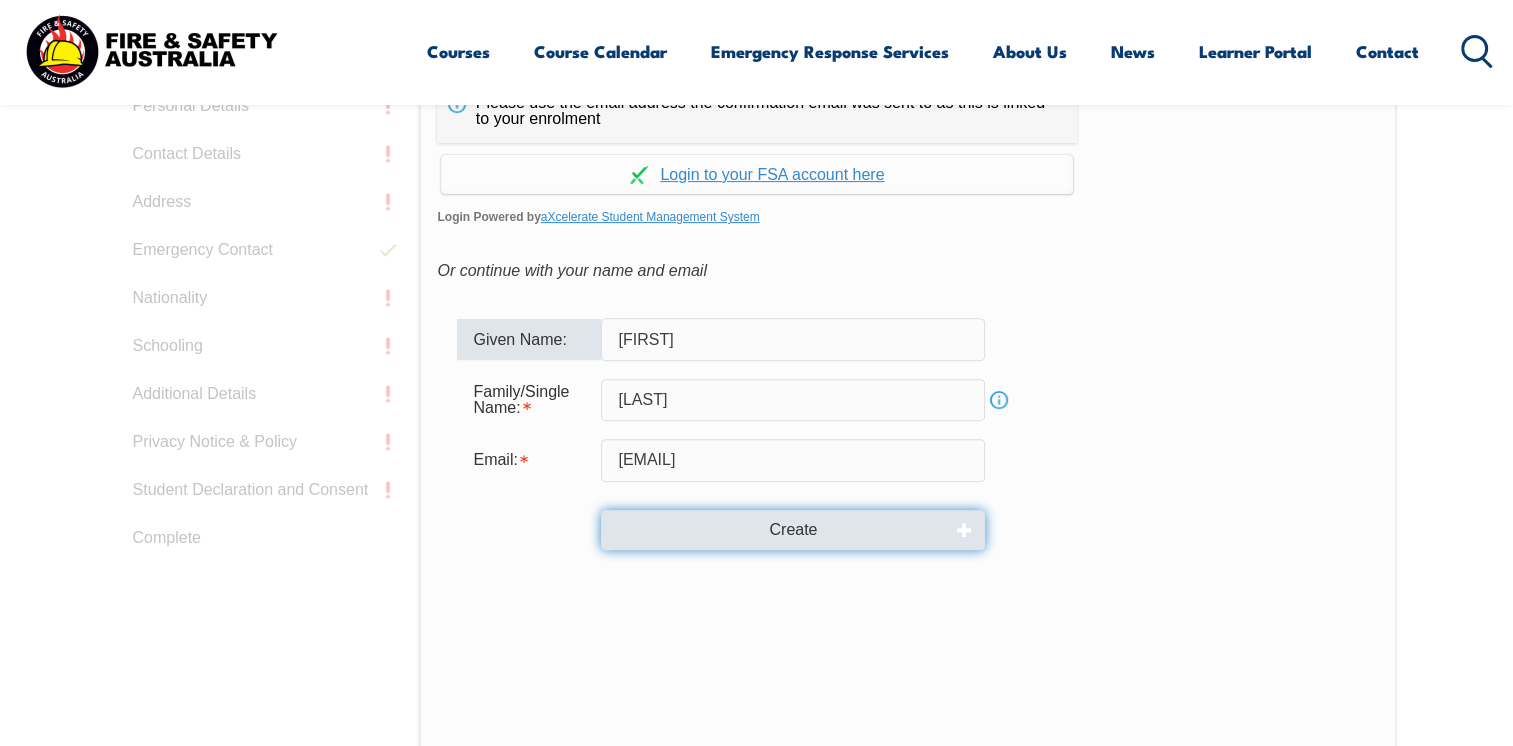 click on "Create" at bounding box center [793, 530] 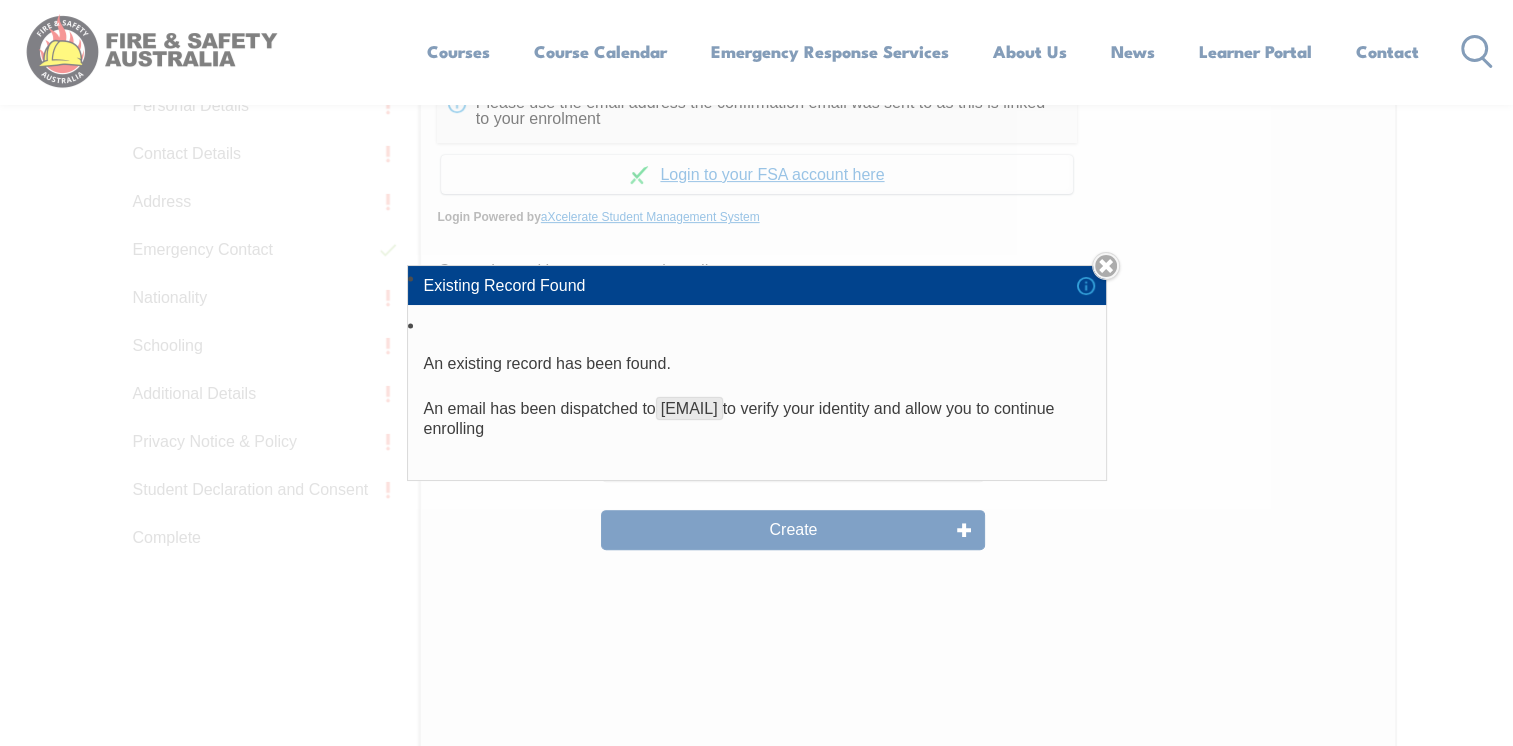 click on "Existing Record Found An existing record has been found. An email has been dispatched to  A******s@g********.au  to verify your identity and allow you to continue enrolling Close" at bounding box center [756, 373] 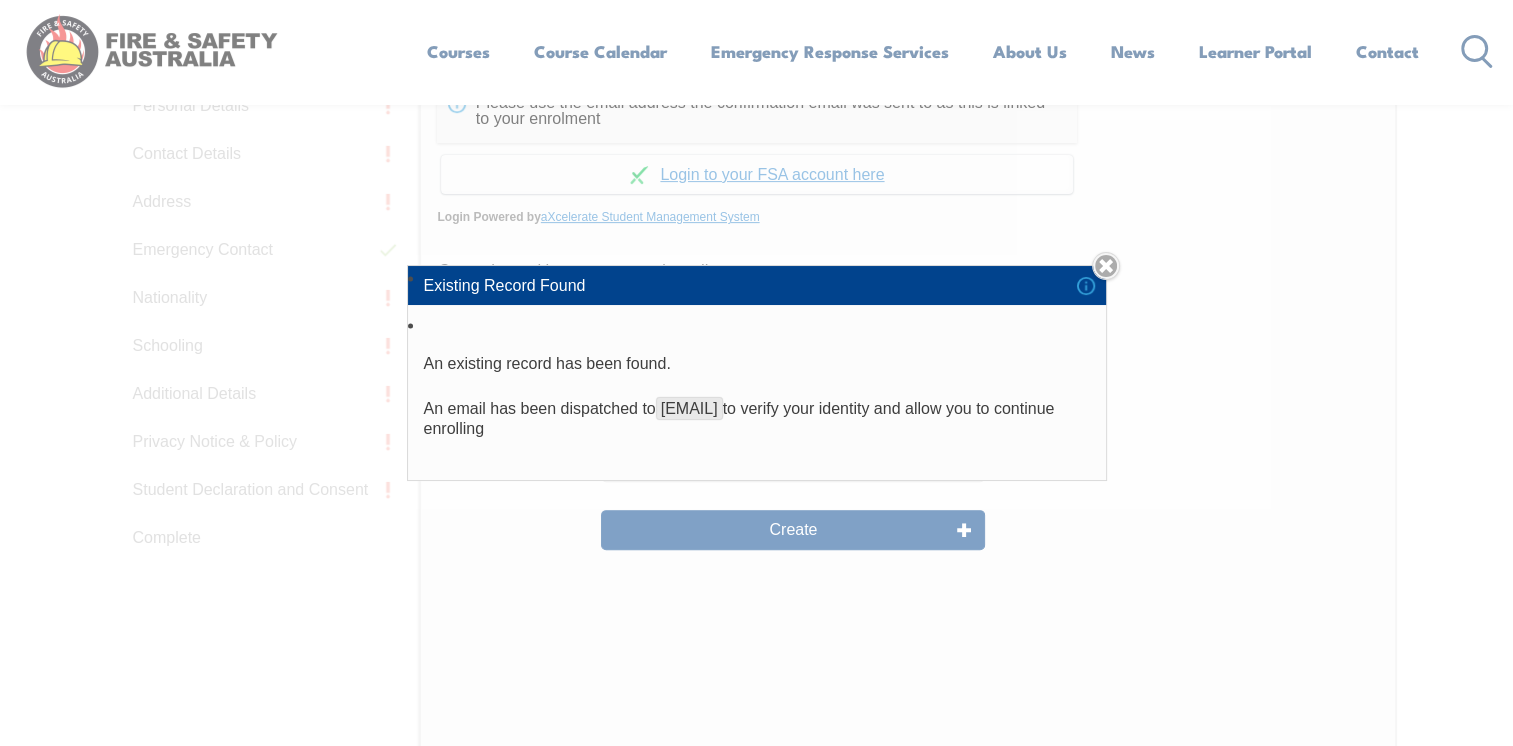 click on "A******s@g********.au" at bounding box center [689, 408] 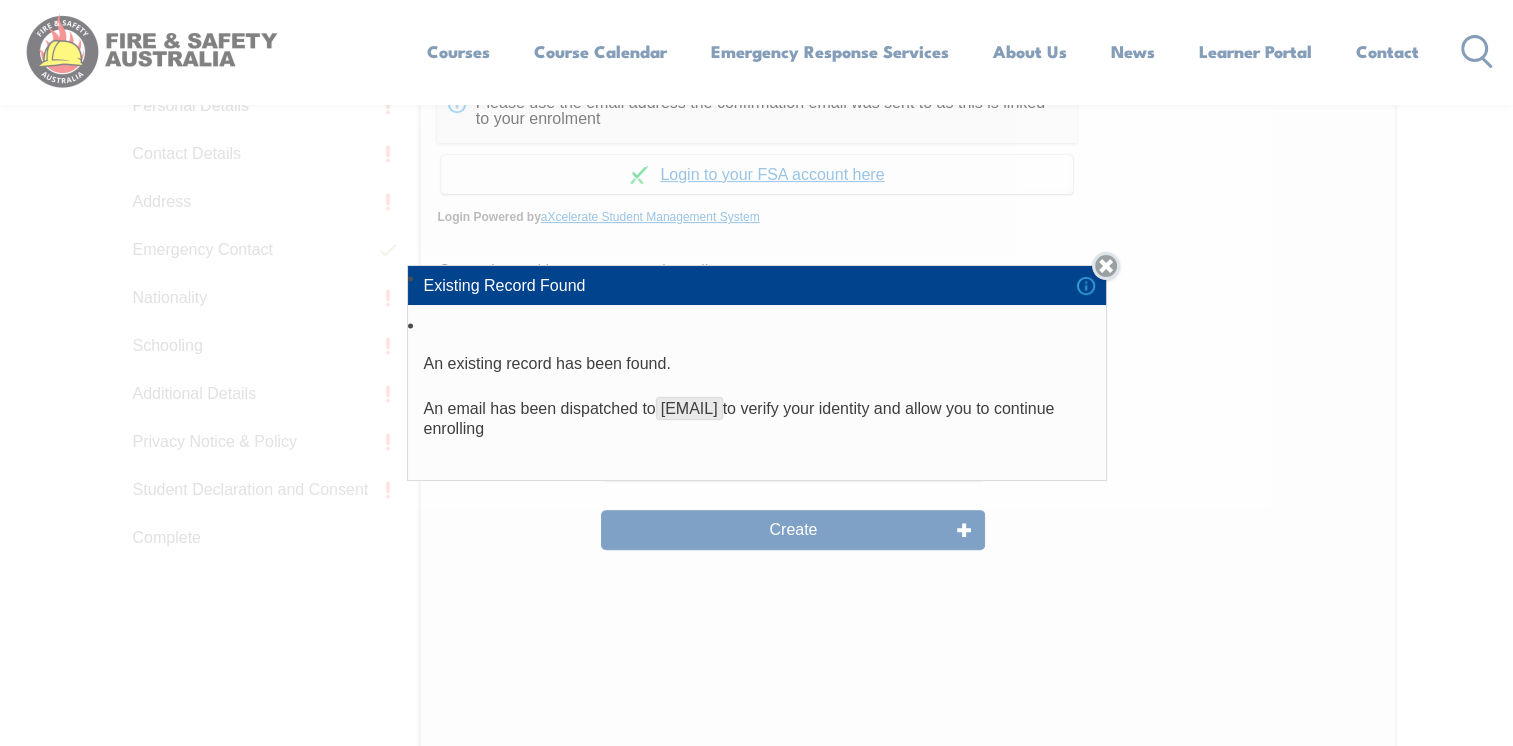 click on "Close" at bounding box center (1106, 266) 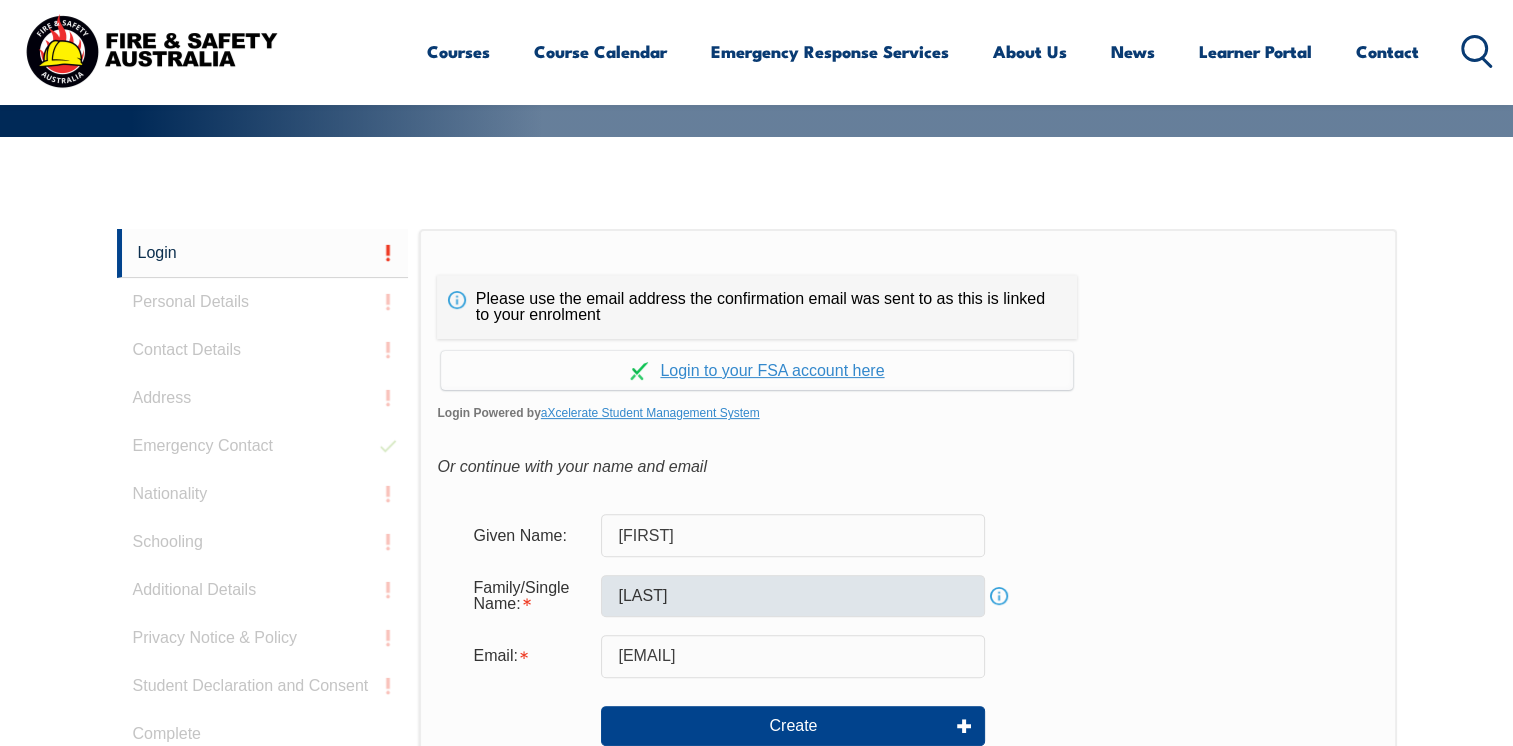 scroll, scrollTop: 432, scrollLeft: 0, axis: vertical 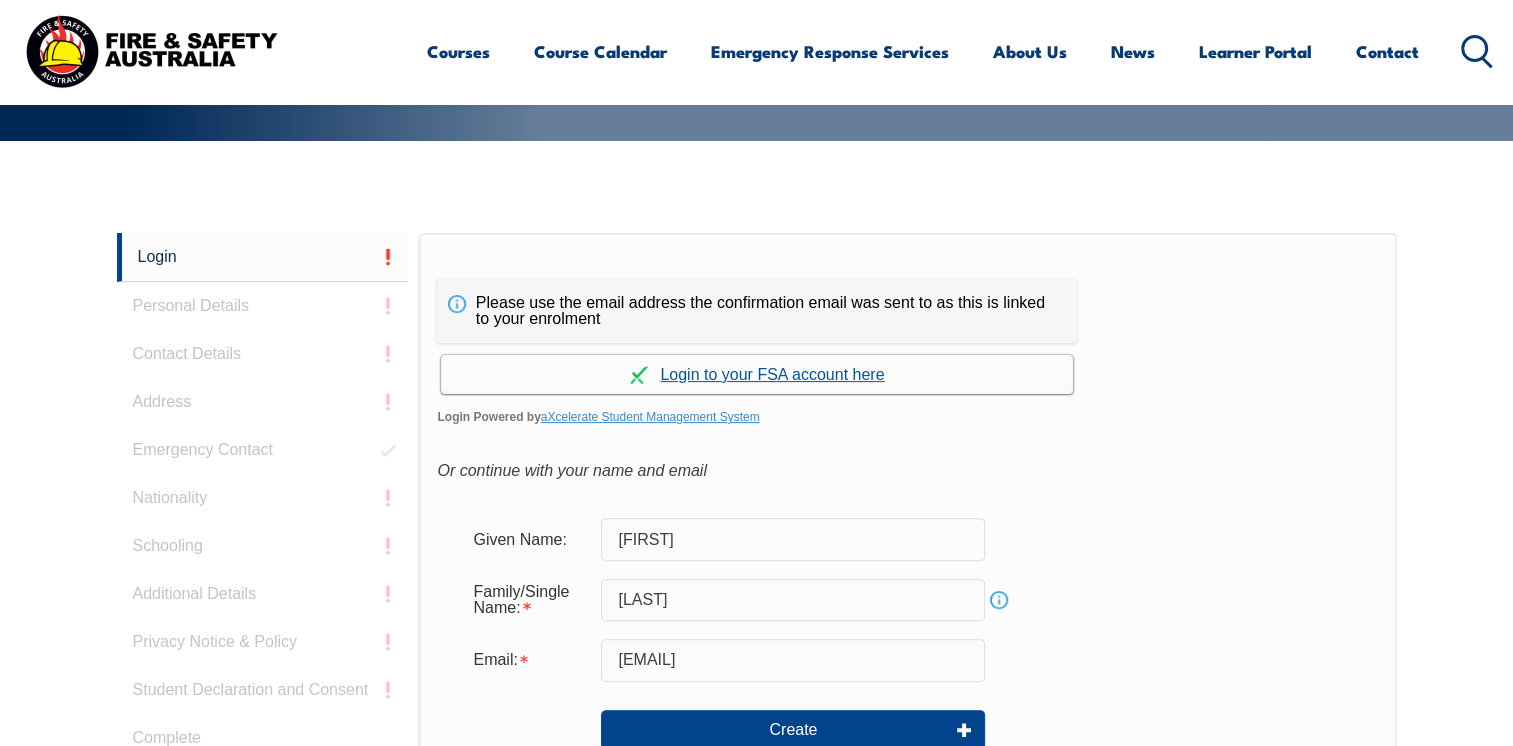 click on "Continue with aXcelerate" at bounding box center (757, 374) 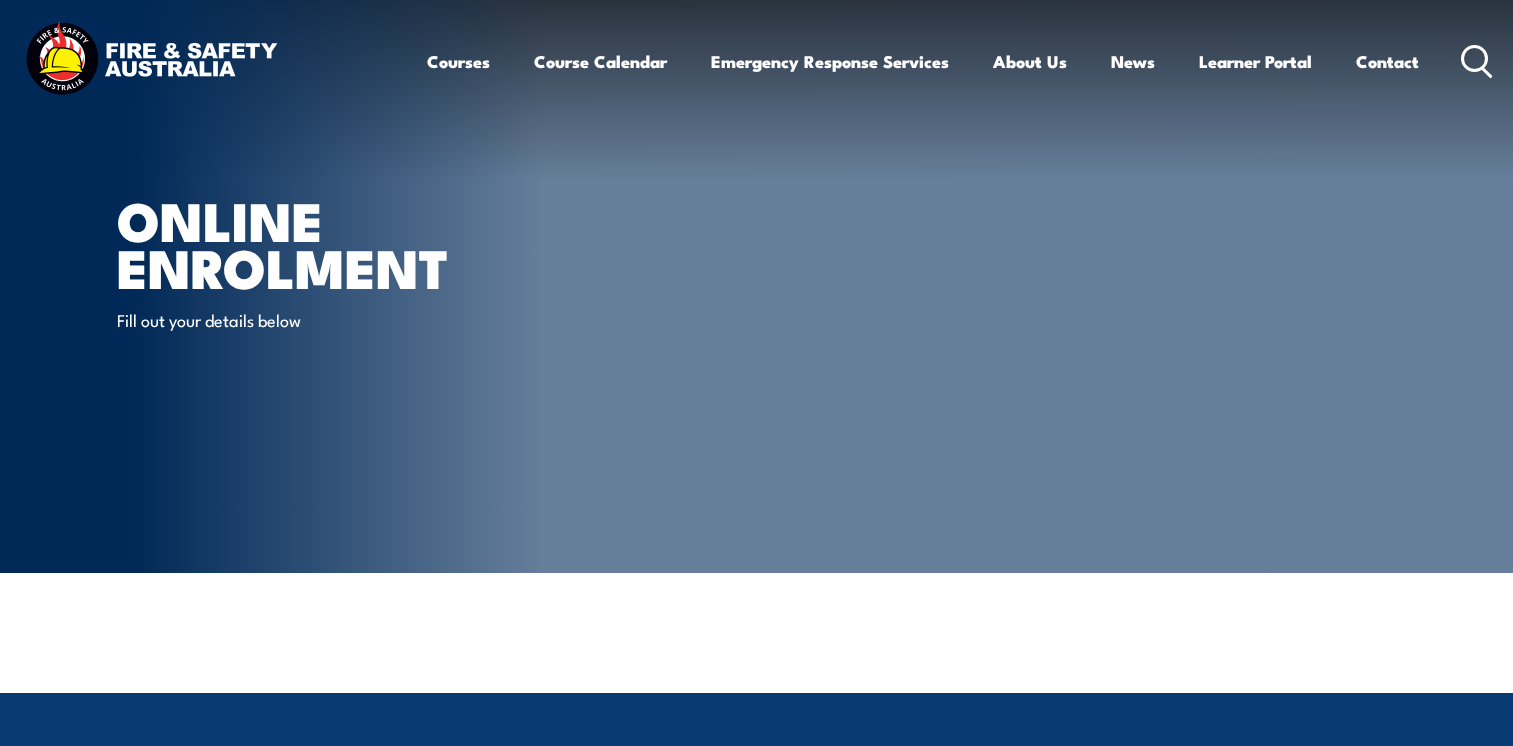 scroll, scrollTop: 0, scrollLeft: 0, axis: both 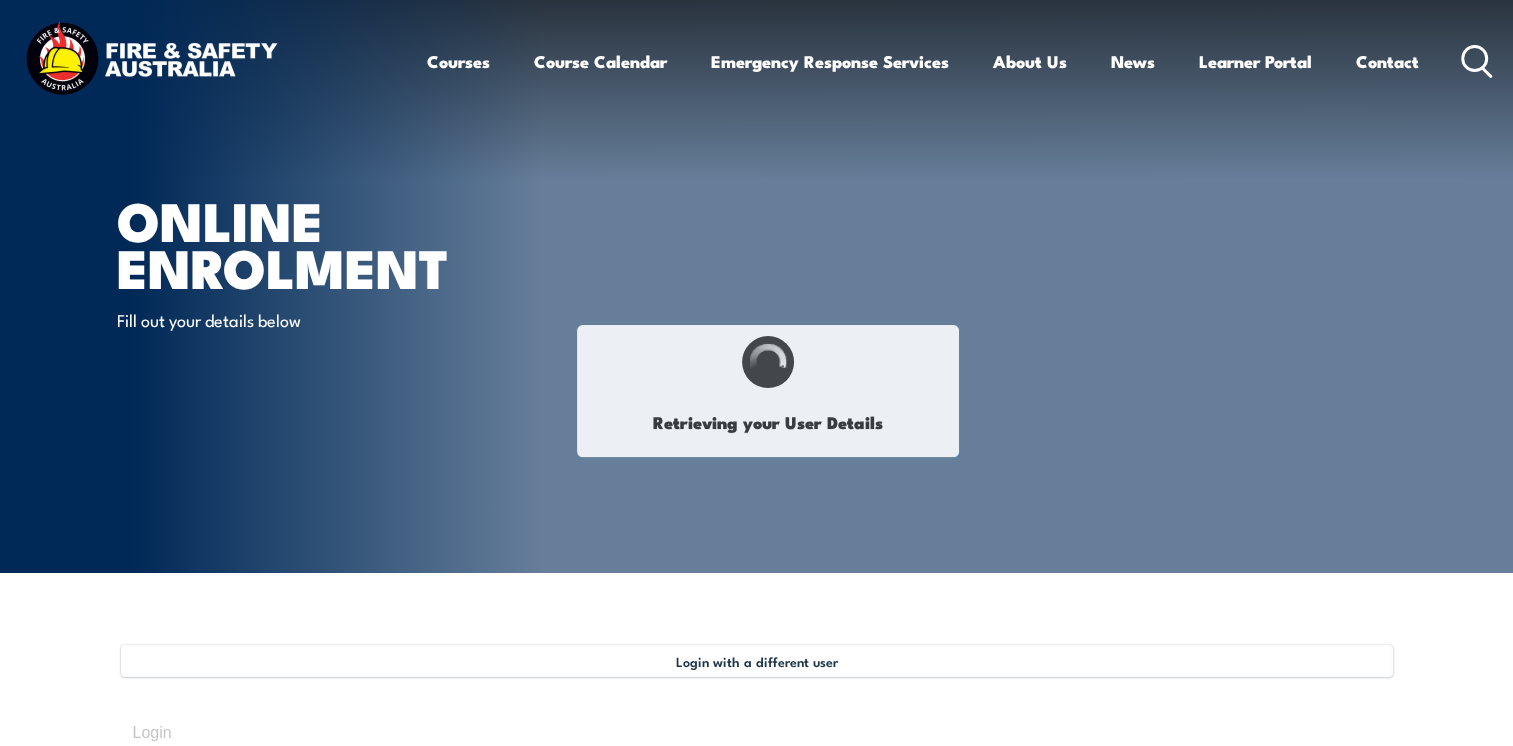 type on "[LAST]" 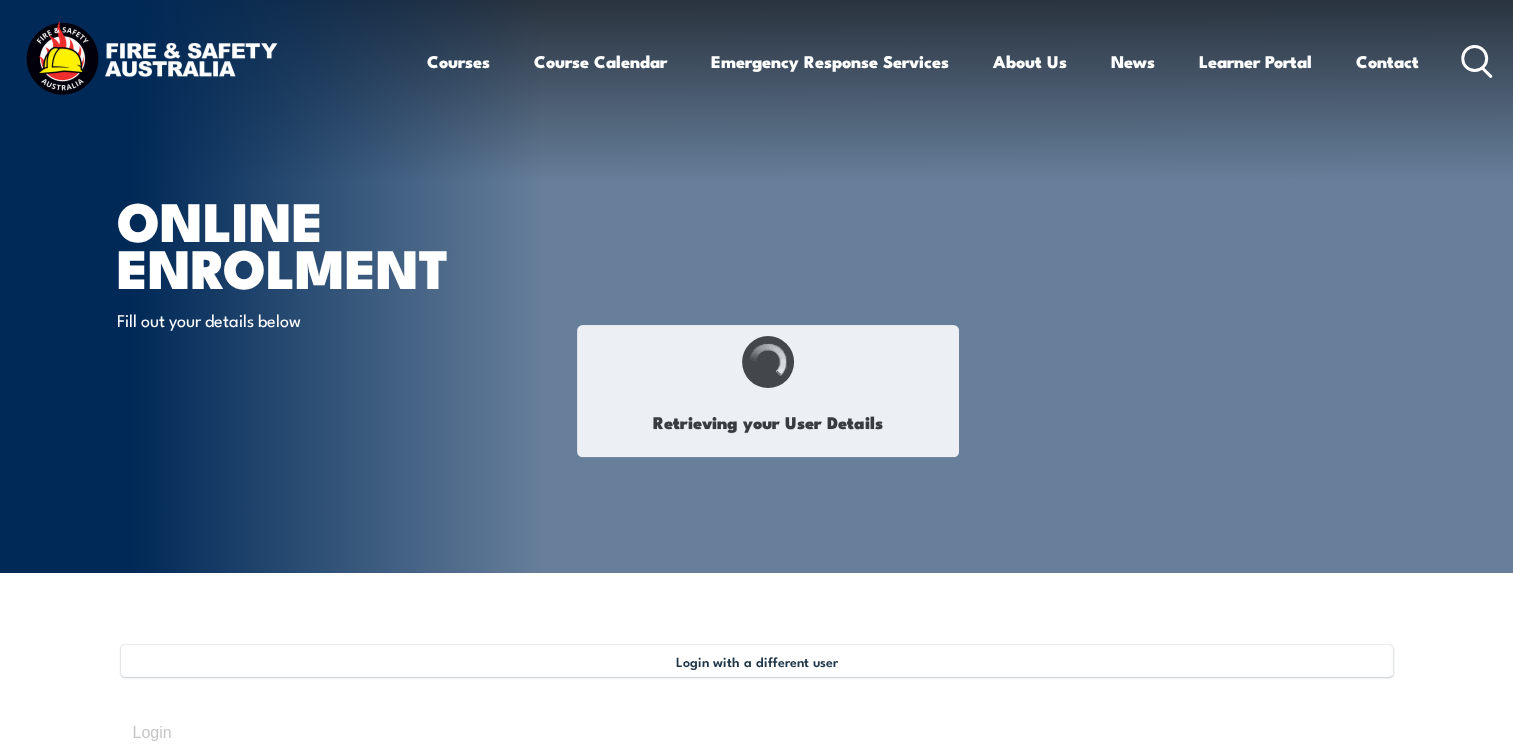 type on "[FIRST]" 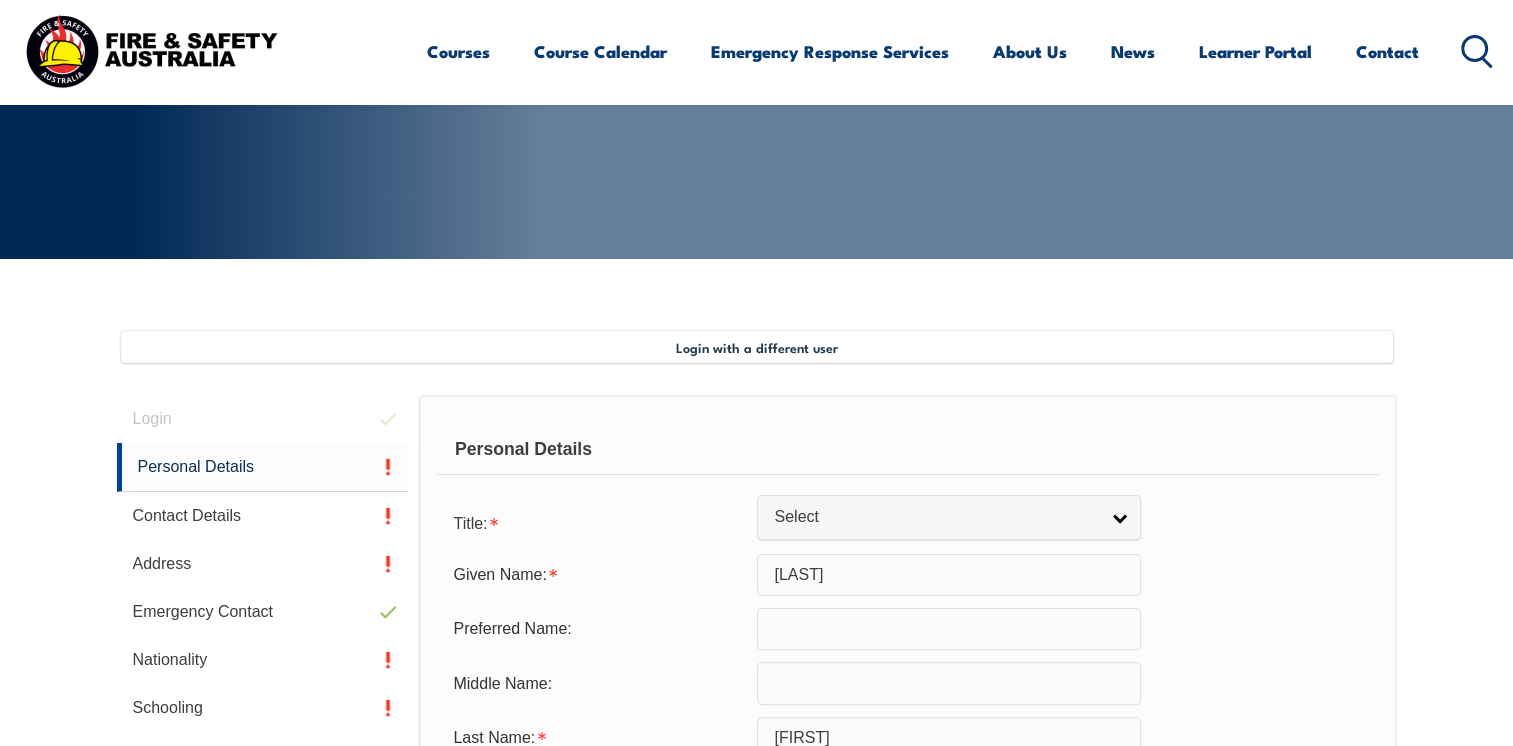 scroll, scrollTop: 544, scrollLeft: 0, axis: vertical 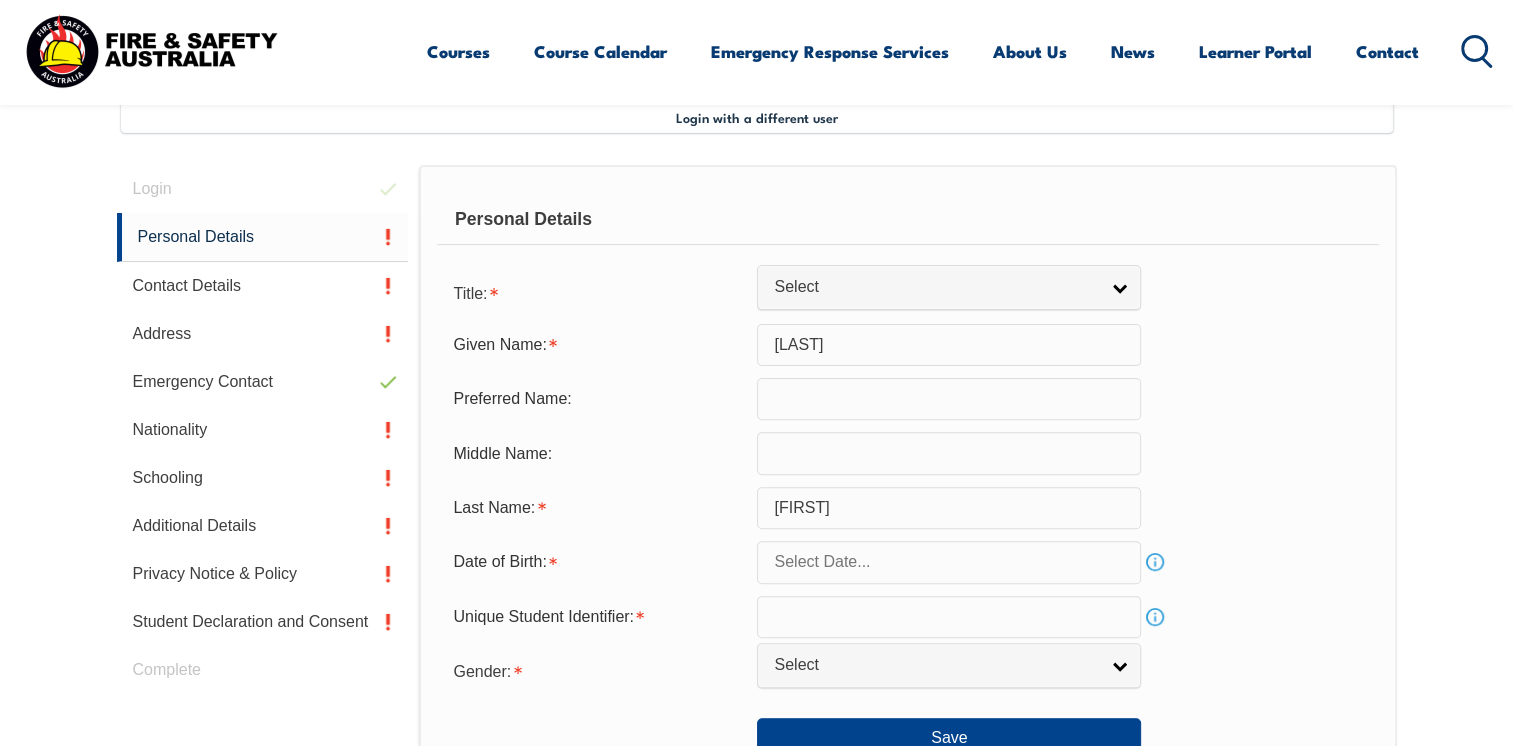 click at bounding box center [949, 562] 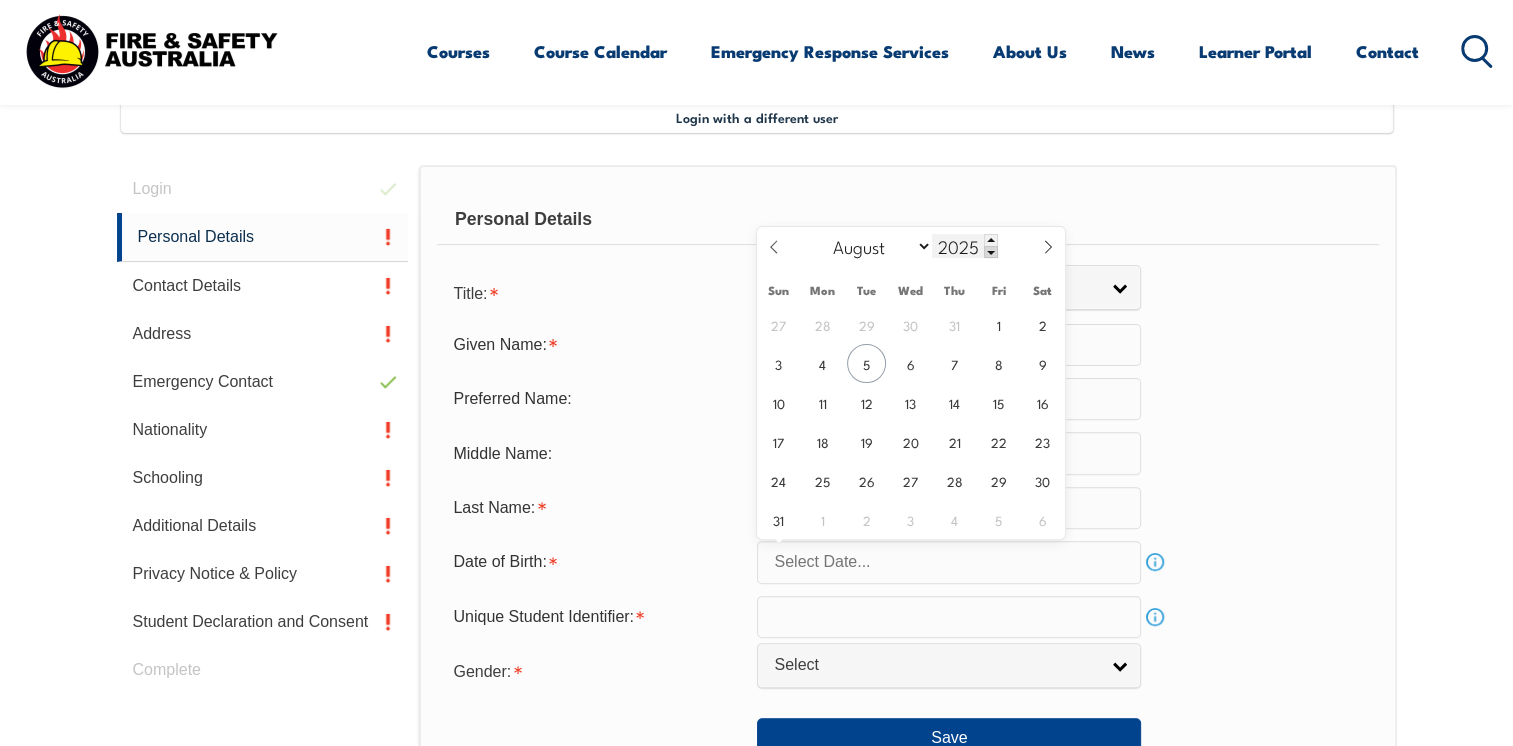 click at bounding box center (991, 252) 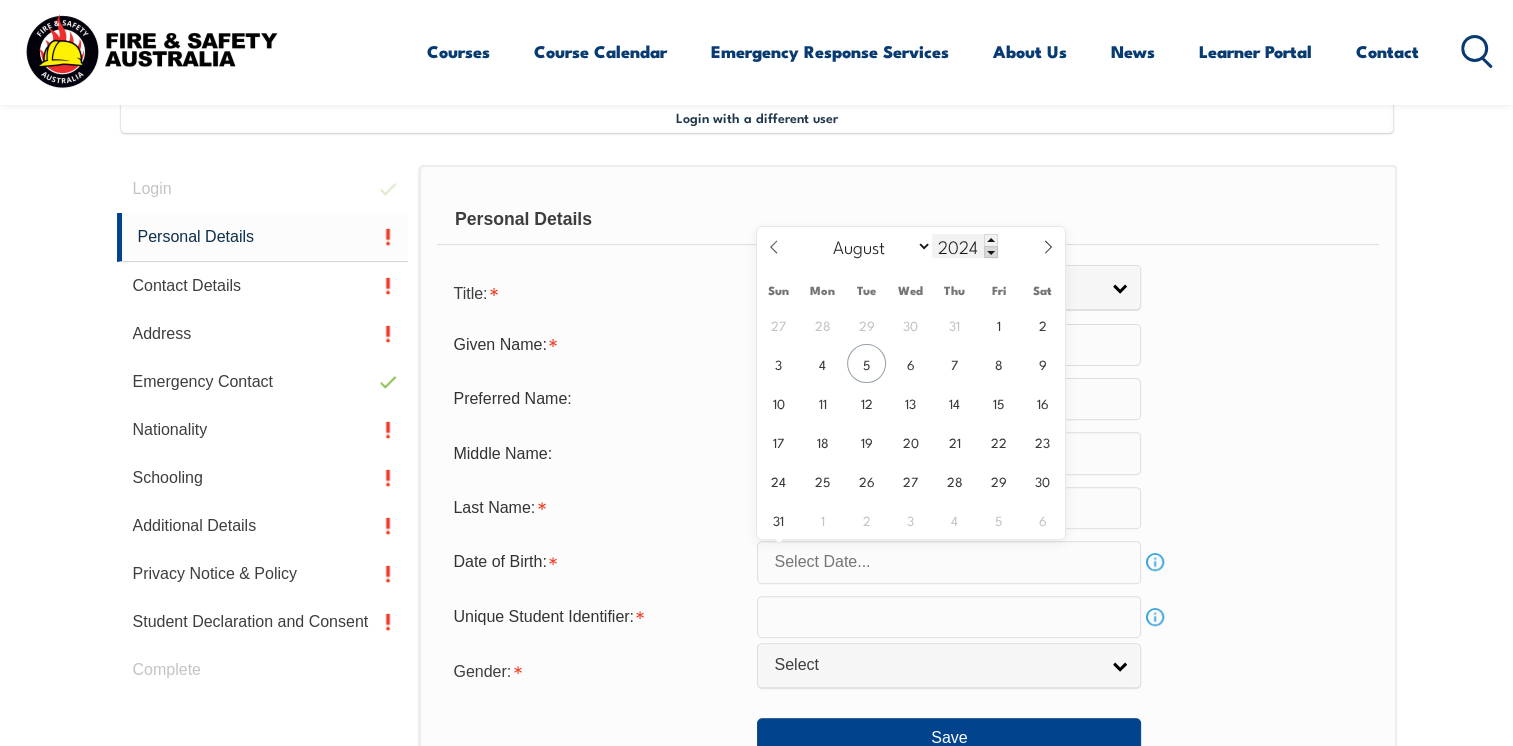 click at bounding box center (991, 252) 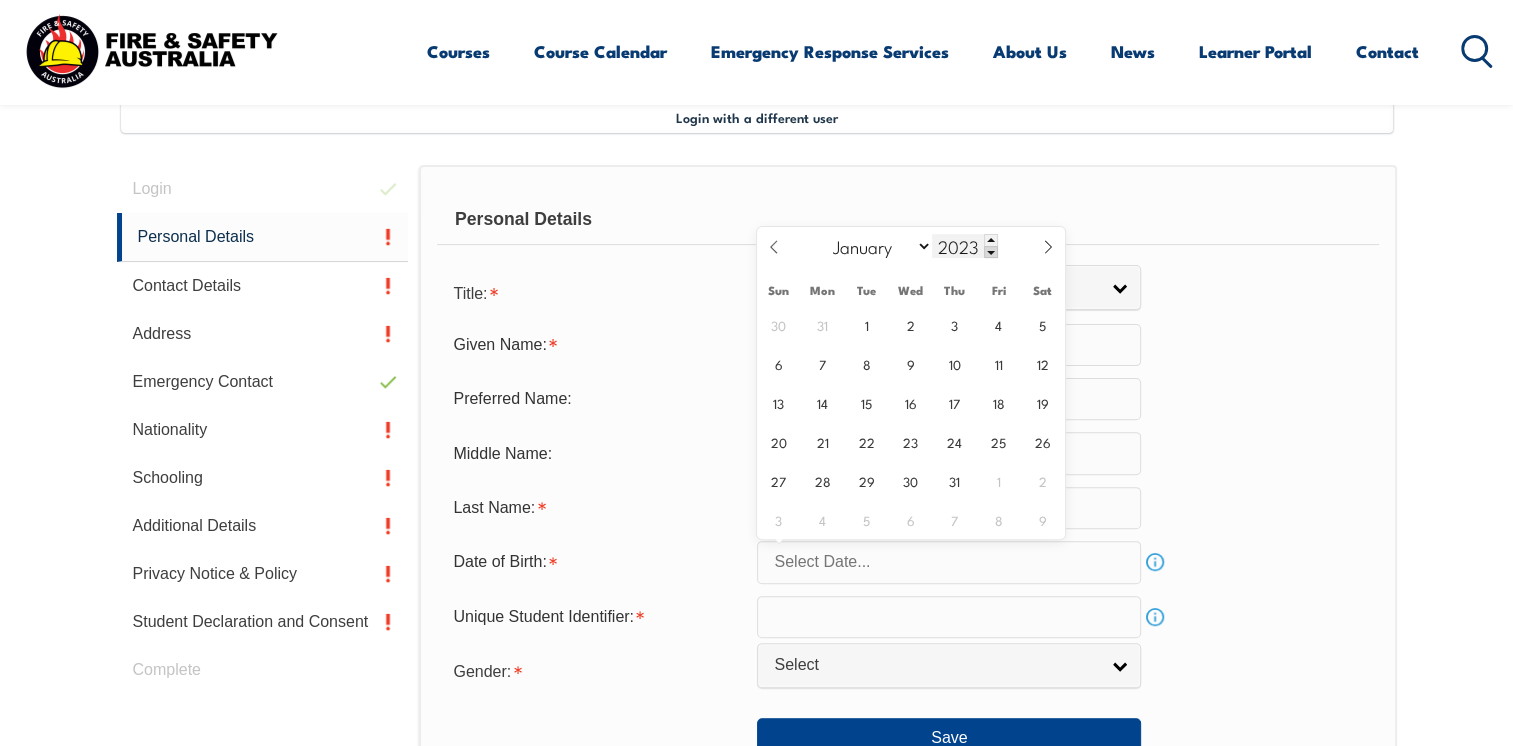 click at bounding box center (991, 252) 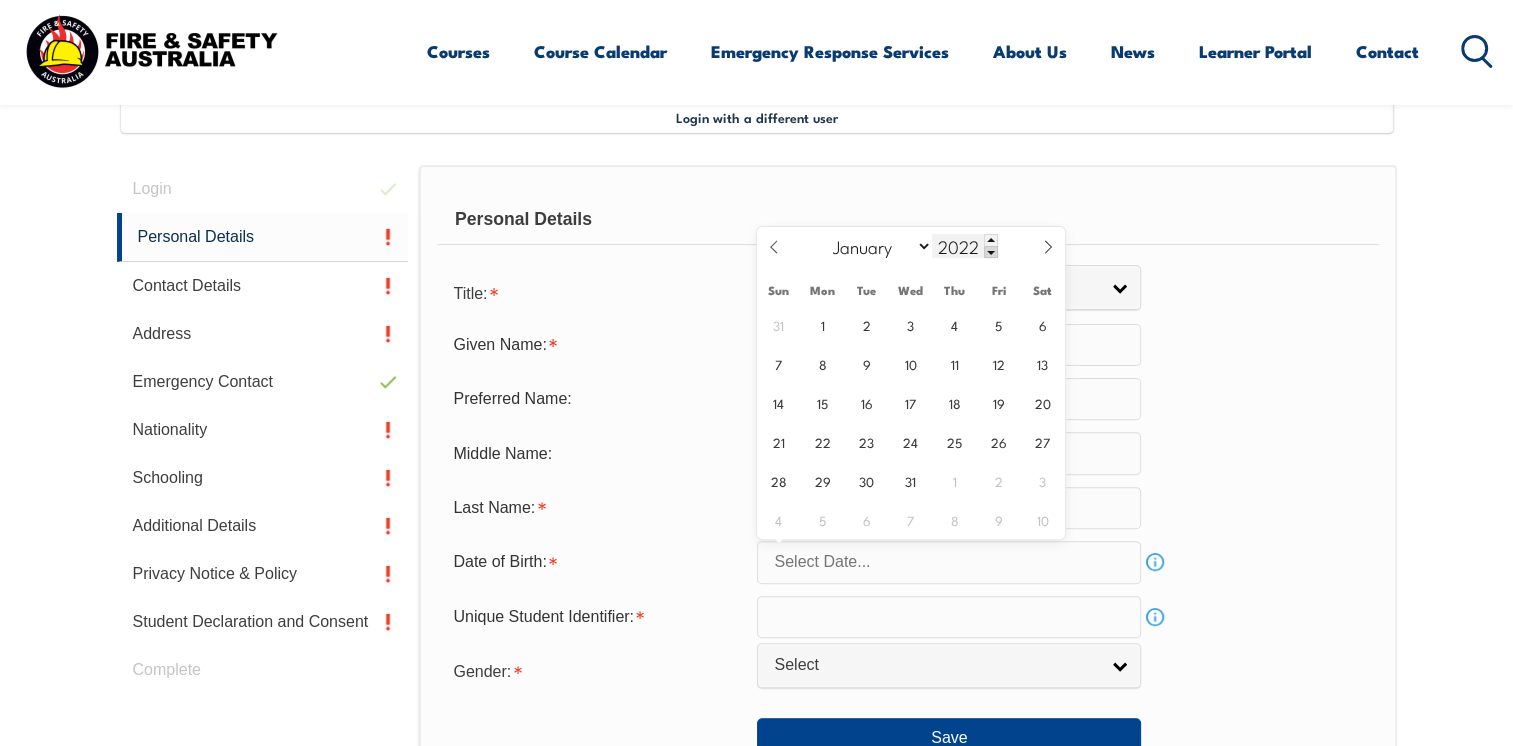 click at bounding box center (991, 252) 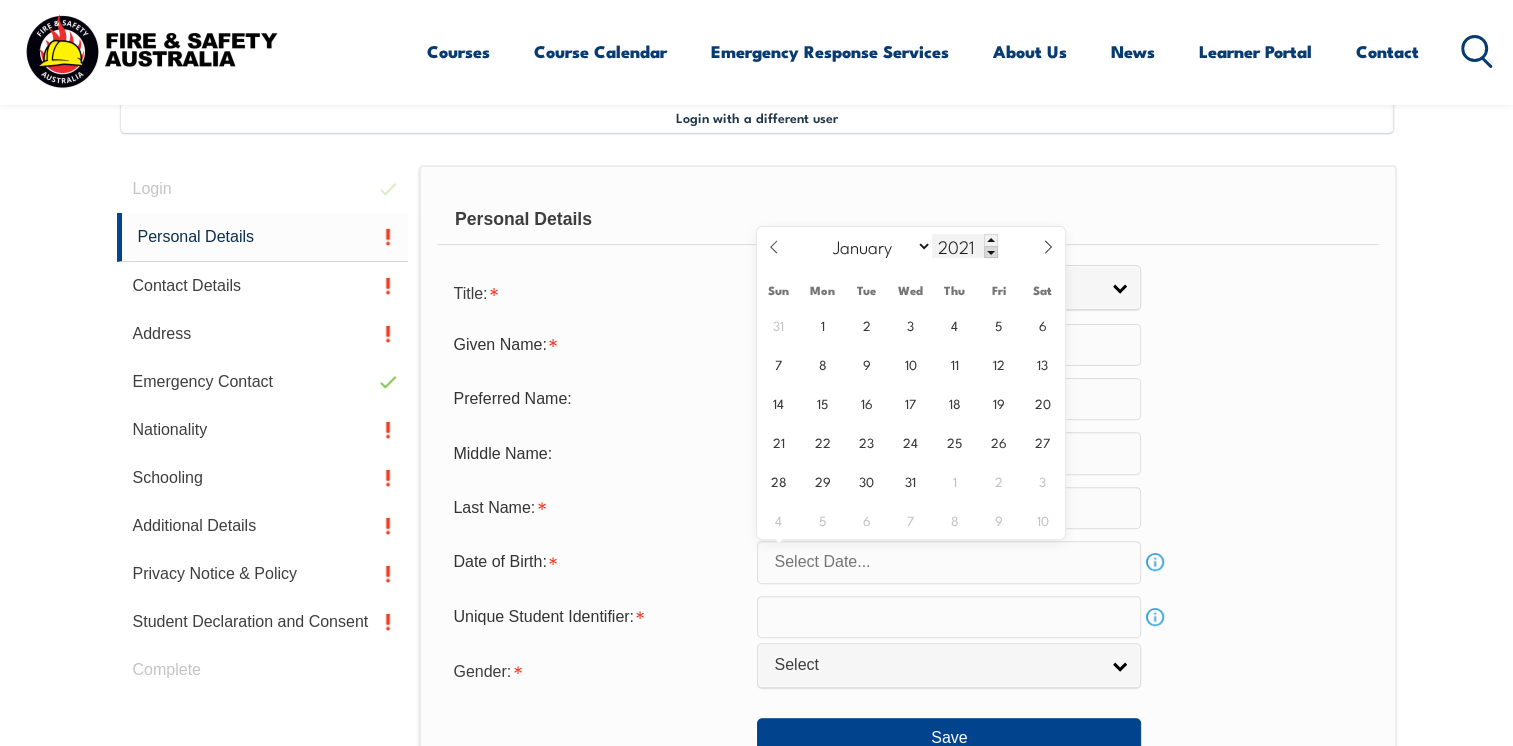 click at bounding box center [991, 252] 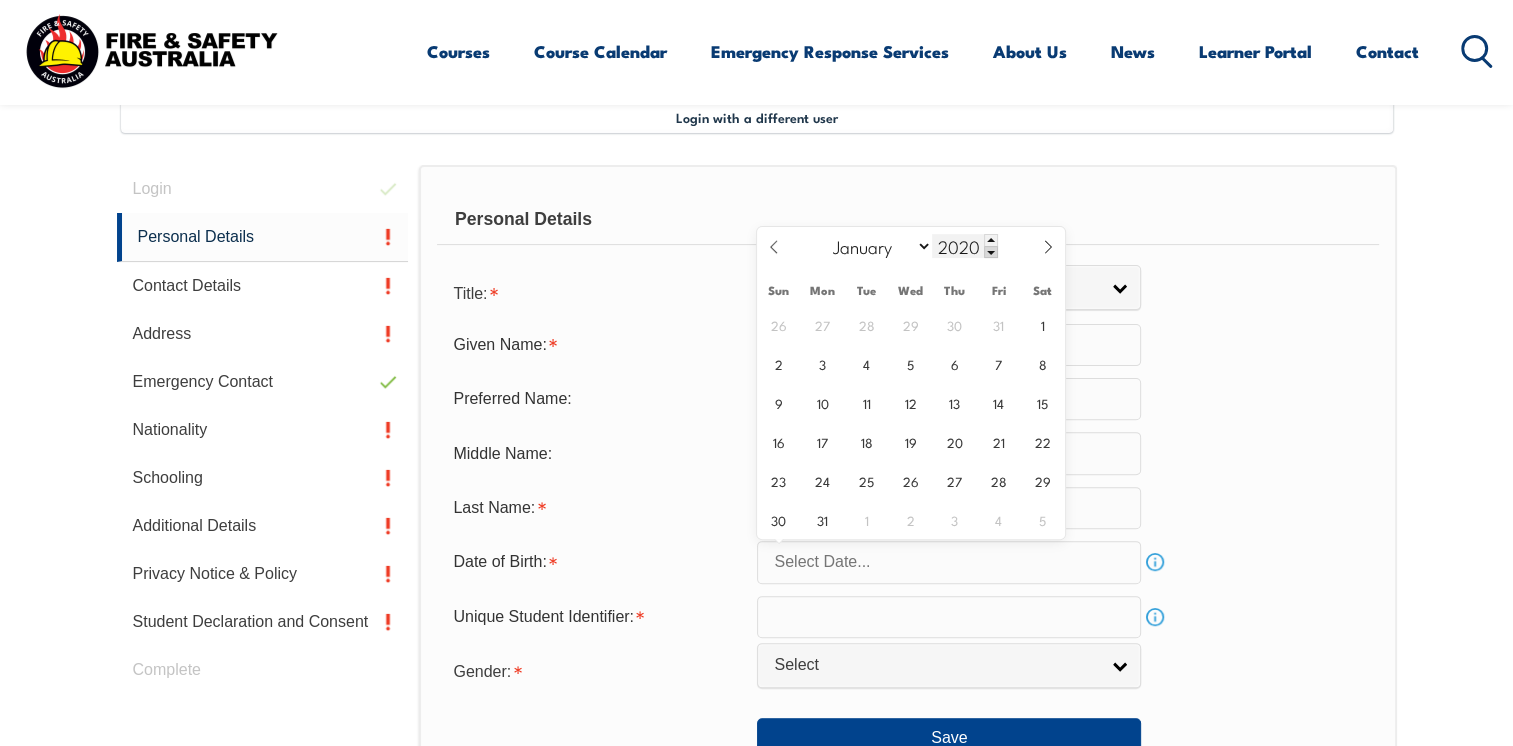 click at bounding box center (991, 252) 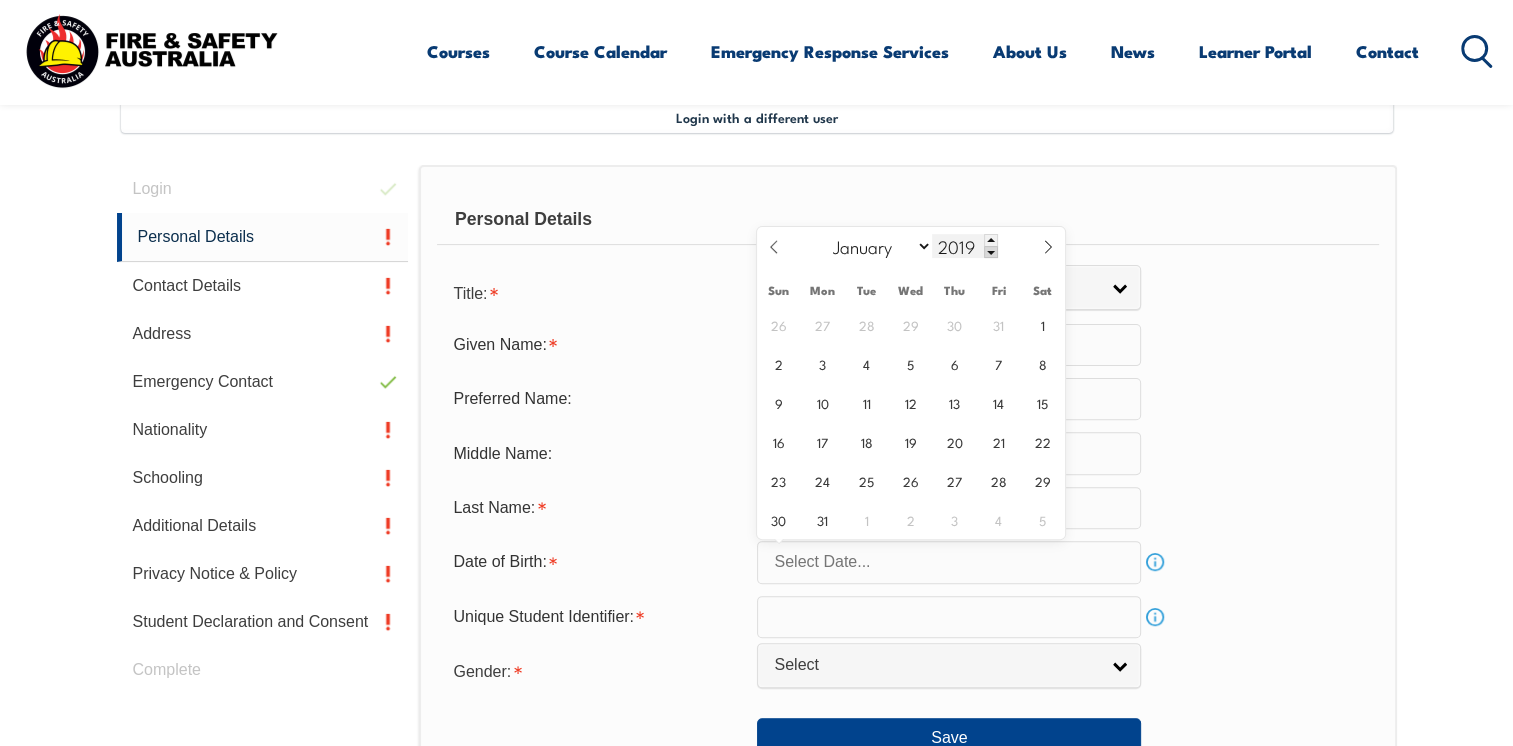 click at bounding box center [991, 252] 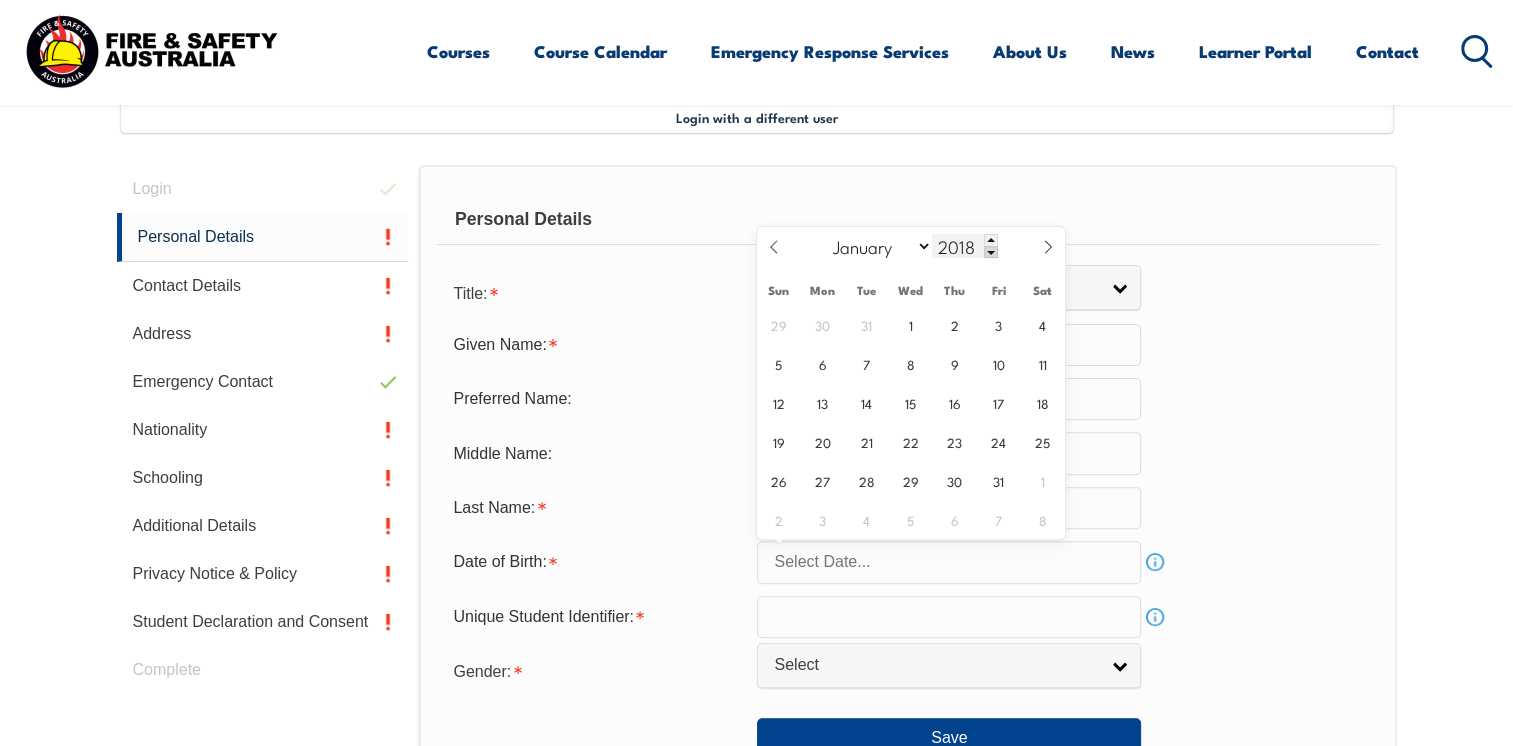 click at bounding box center [991, 252] 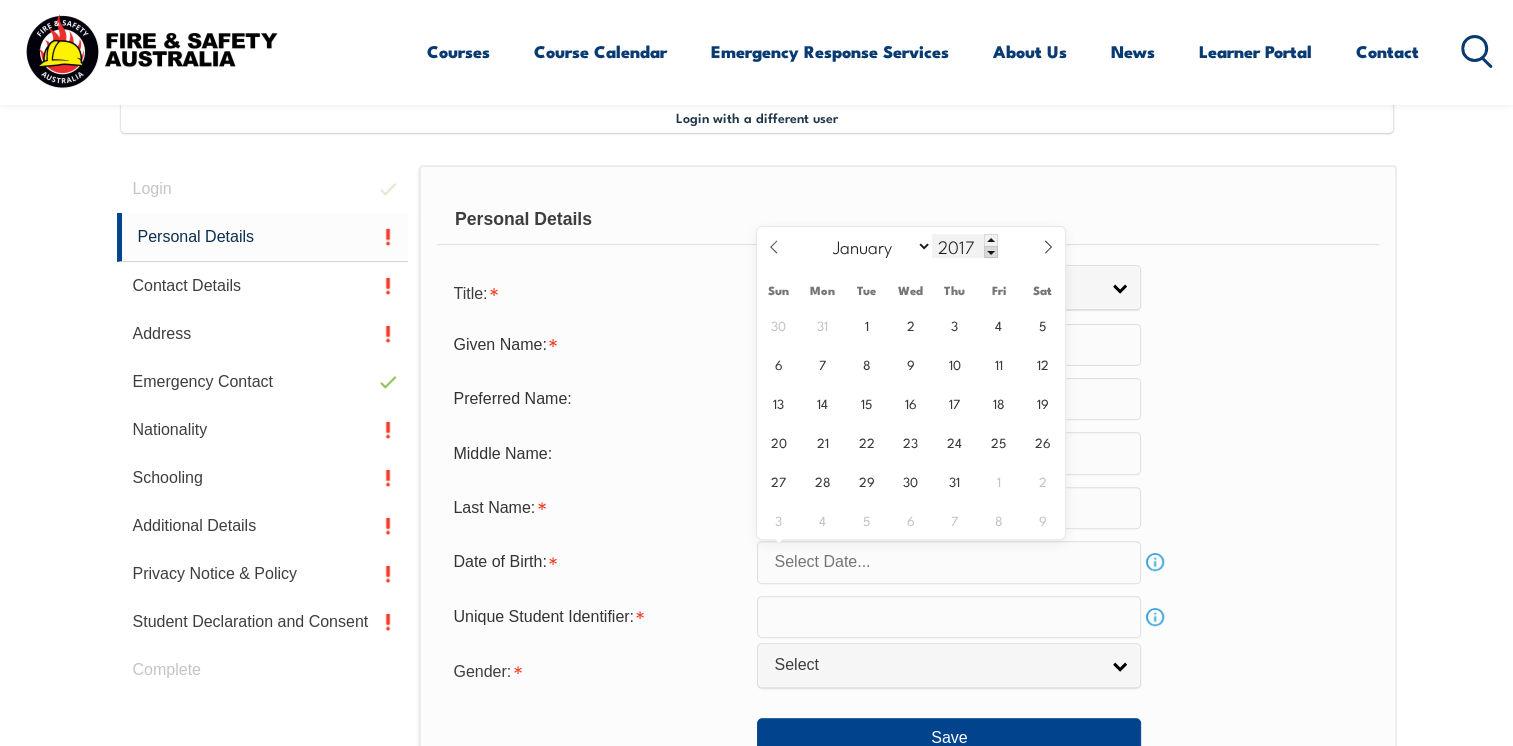 click at bounding box center [991, 252] 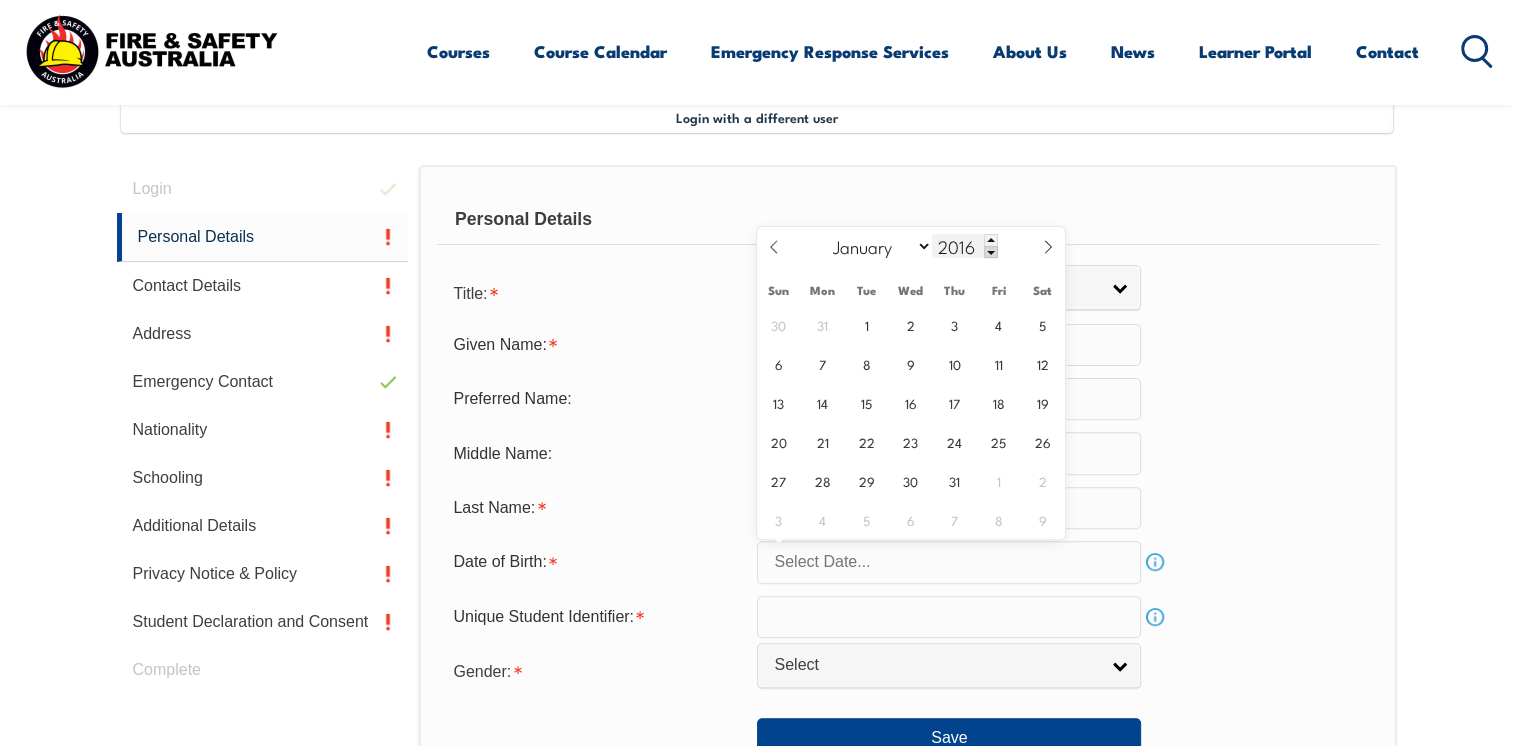 click at bounding box center (991, 252) 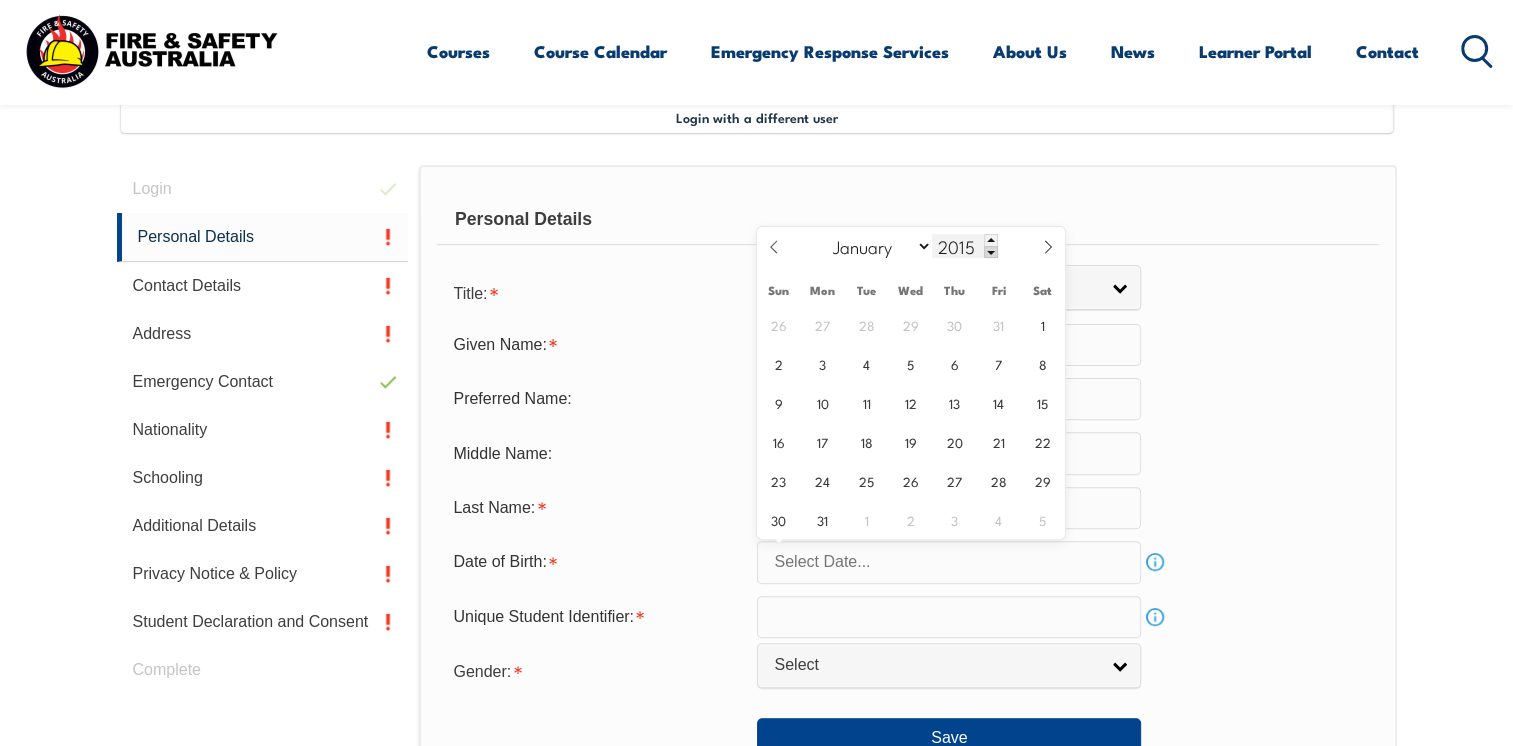 click at bounding box center (991, 252) 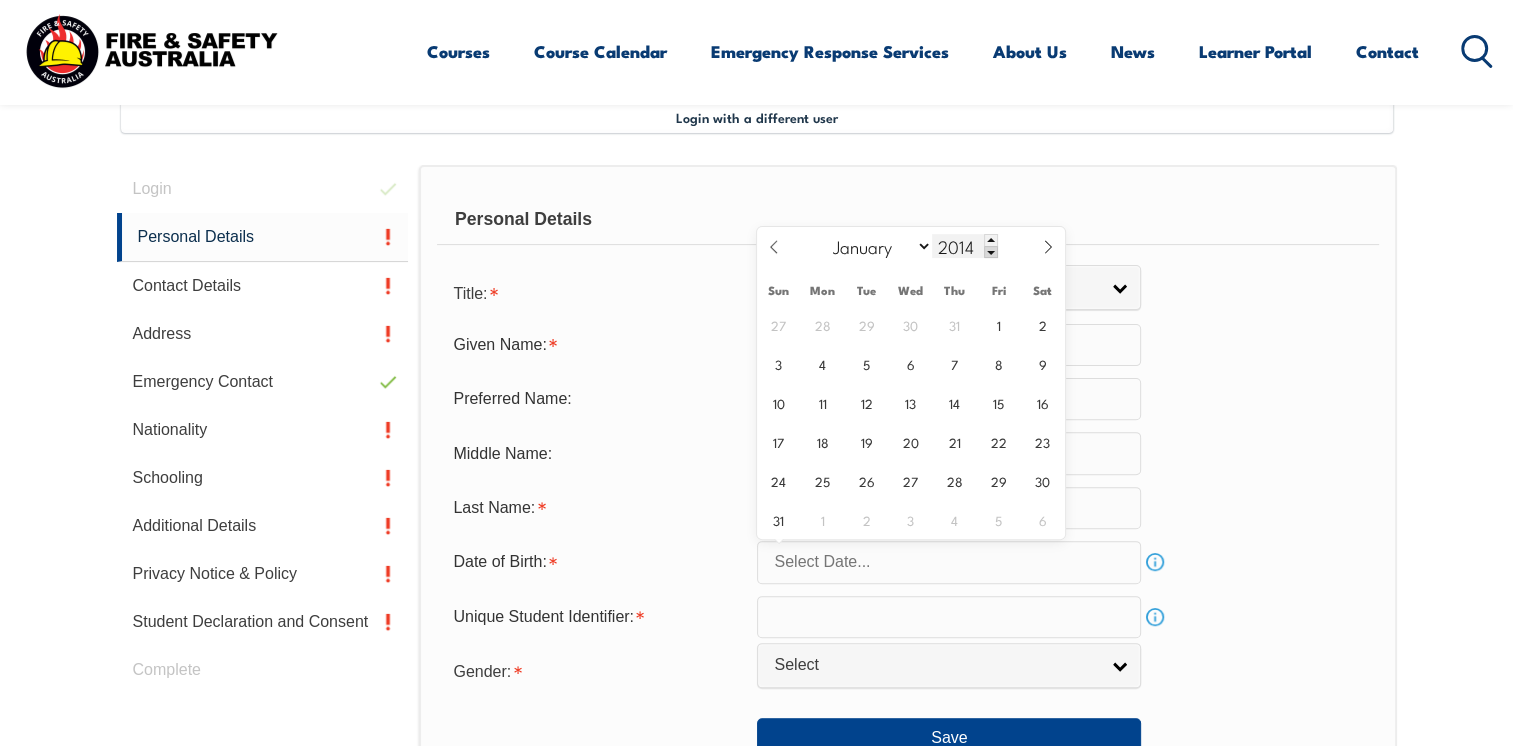 click at bounding box center [991, 252] 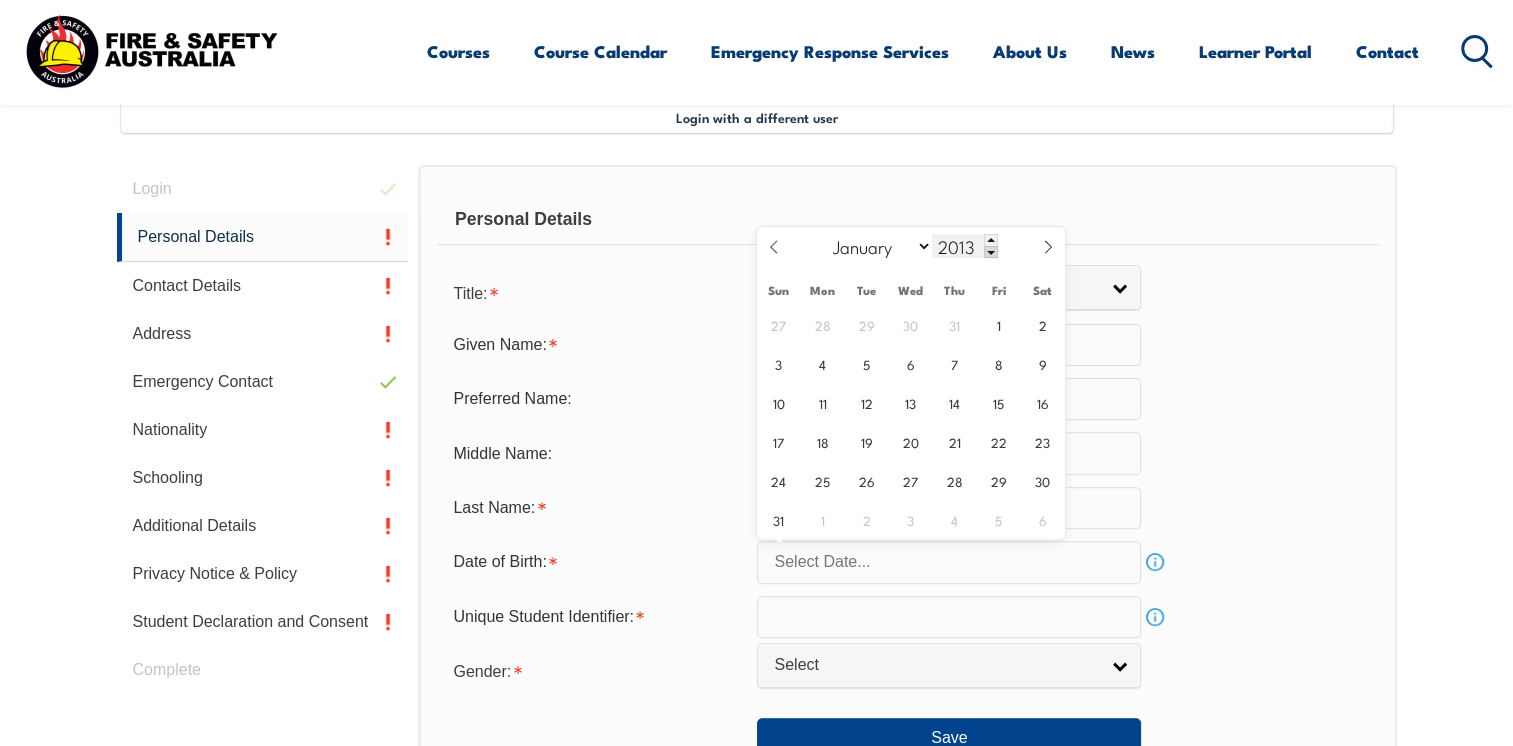 click at bounding box center (991, 252) 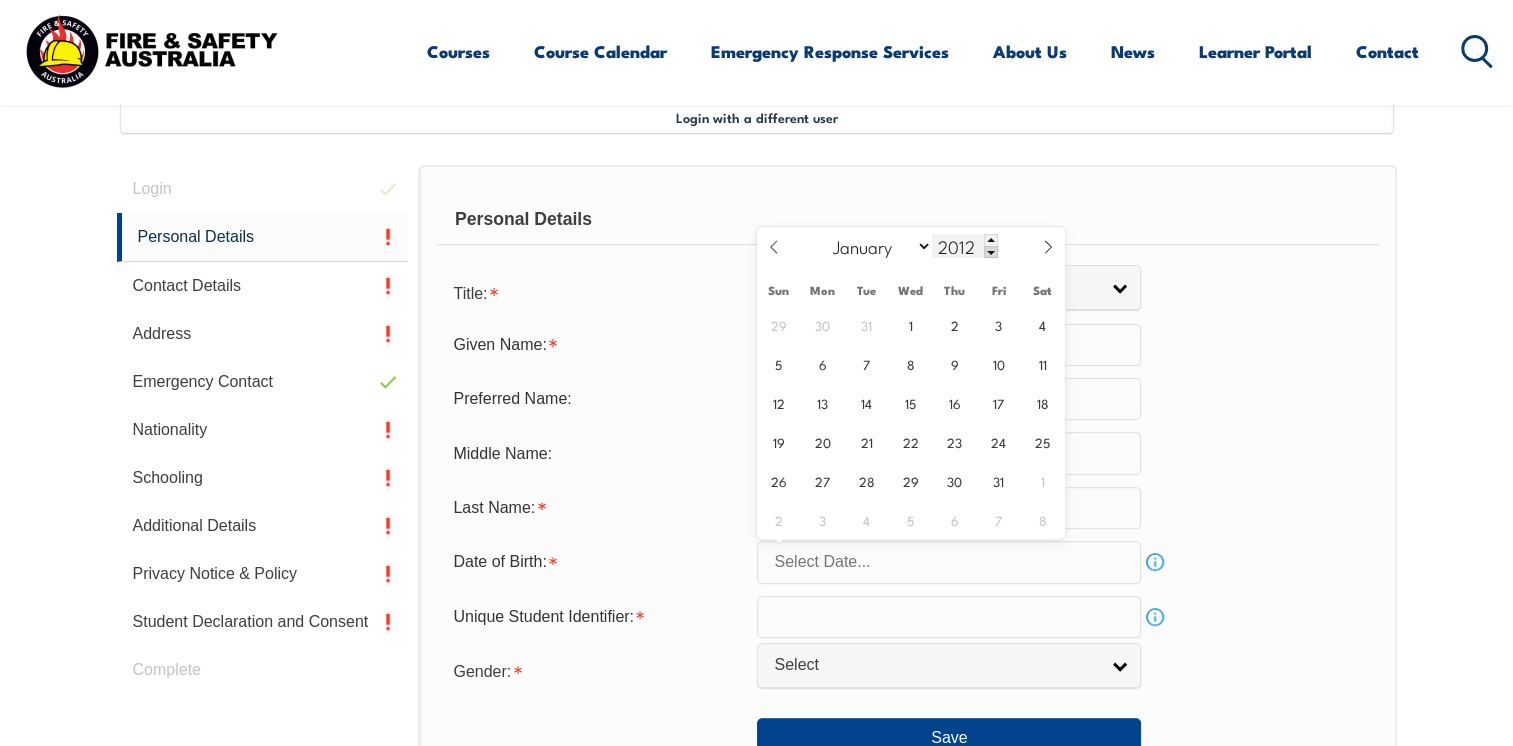 click at bounding box center (991, 252) 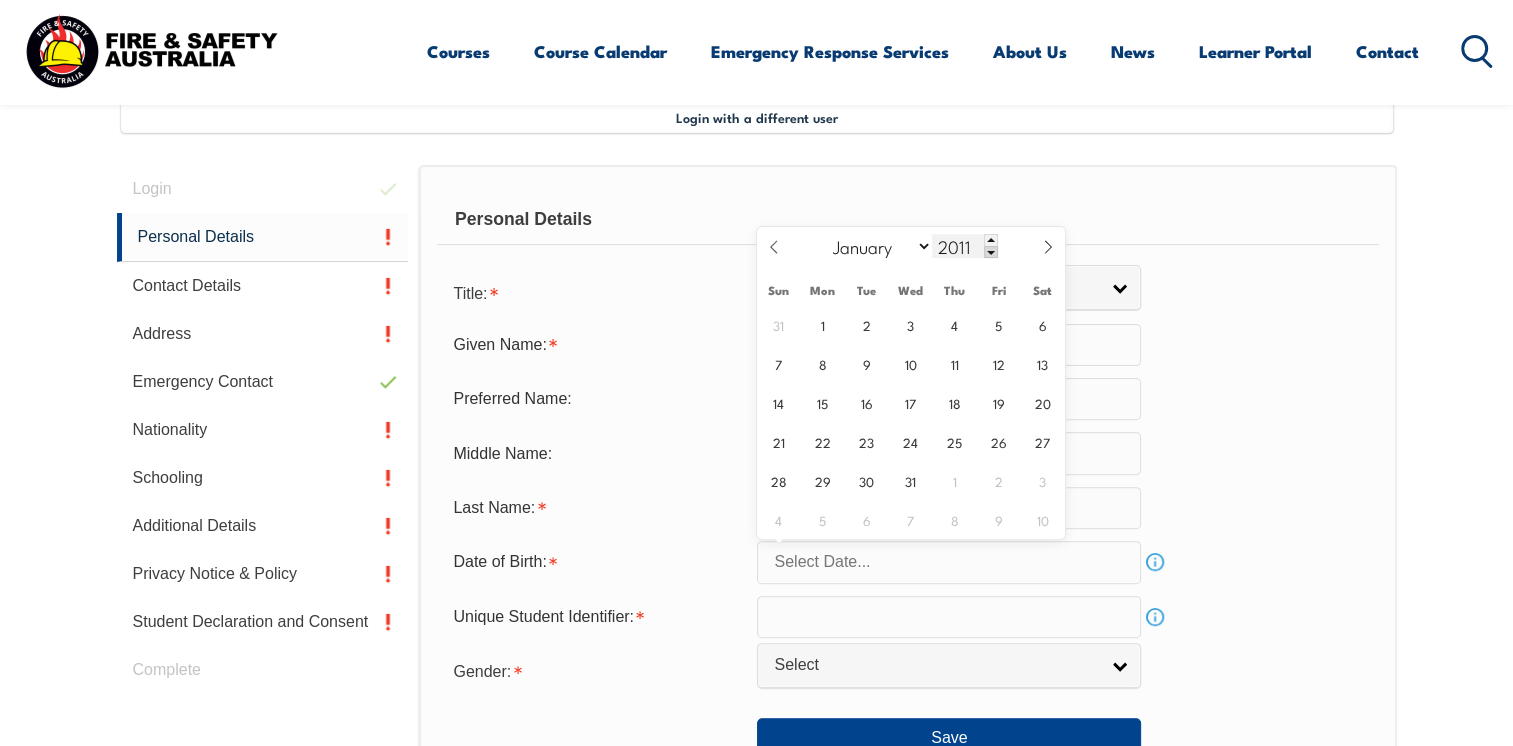 click at bounding box center [991, 252] 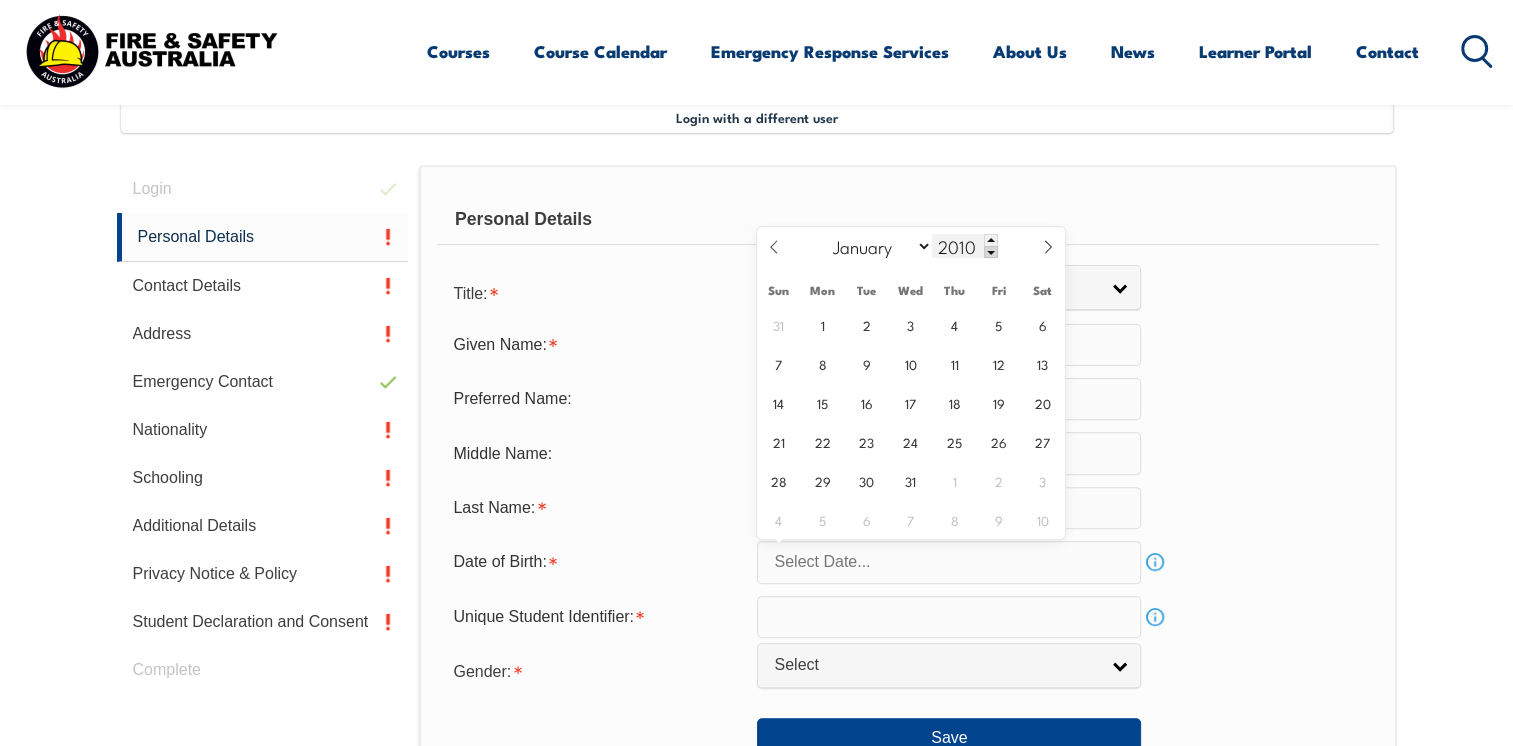 click at bounding box center (991, 252) 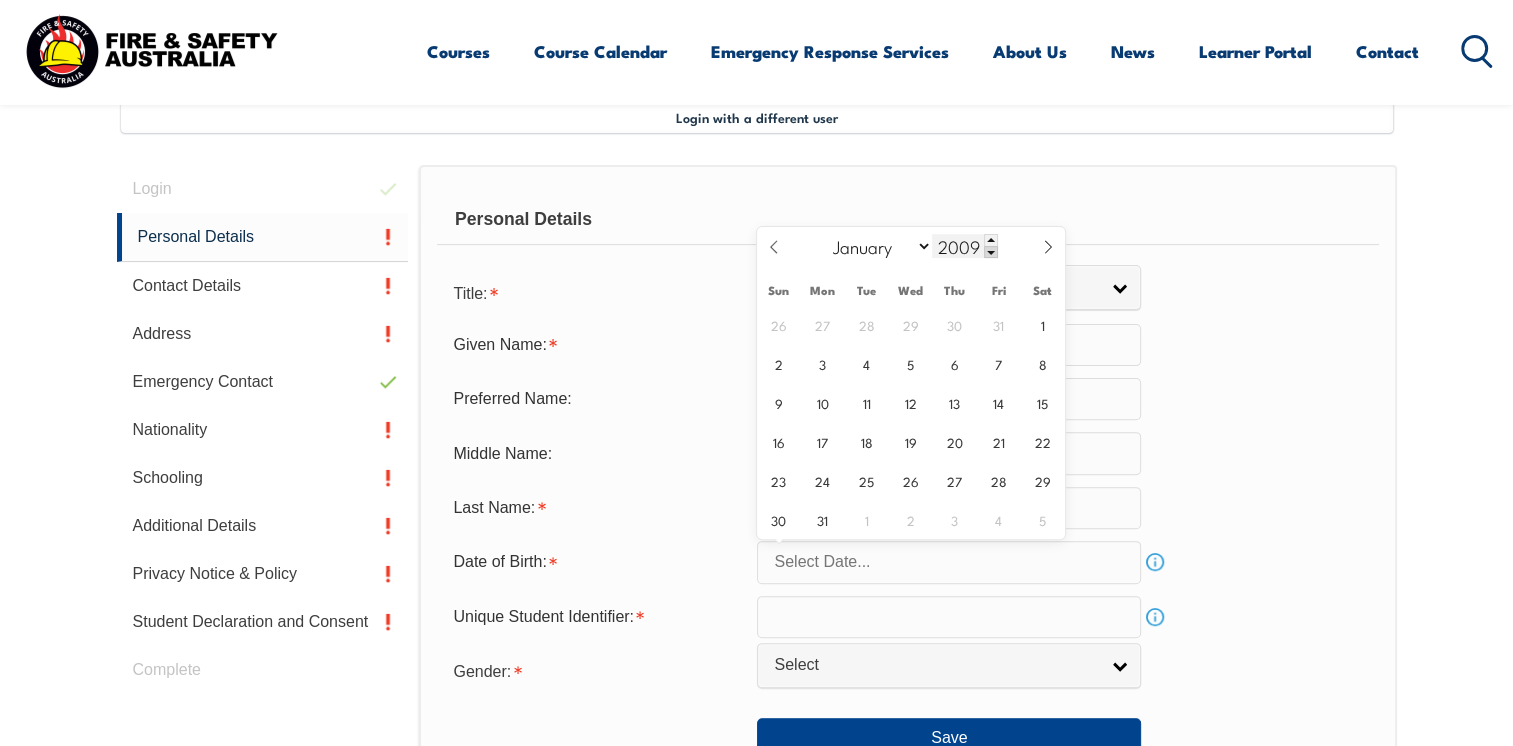 click at bounding box center [991, 252] 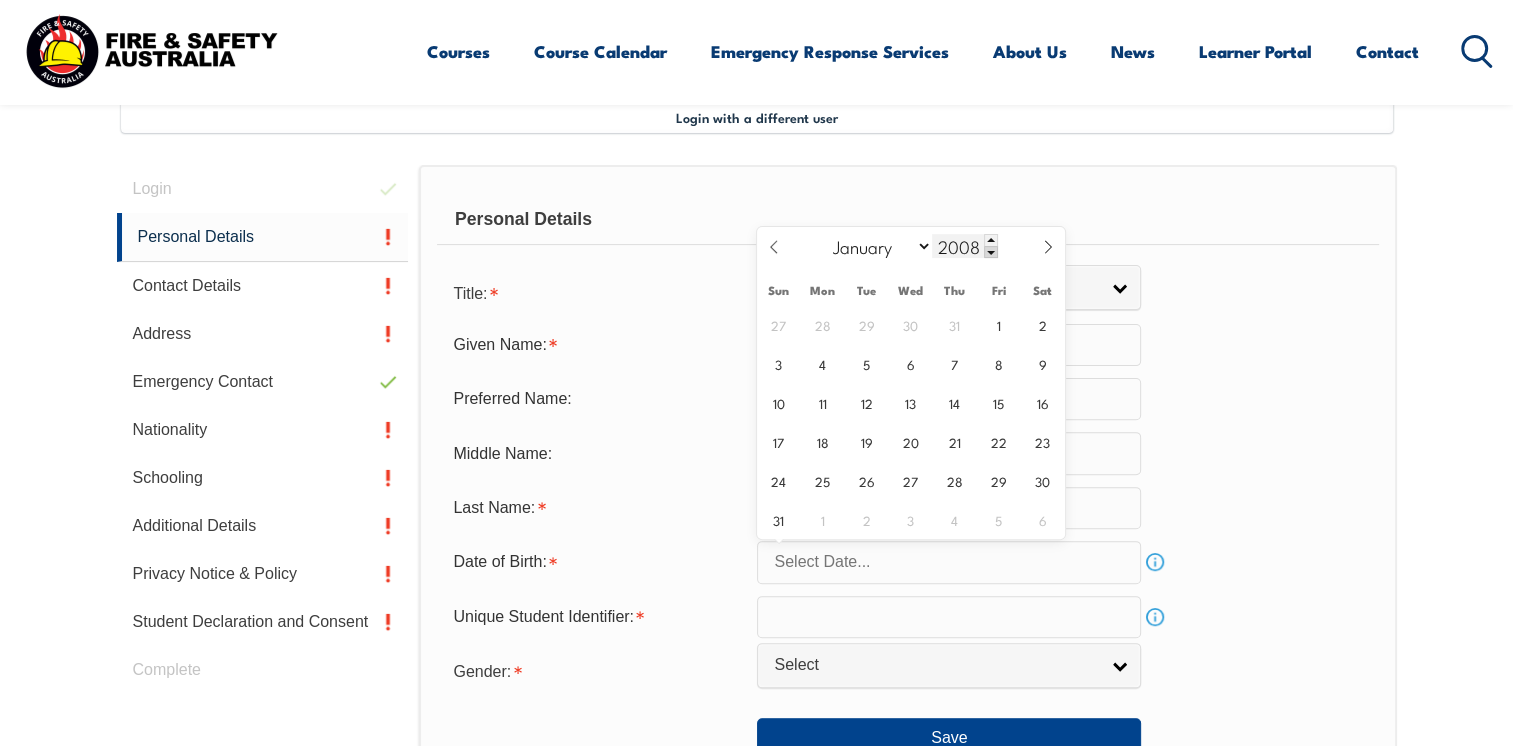 click at bounding box center (991, 252) 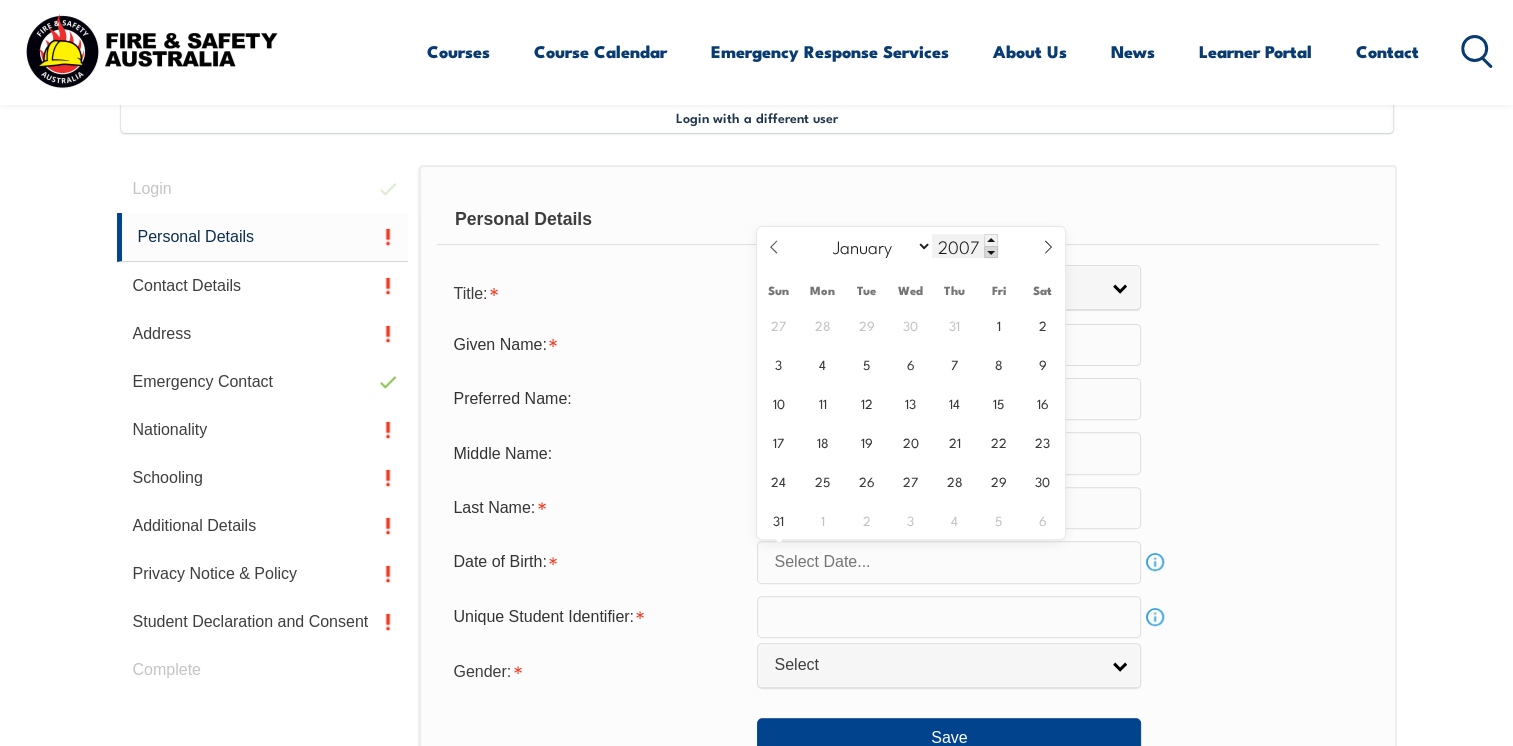 click at bounding box center [991, 252] 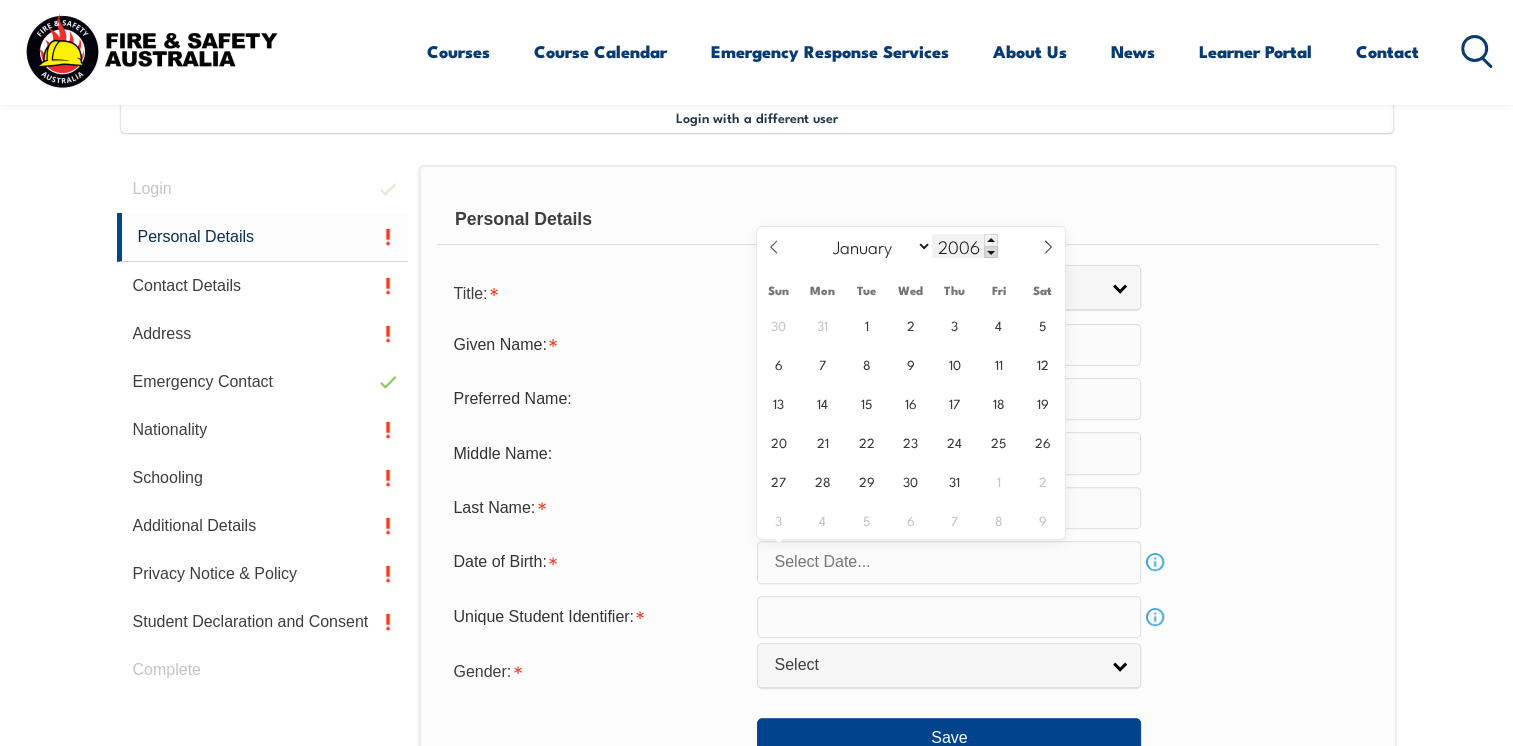 click at bounding box center (991, 252) 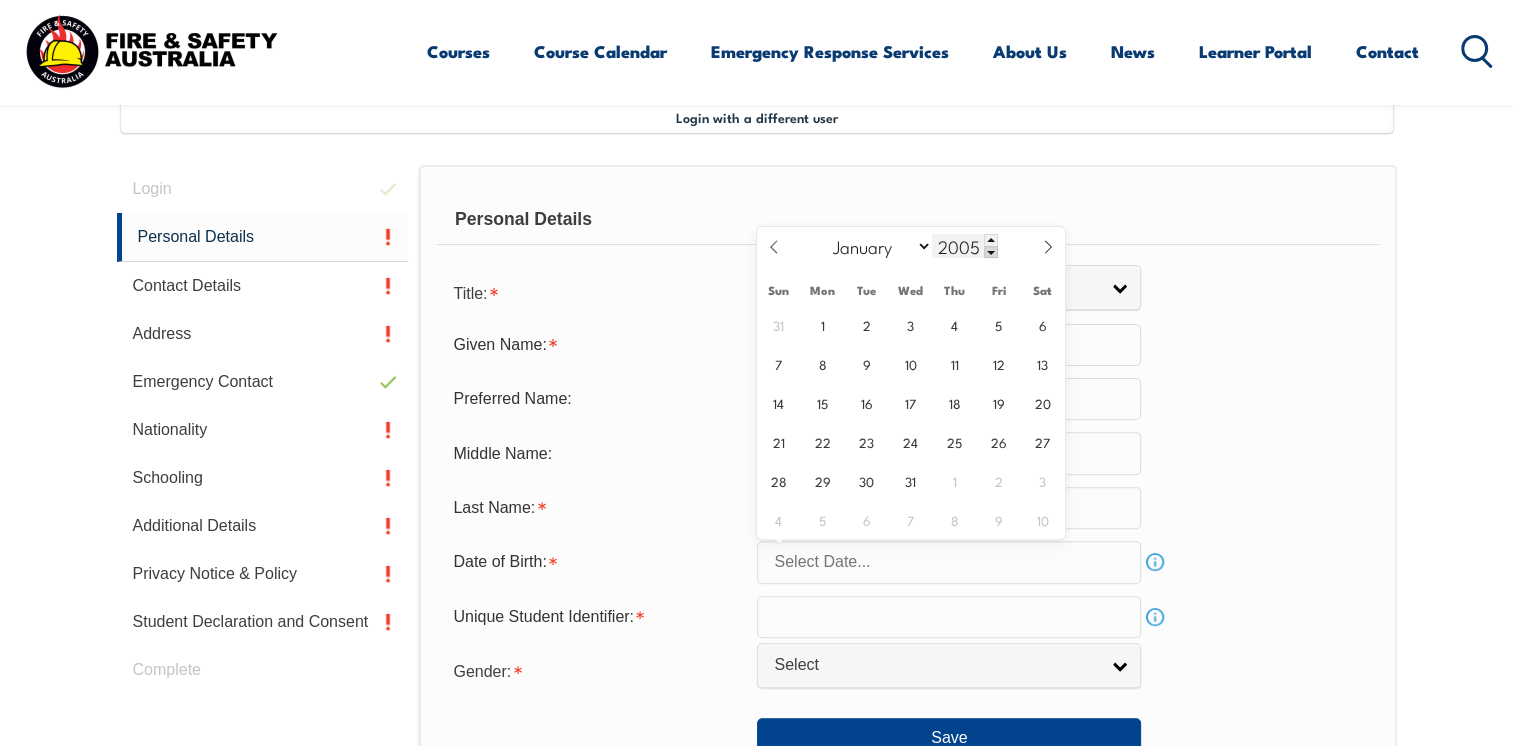 click at bounding box center (991, 252) 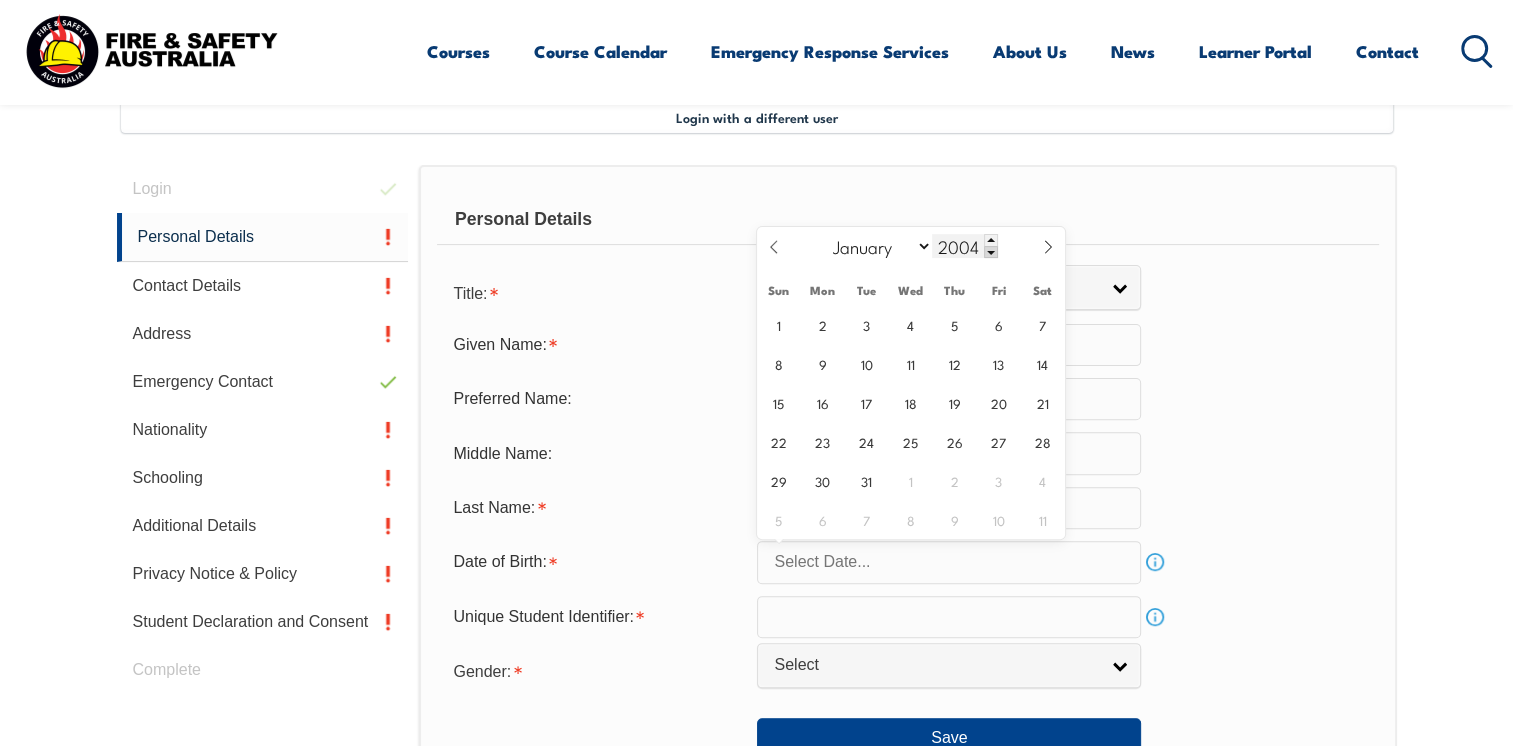 click at bounding box center (991, 252) 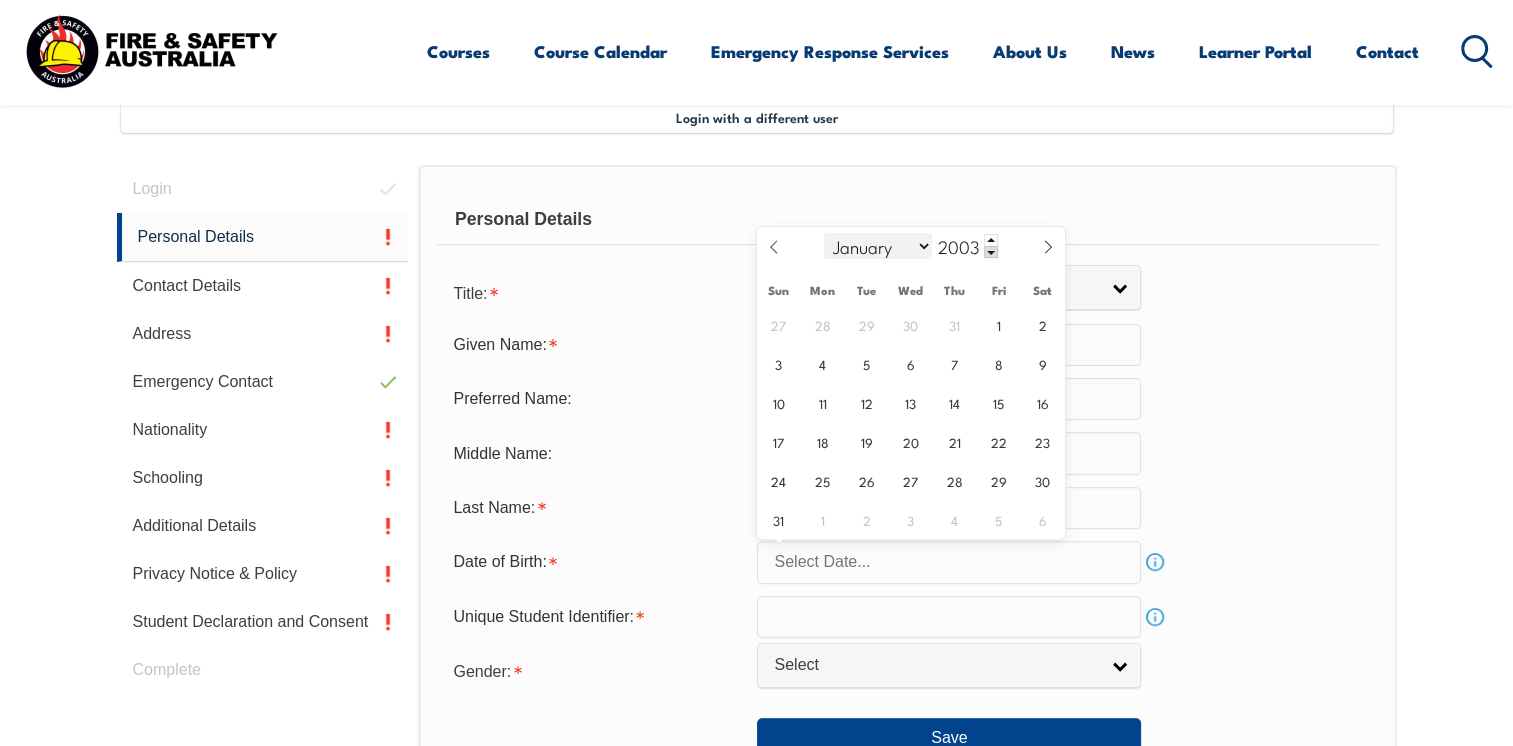 click on "January February March April May June July August September October November December" at bounding box center [878, 246] 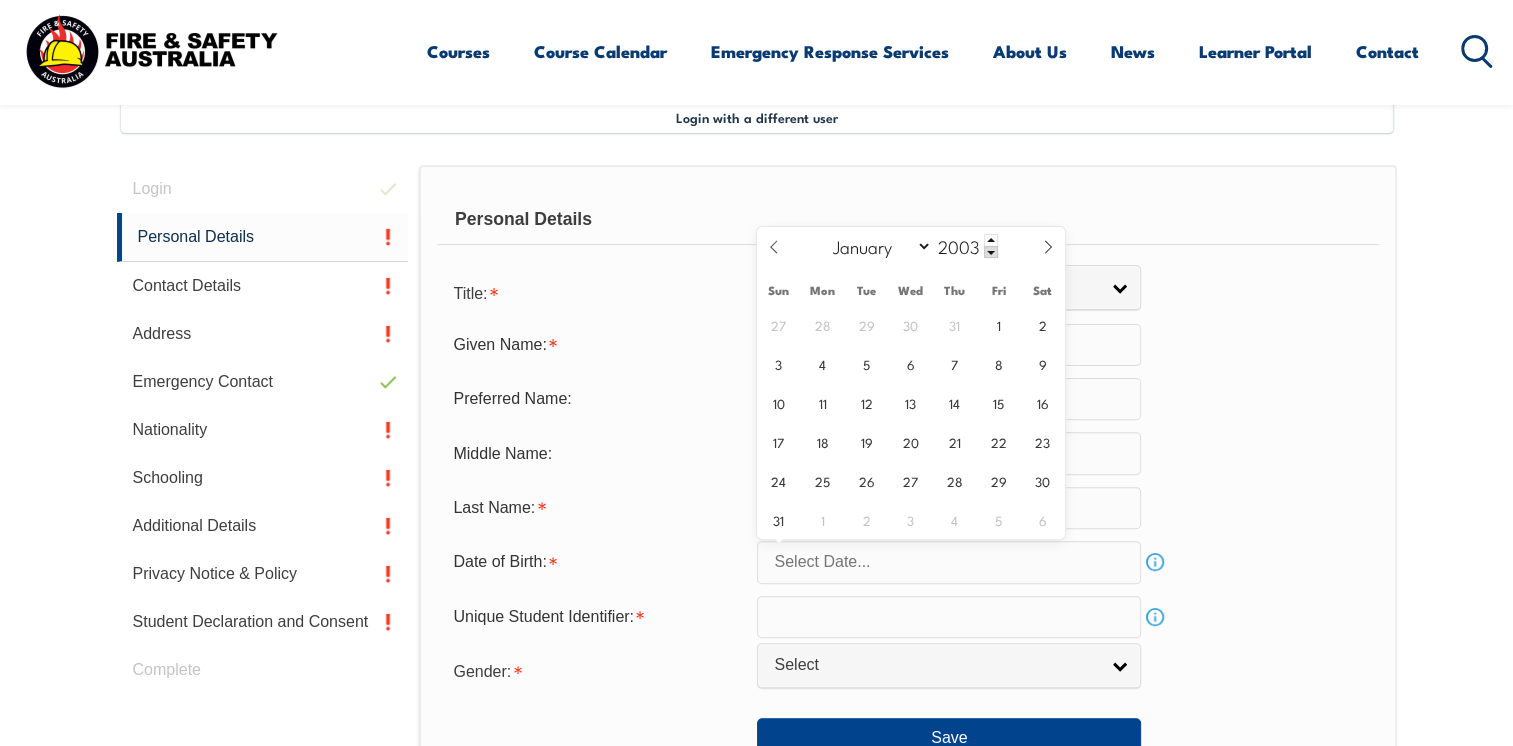 select on "0" 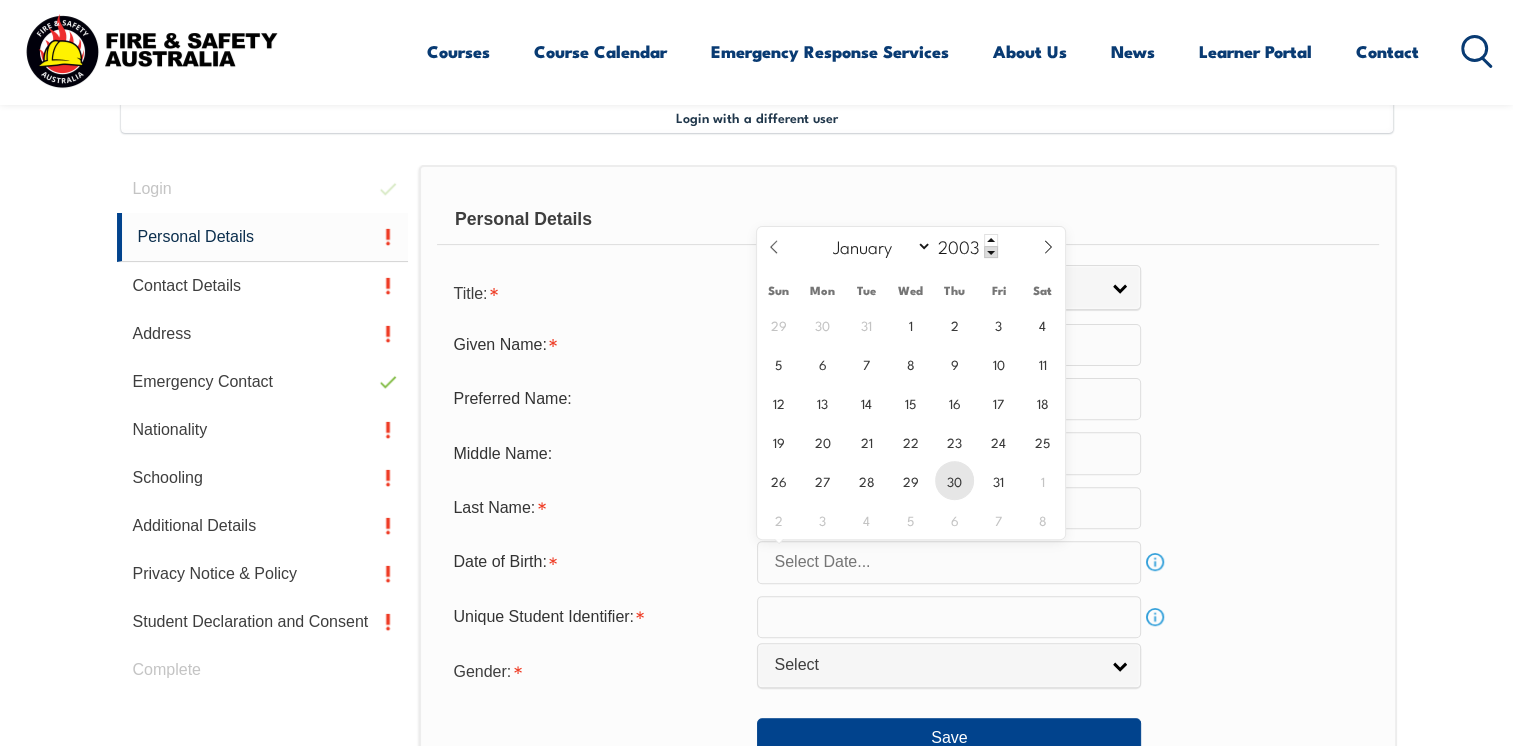 click on "30" at bounding box center (954, 480) 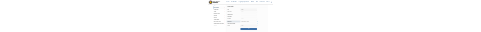 scroll, scrollTop: 644, scrollLeft: 0, axis: vertical 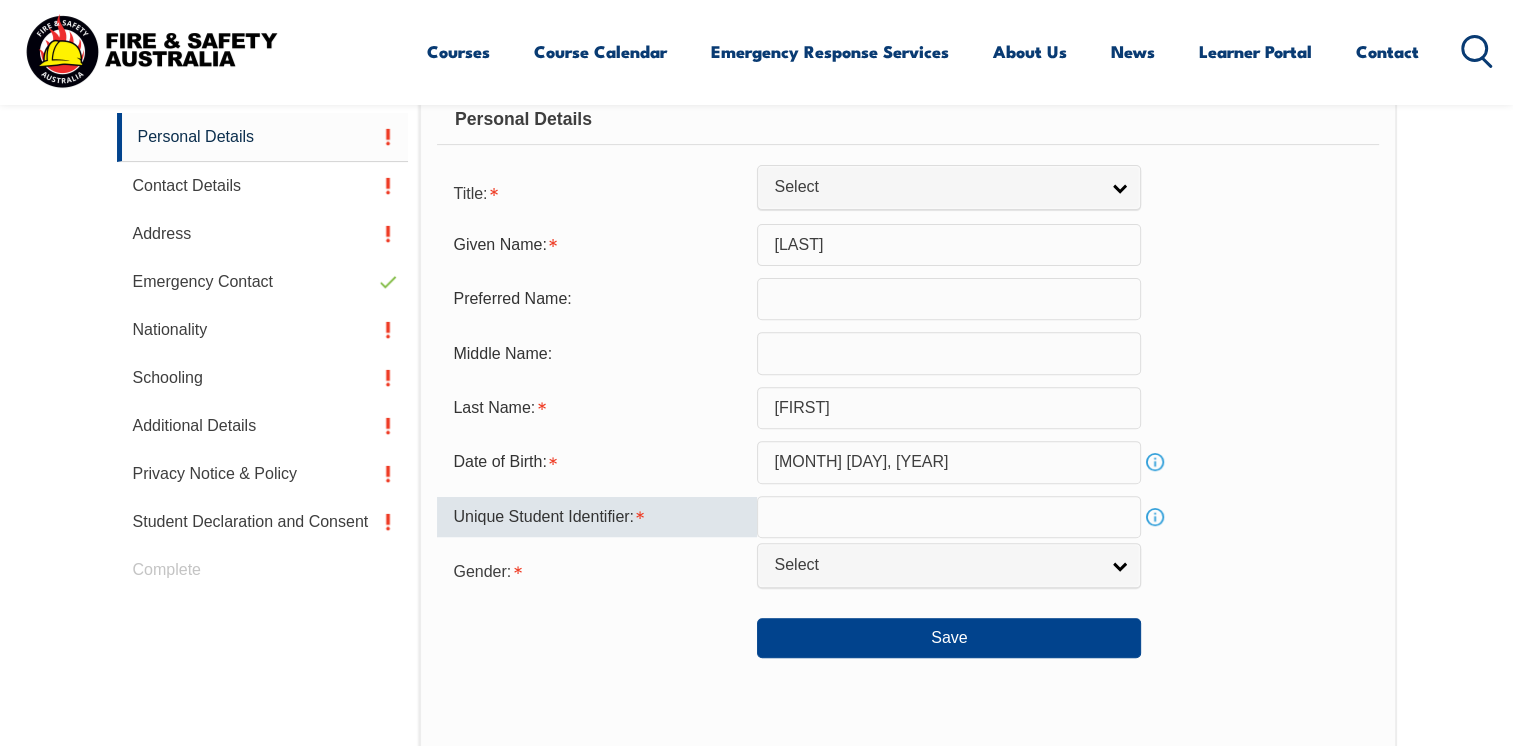 click at bounding box center (949, 517) 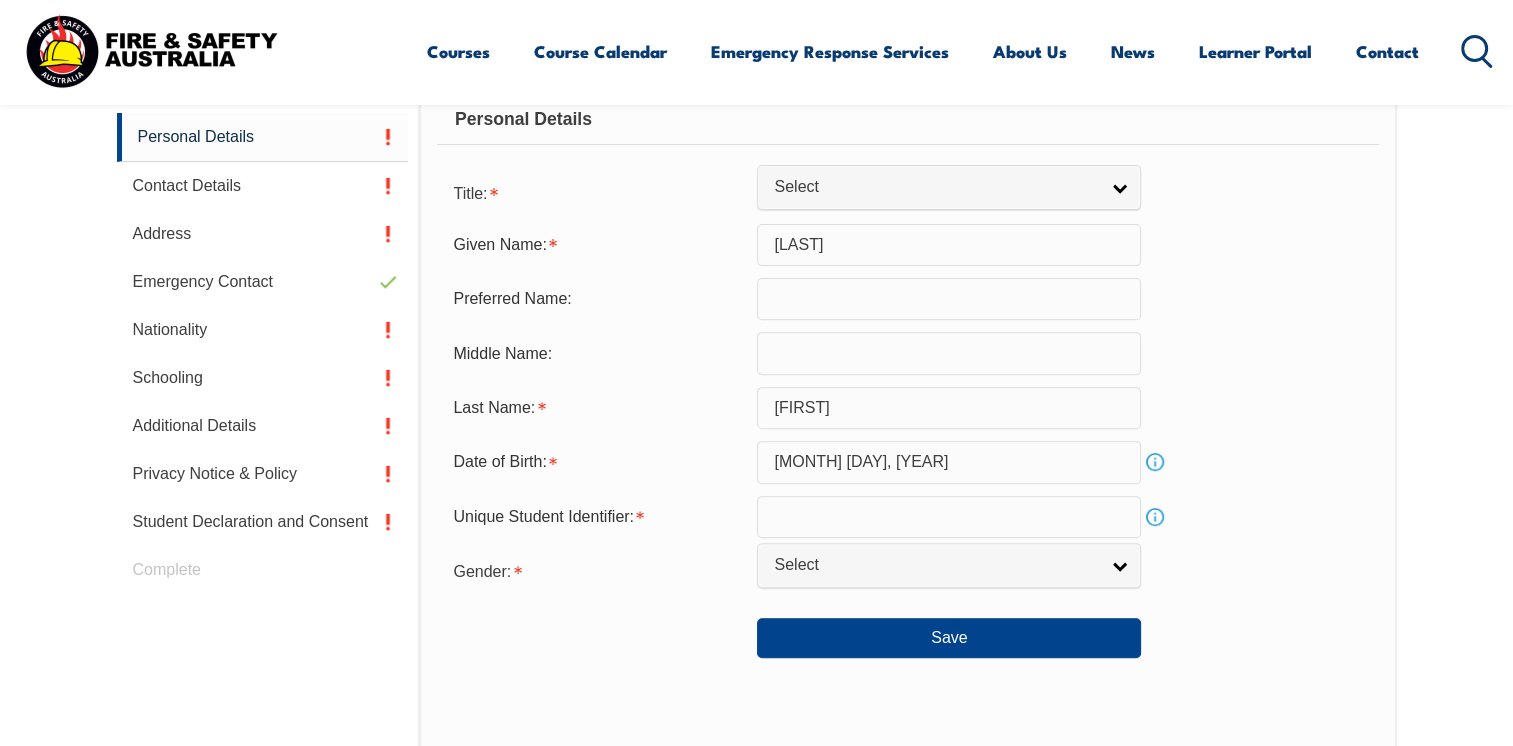 click on "Info" at bounding box center [1155, 517] 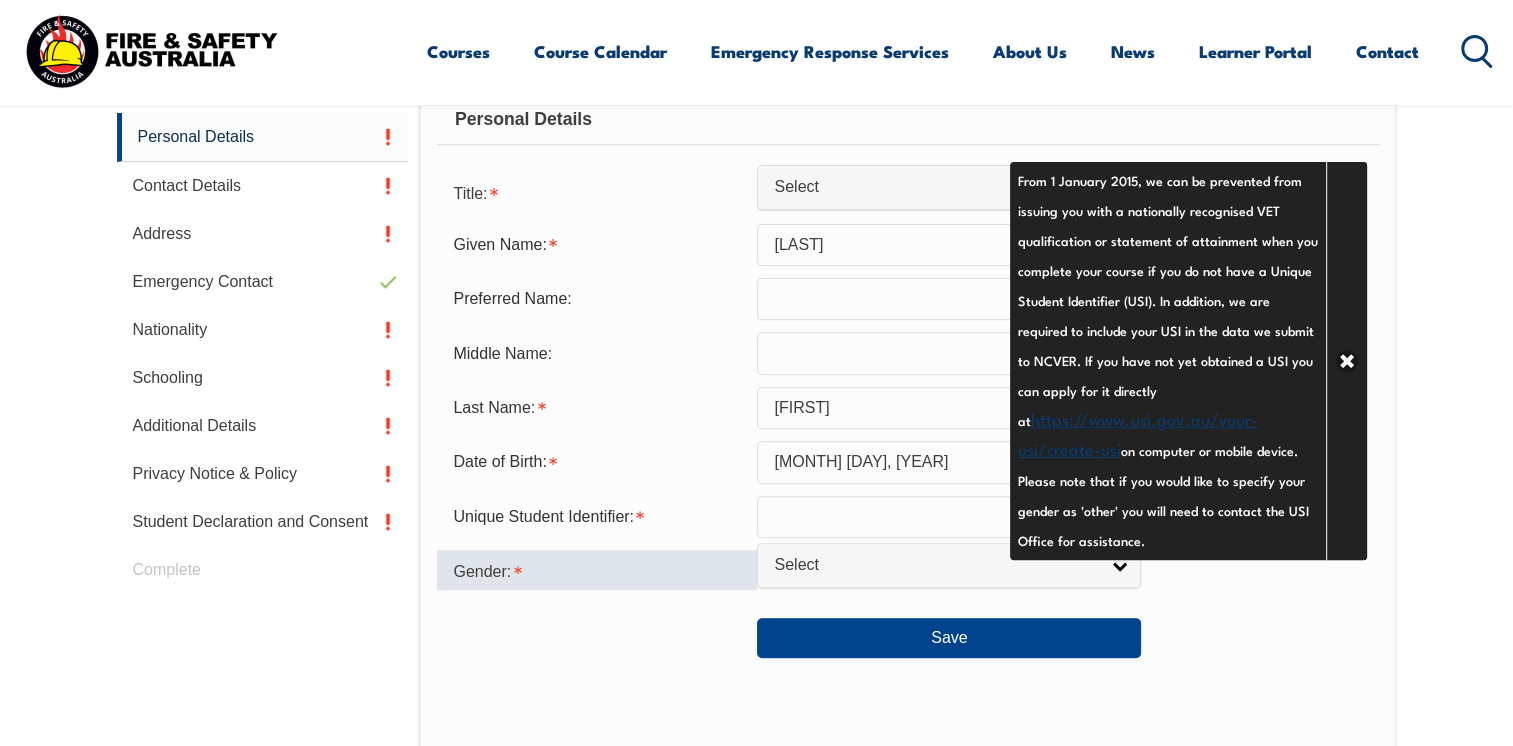 click on "Gender:" at bounding box center [597, 570] 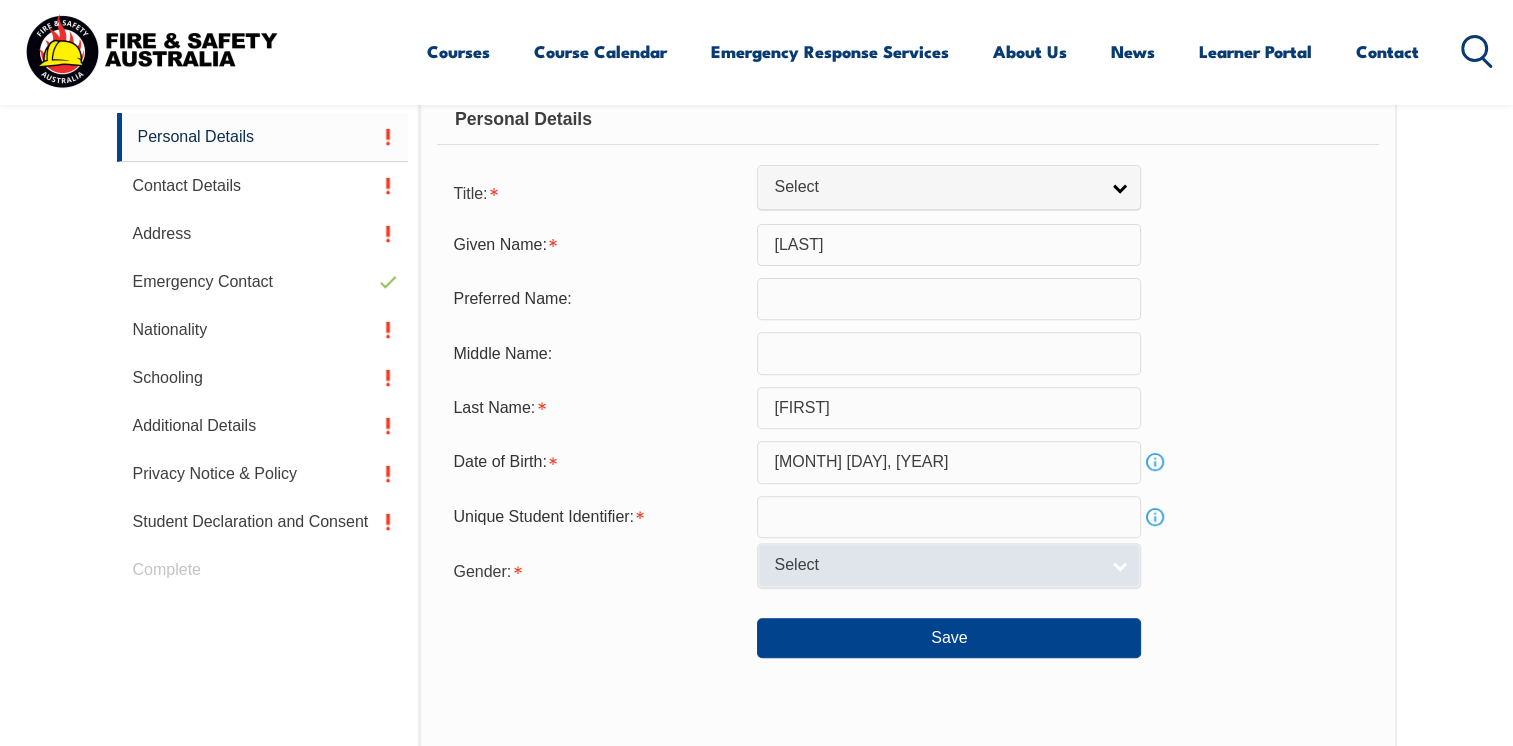 click on "Select" at bounding box center [936, 565] 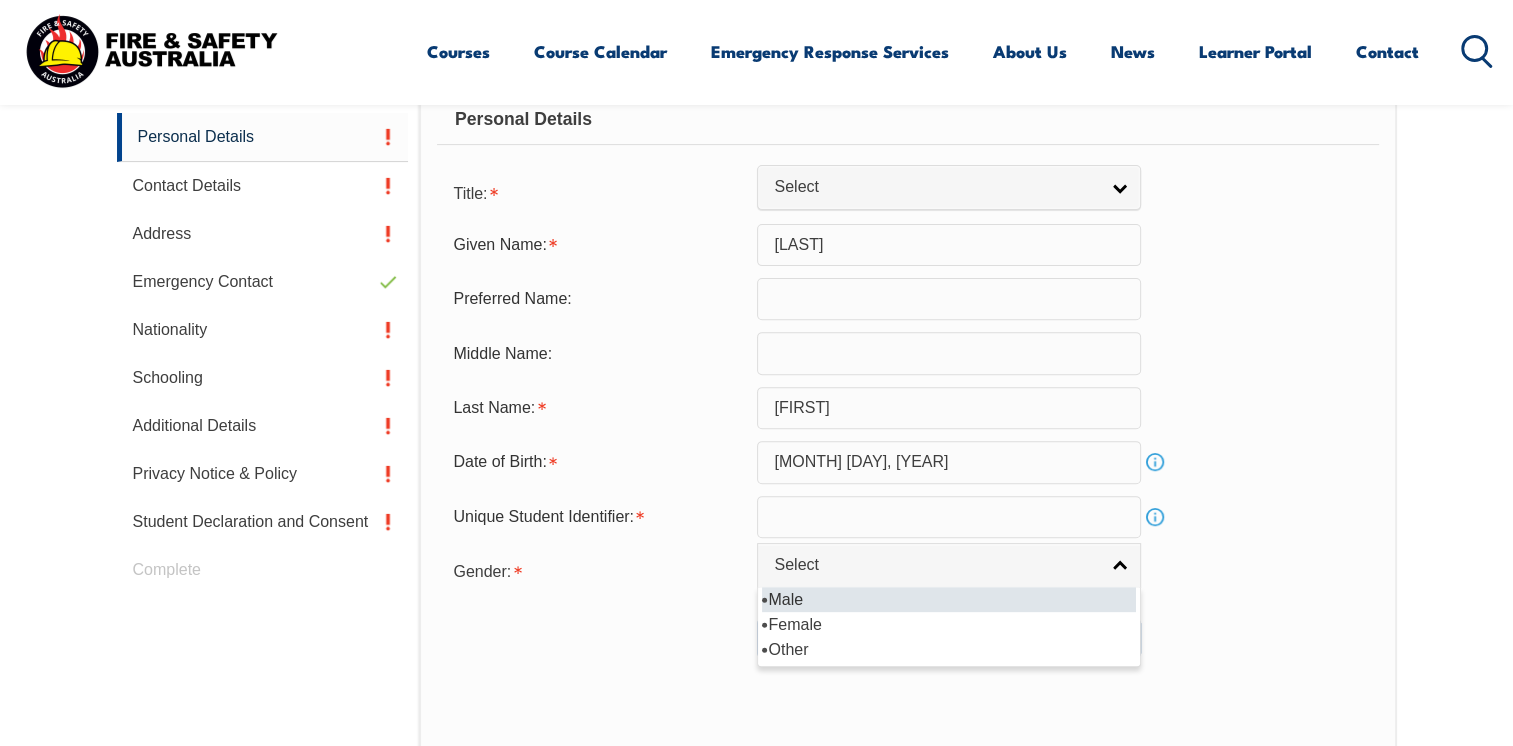 click on "Male" at bounding box center (949, 599) 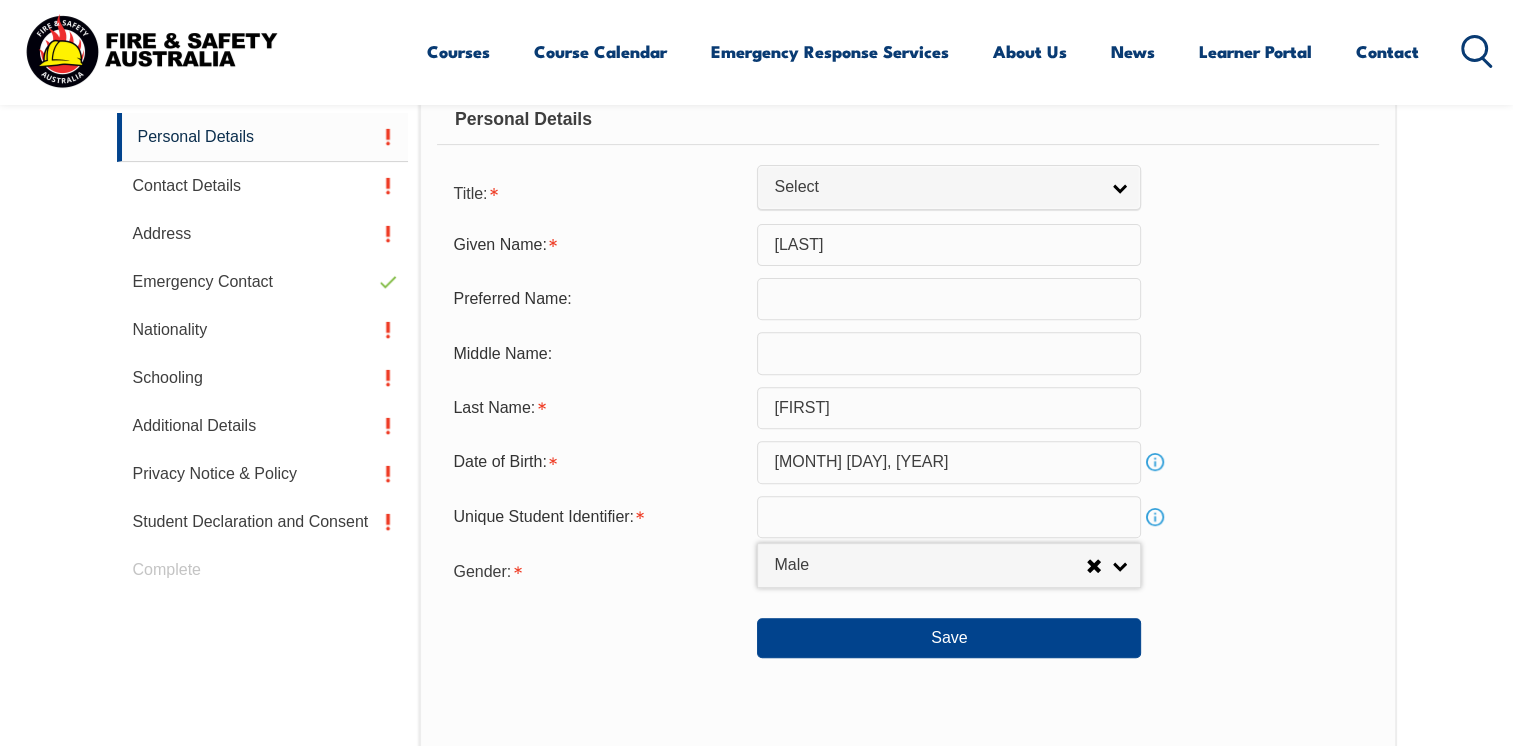 click at bounding box center [949, 517] 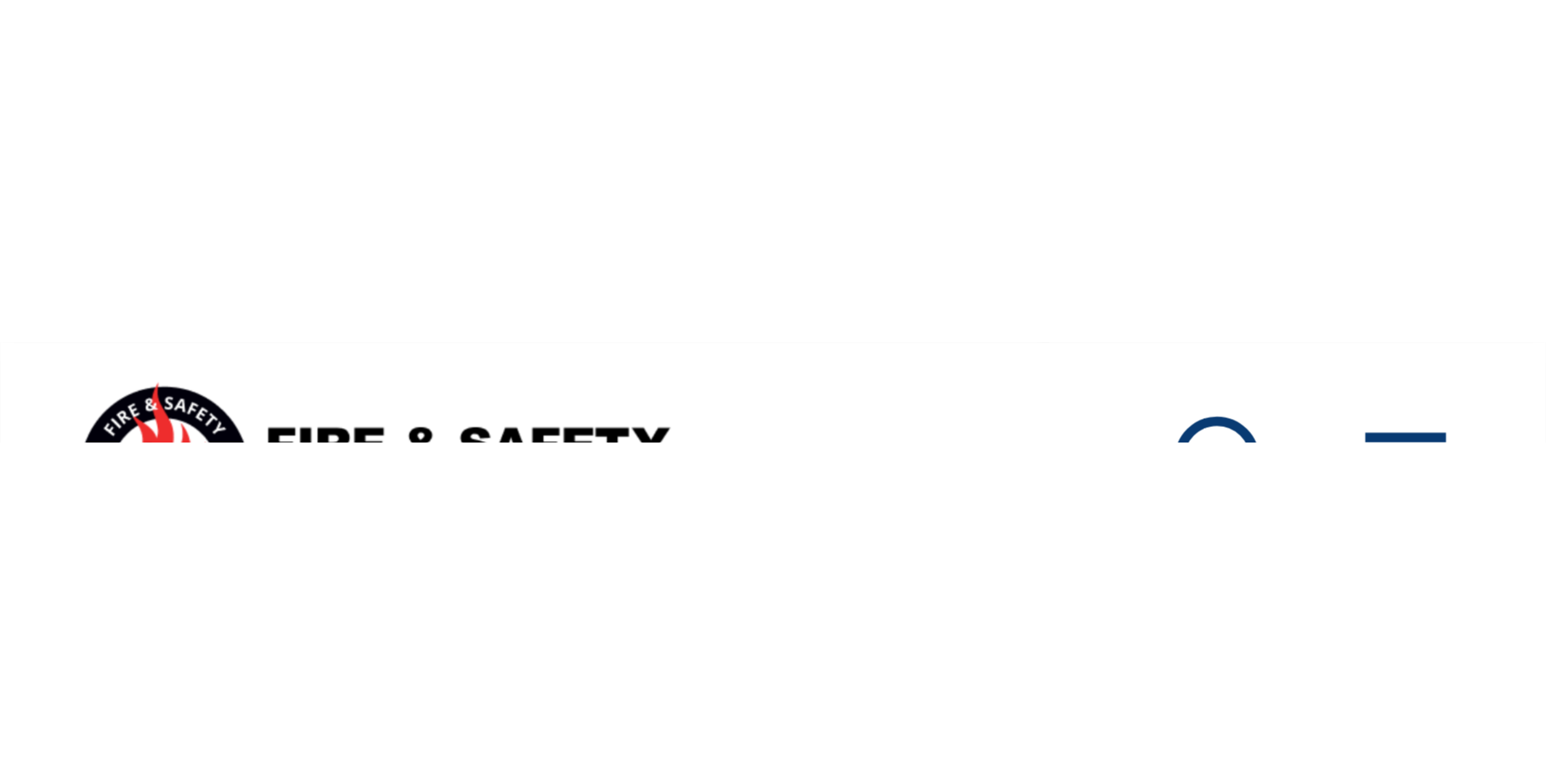 scroll, scrollTop: 526, scrollLeft: 0, axis: vertical 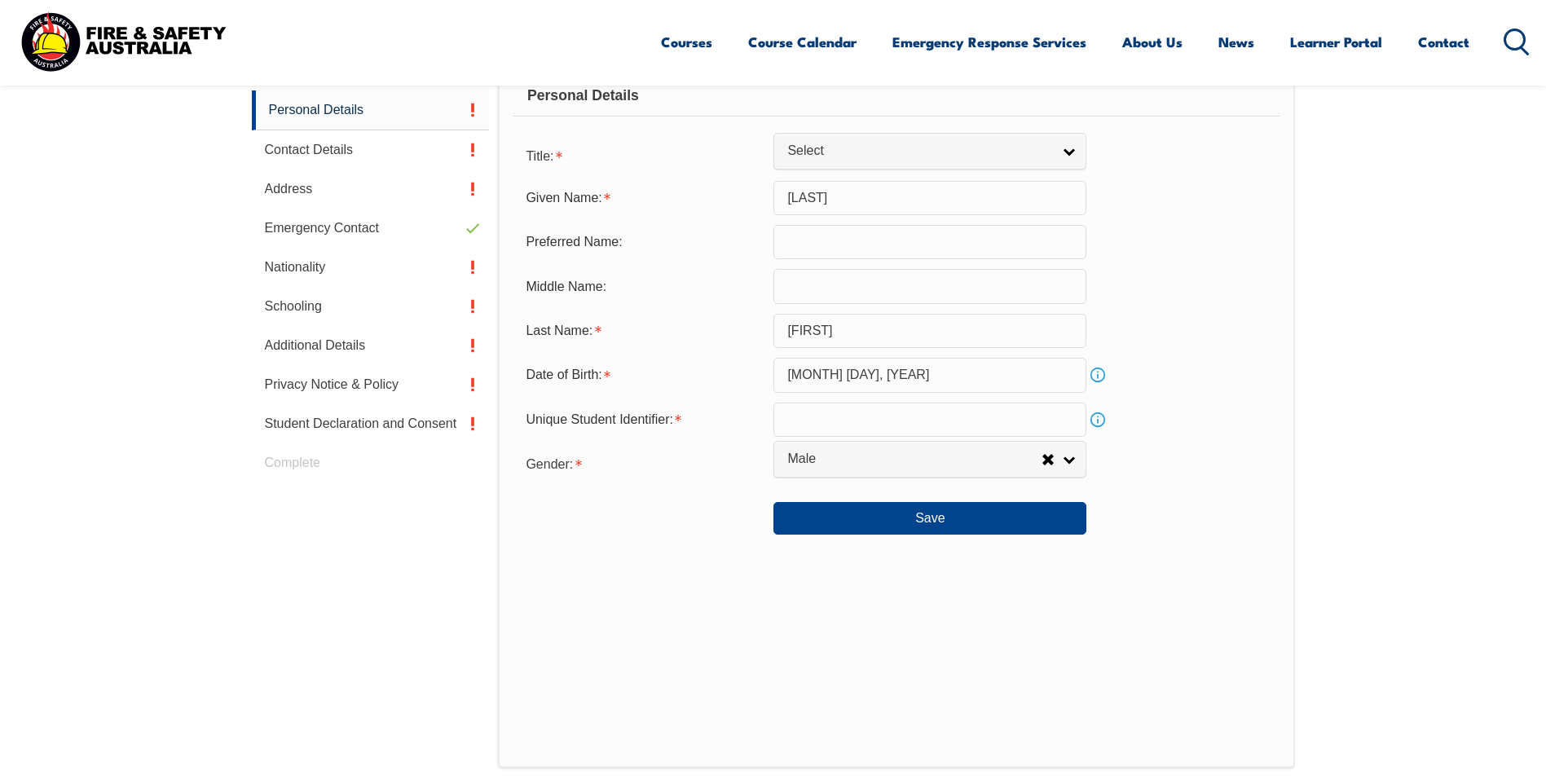 click at bounding box center [930, 420] 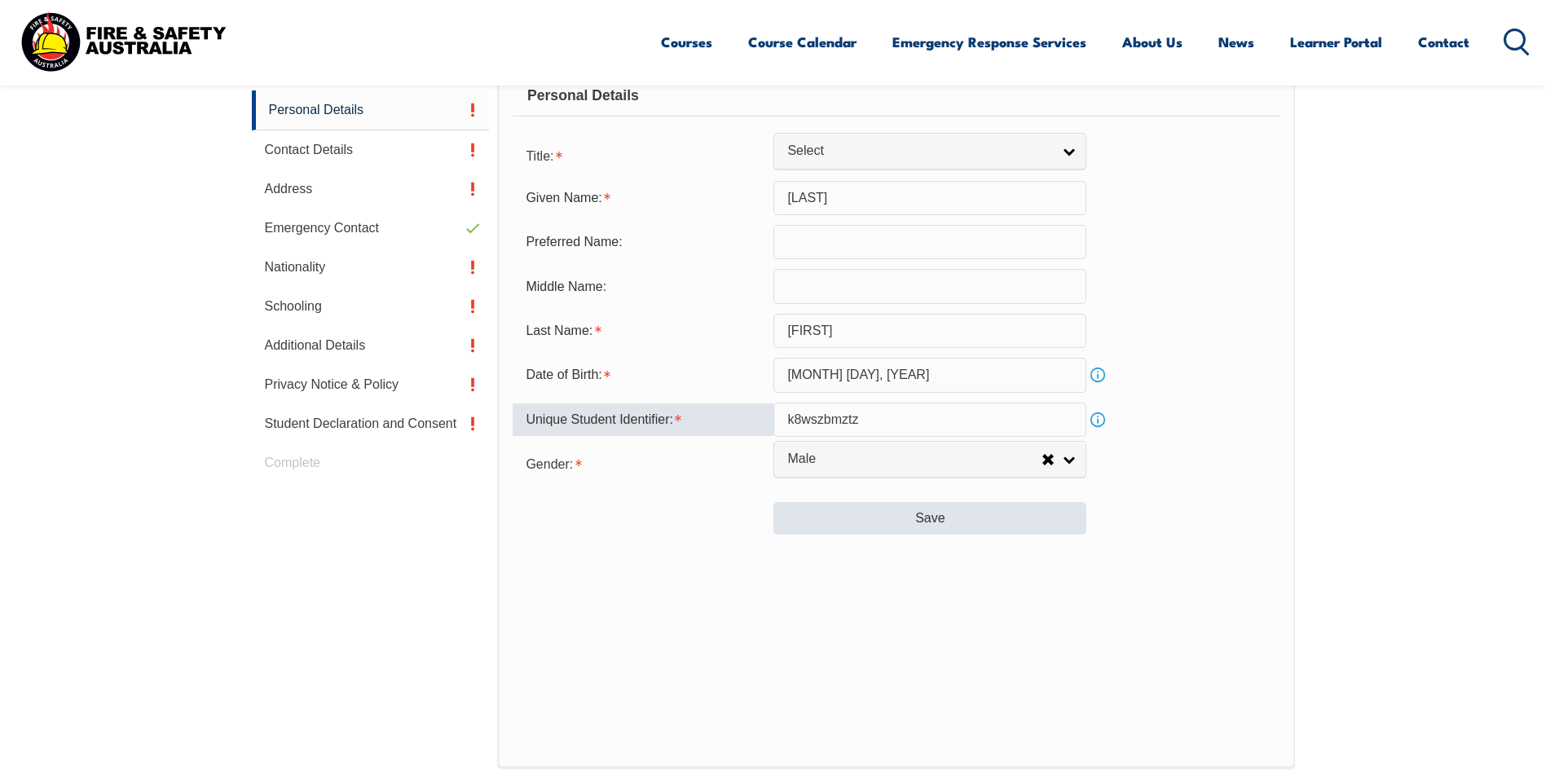 type on "k8wszbmztz" 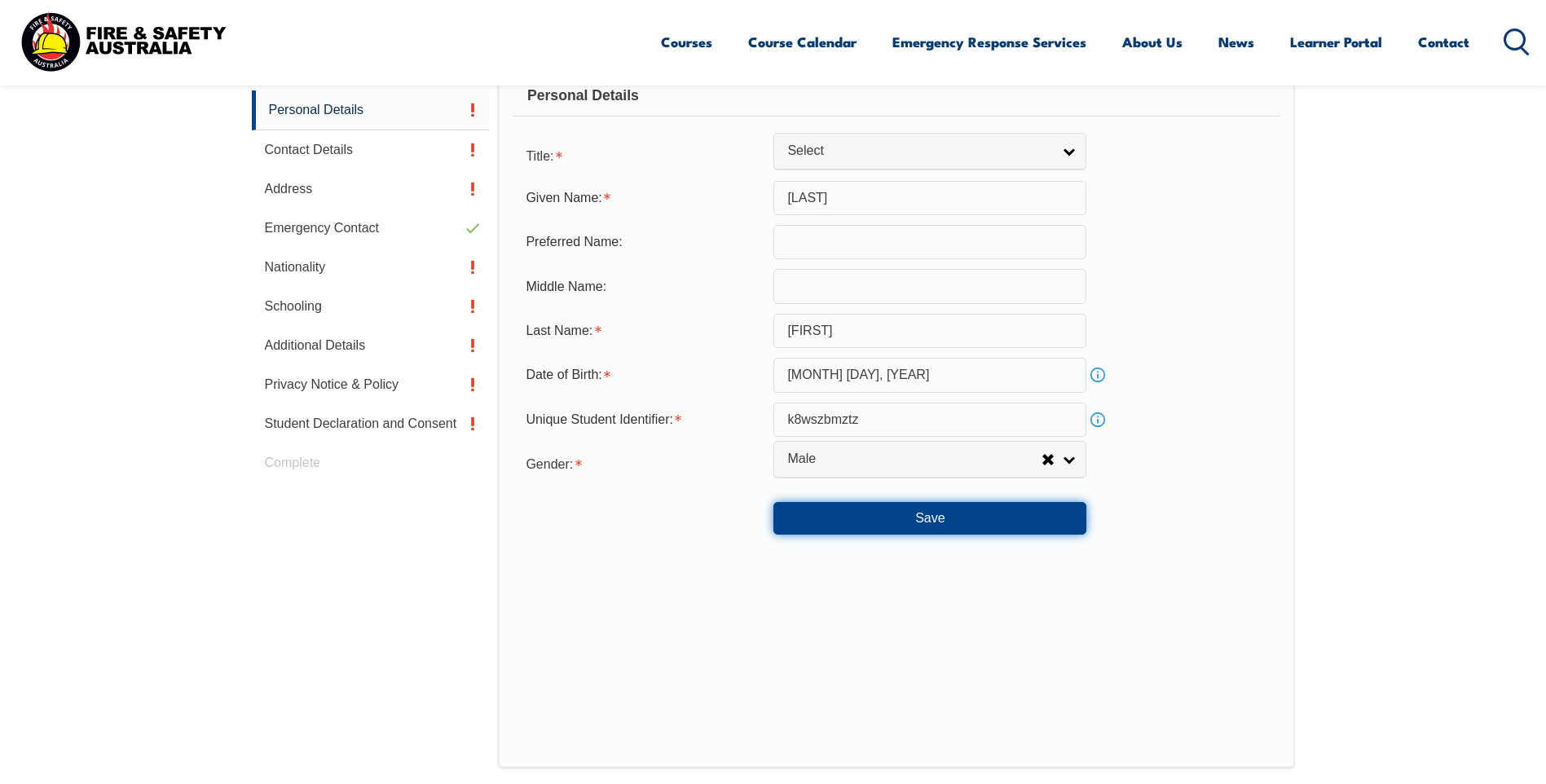 click on "Save" at bounding box center (930, 518) 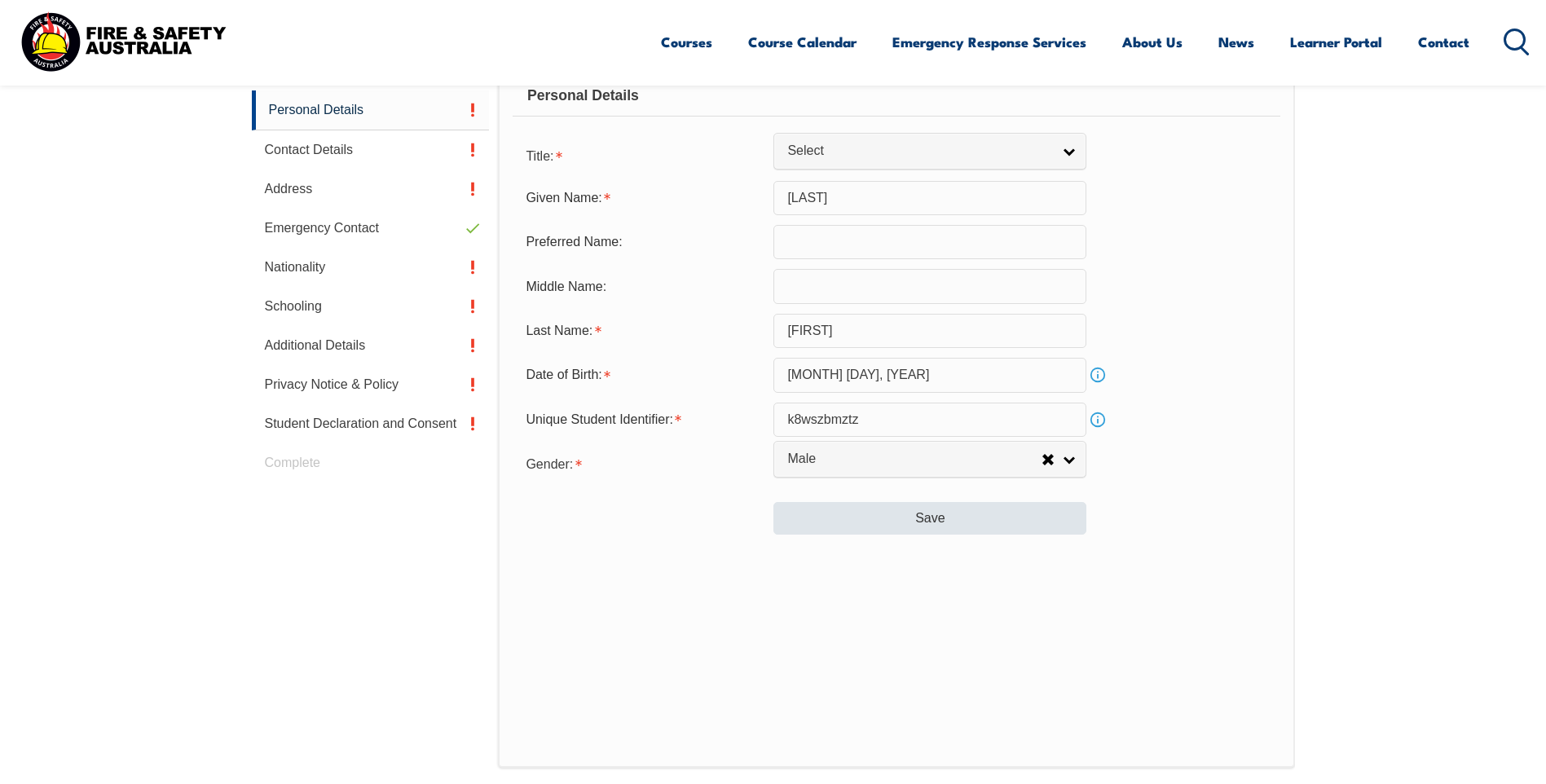 scroll, scrollTop: 529, scrollLeft: 0, axis: vertical 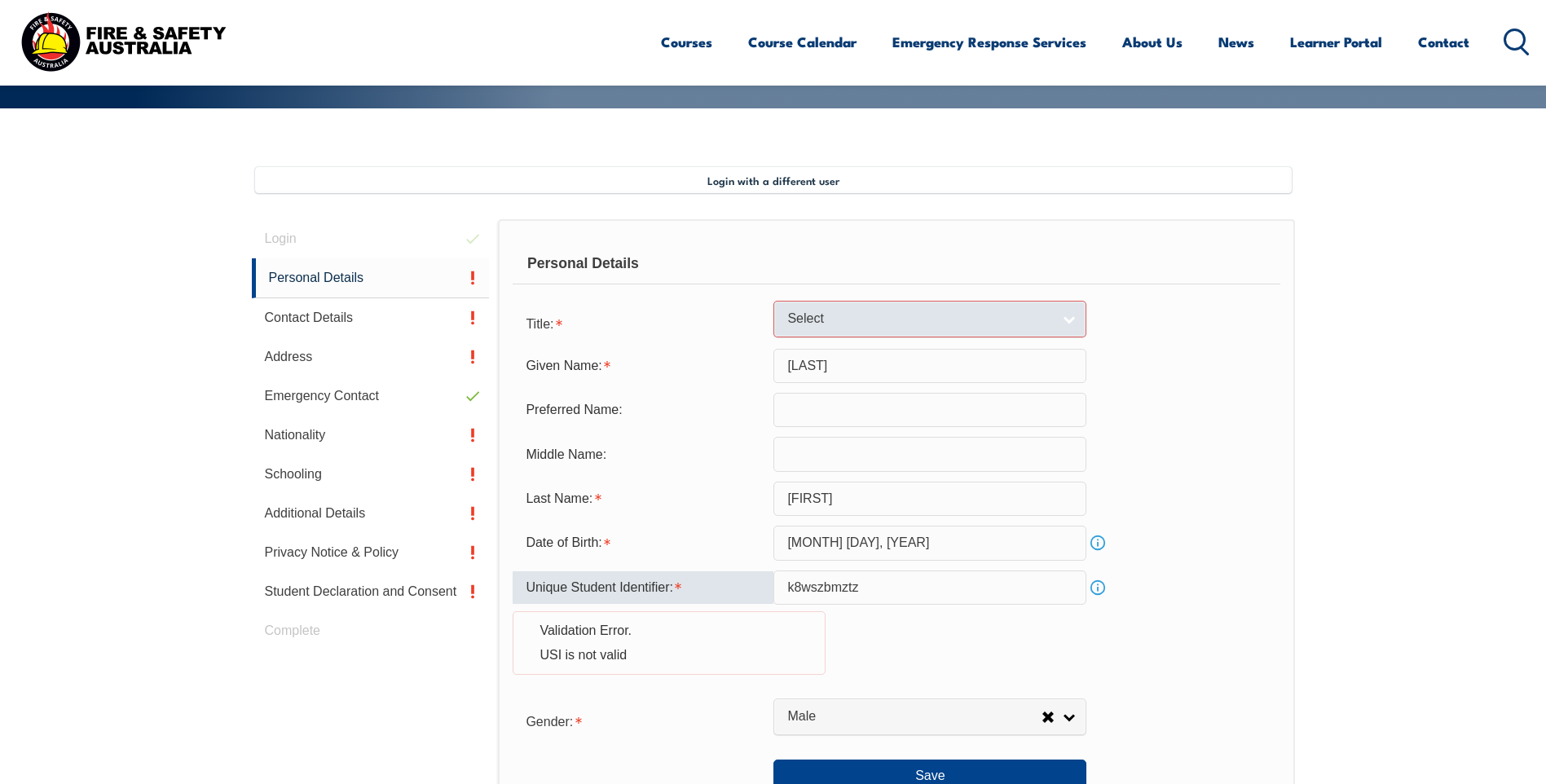 click on "Select" at bounding box center [919, 319] 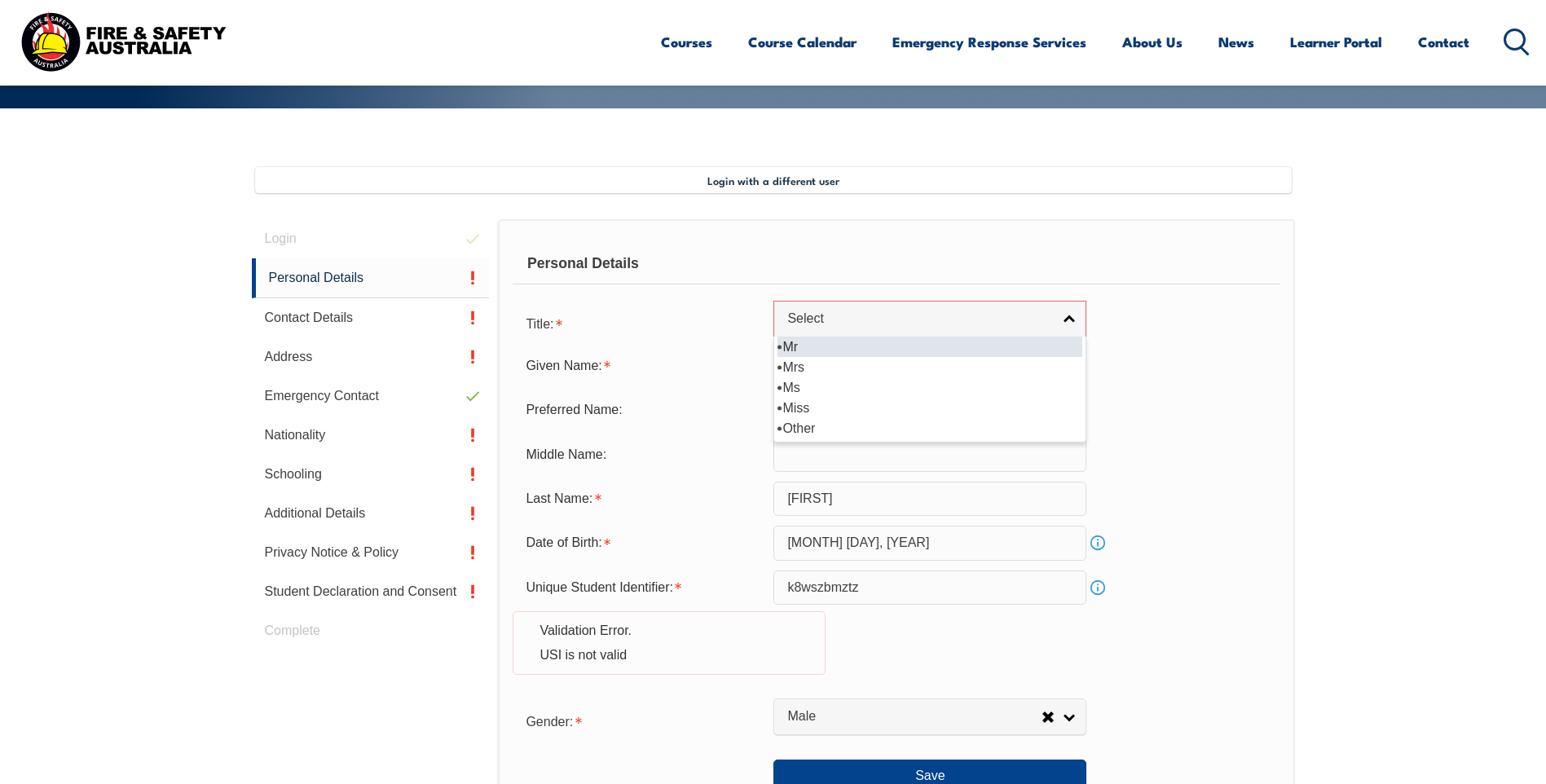 click on "Mr" at bounding box center [930, 346] 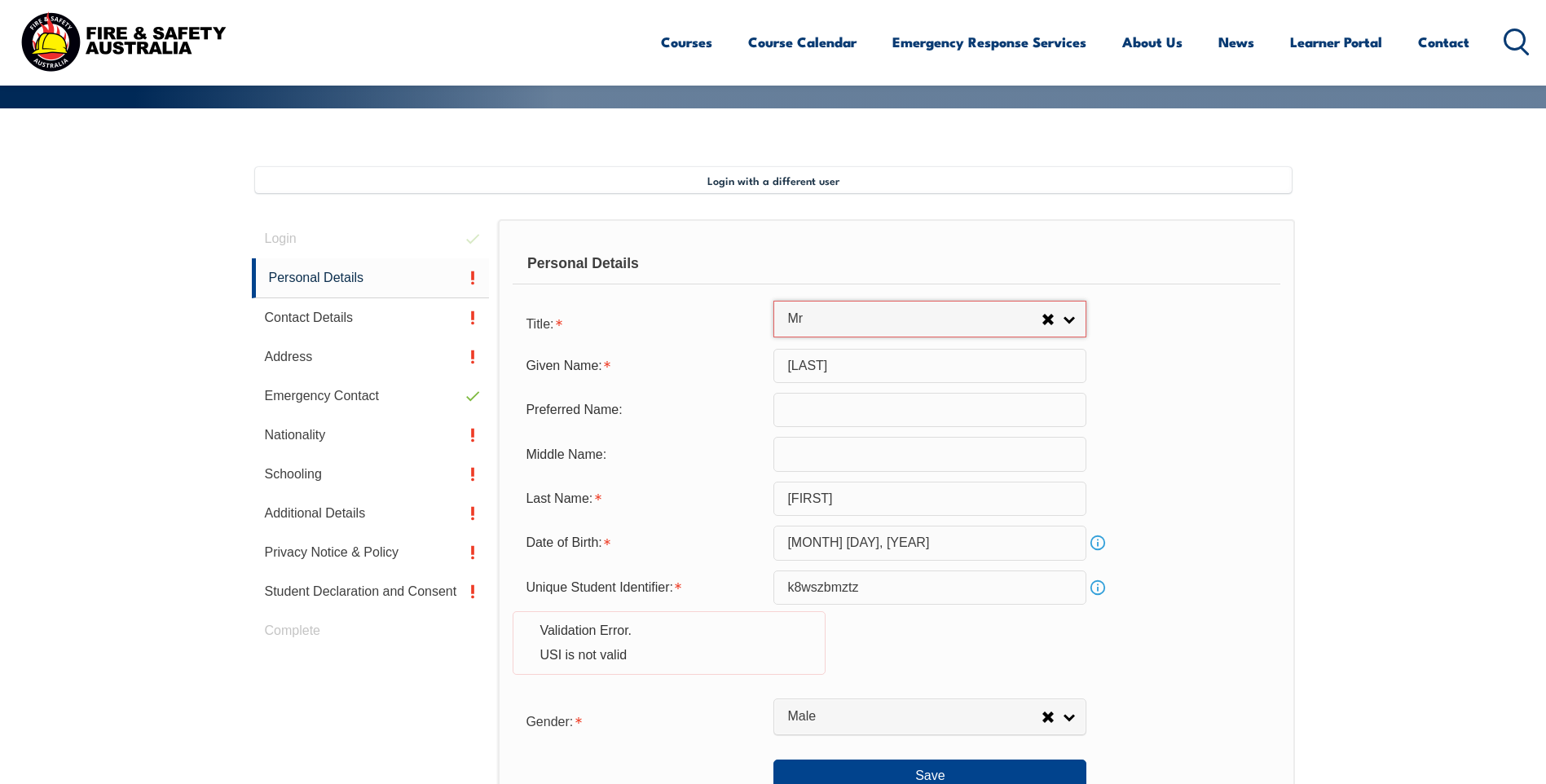 click on "k8wszbmztz" at bounding box center [930, 588] 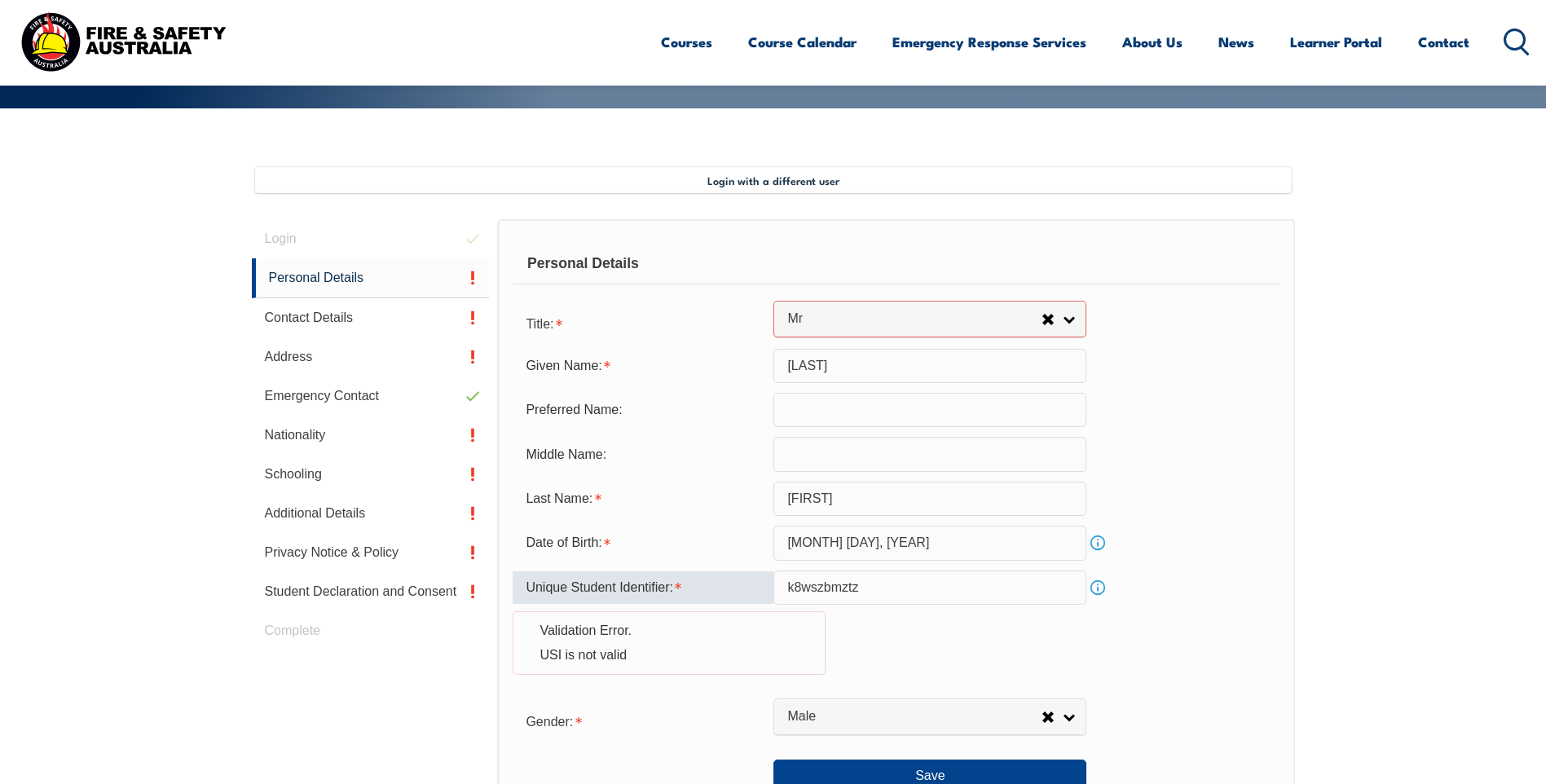 drag, startPoint x: 870, startPoint y: 584, endPoint x: 755, endPoint y: 586, distance: 115.01739 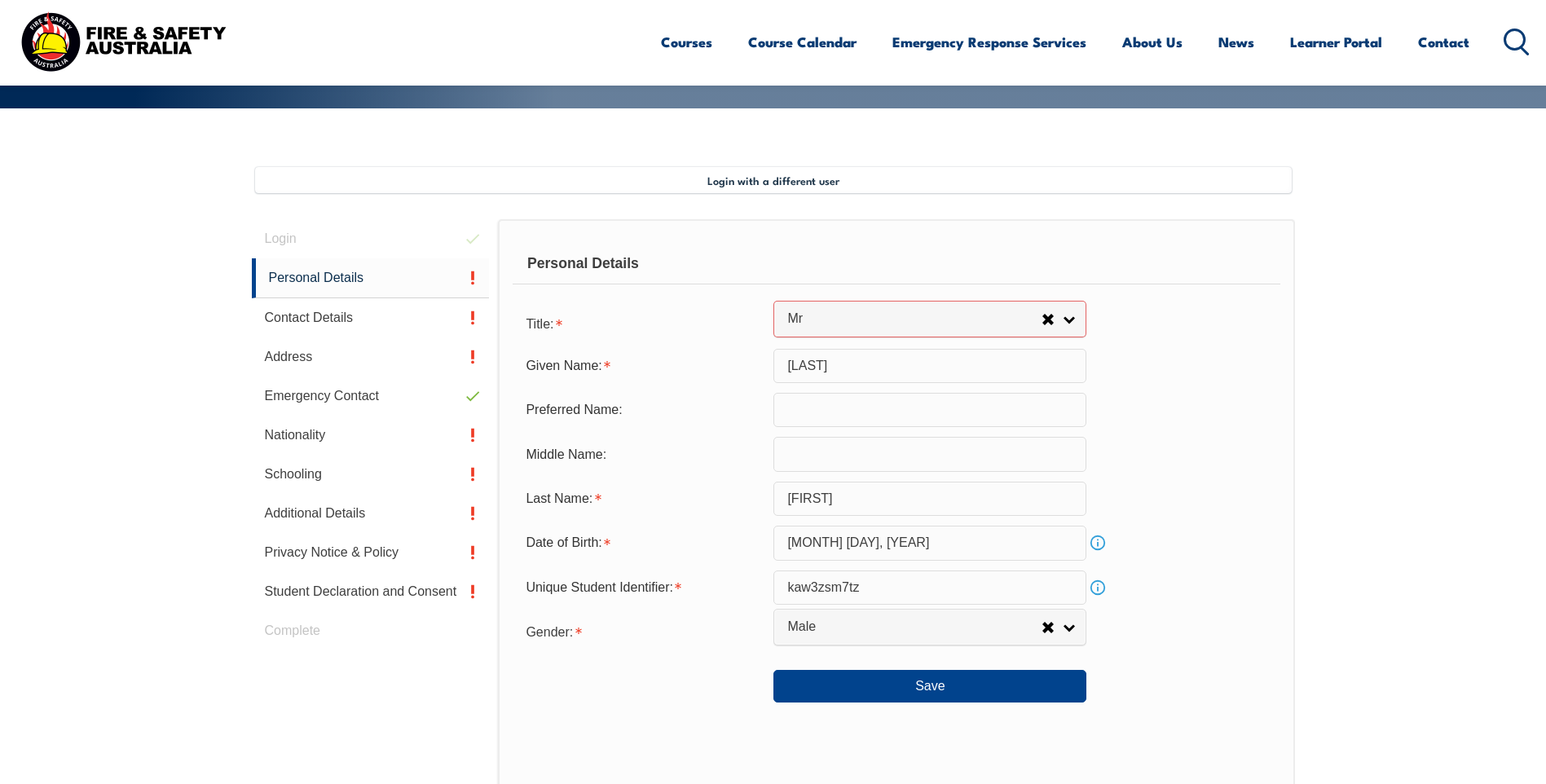 click on "Save" at bounding box center (896, 680) 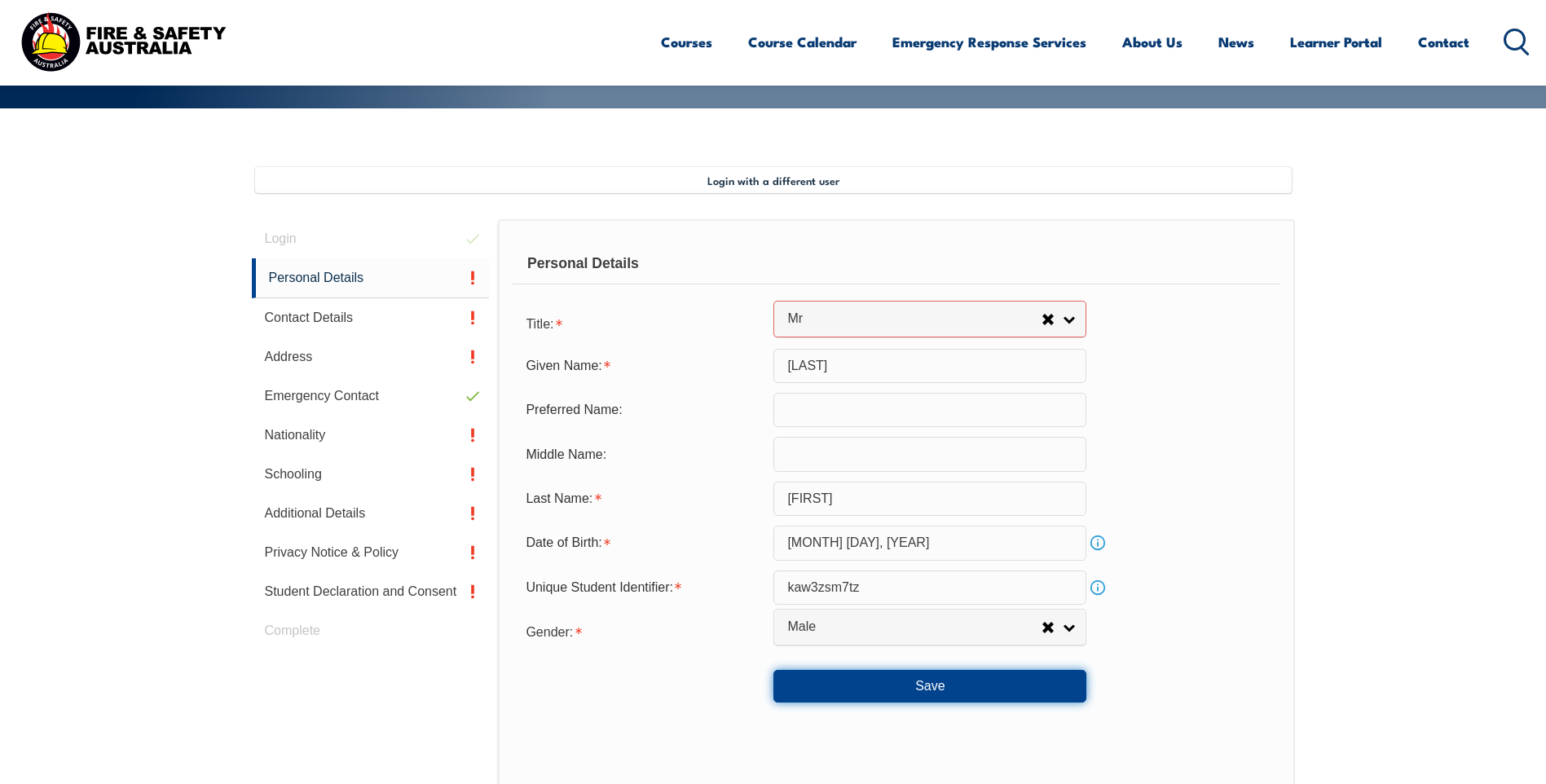 click on "Save" at bounding box center (930, 686) 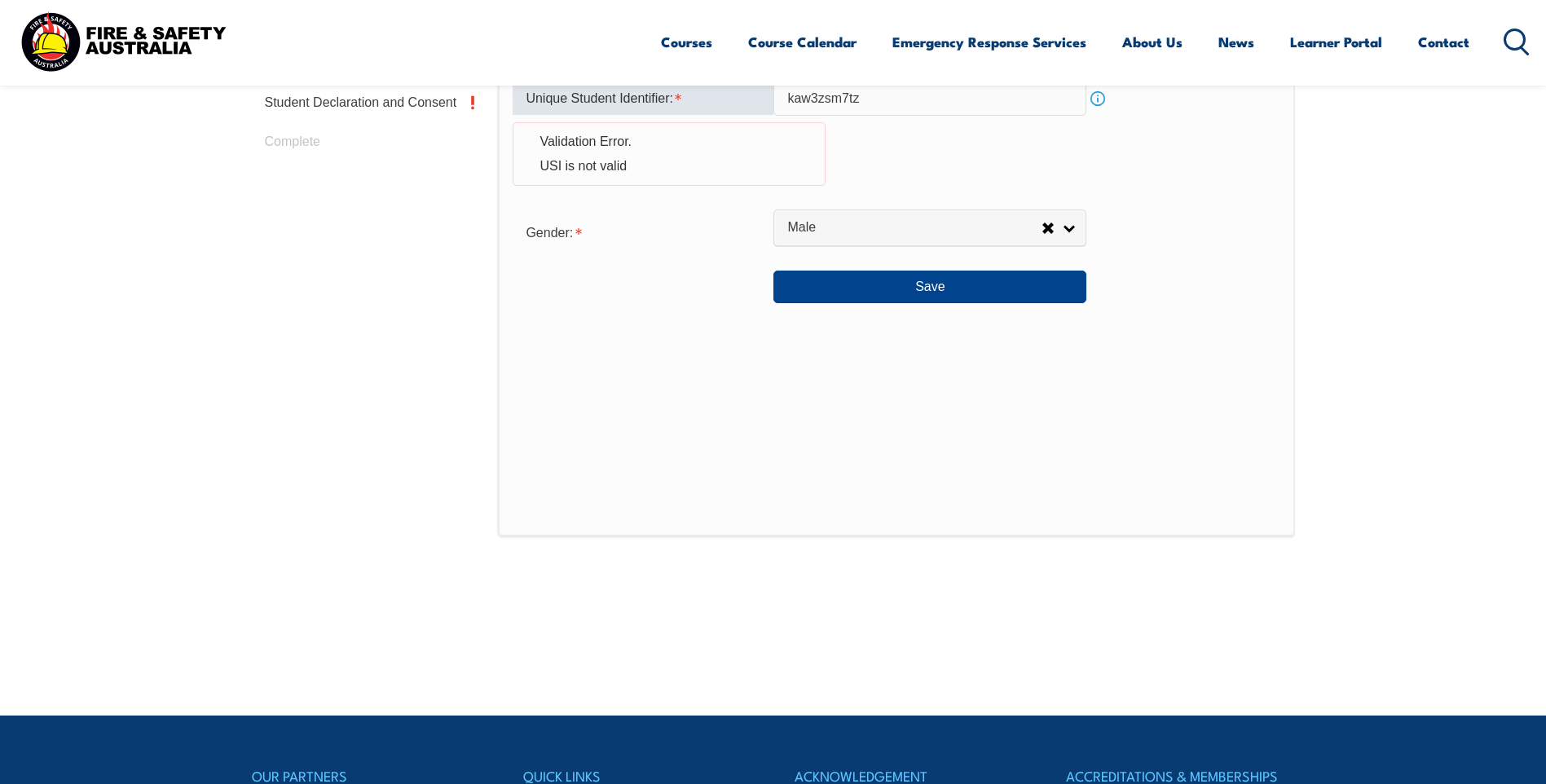 scroll, scrollTop: 685, scrollLeft: 0, axis: vertical 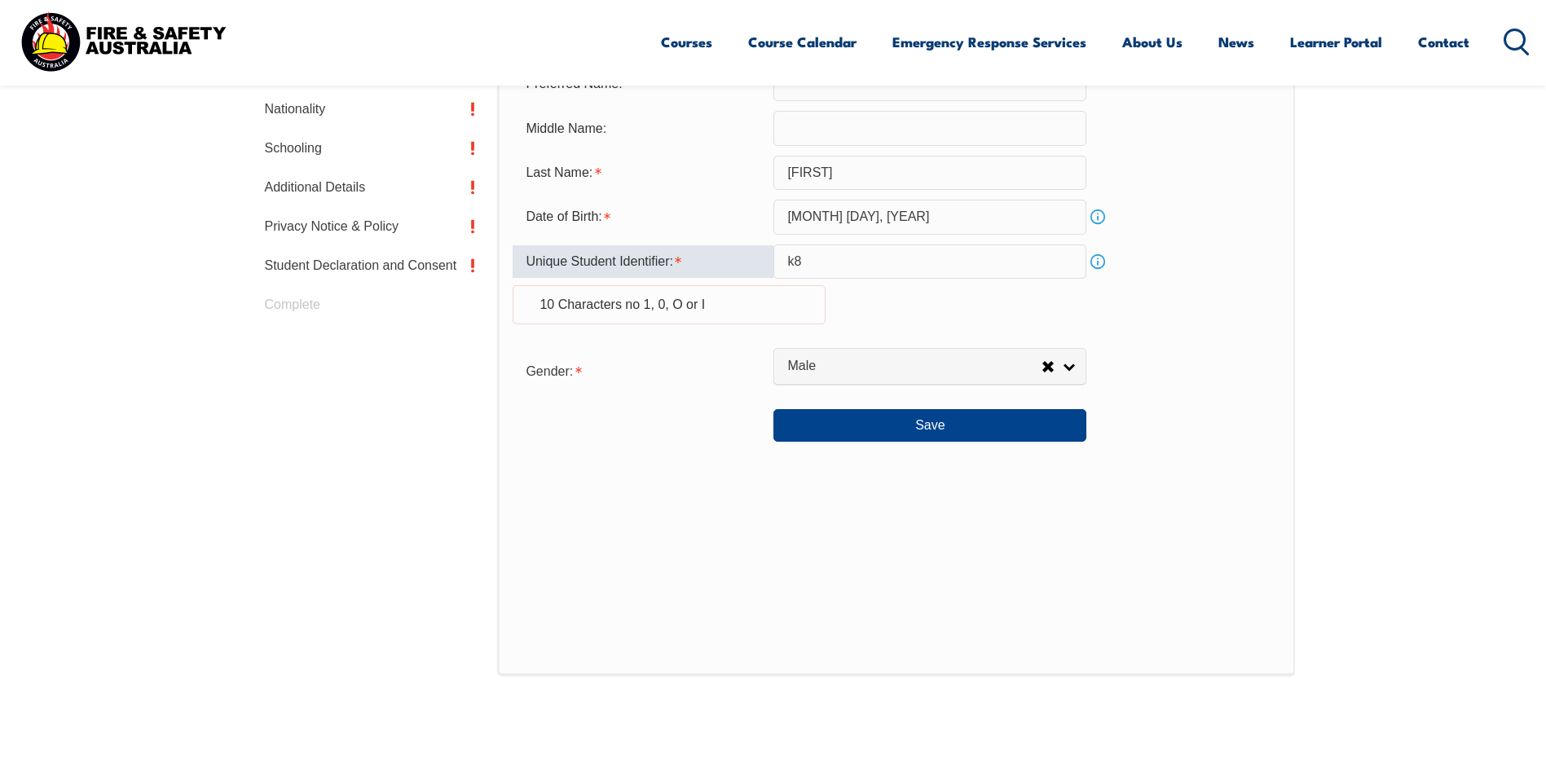 type on "k" 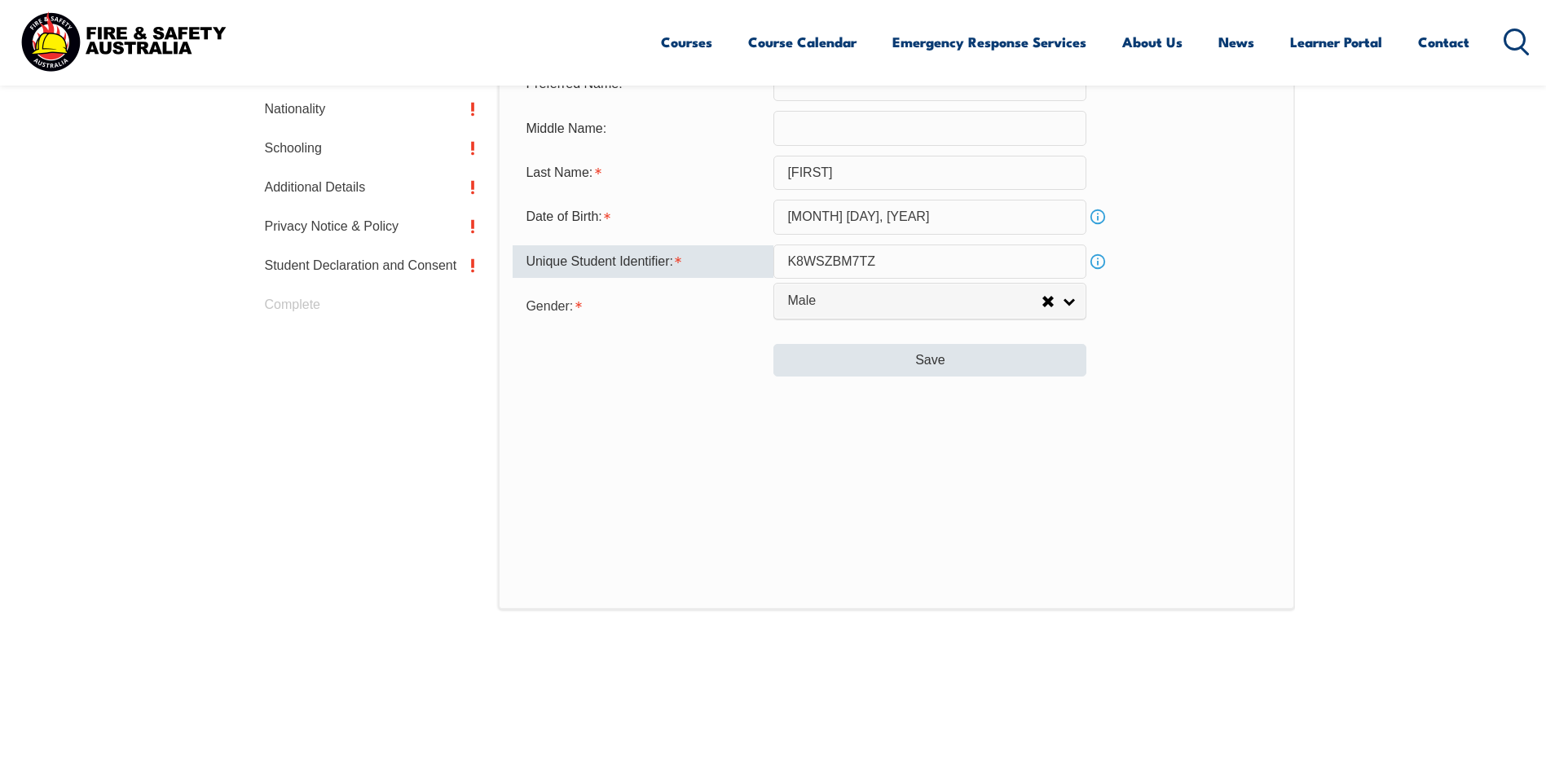type on "K8WSZBM7TZ" 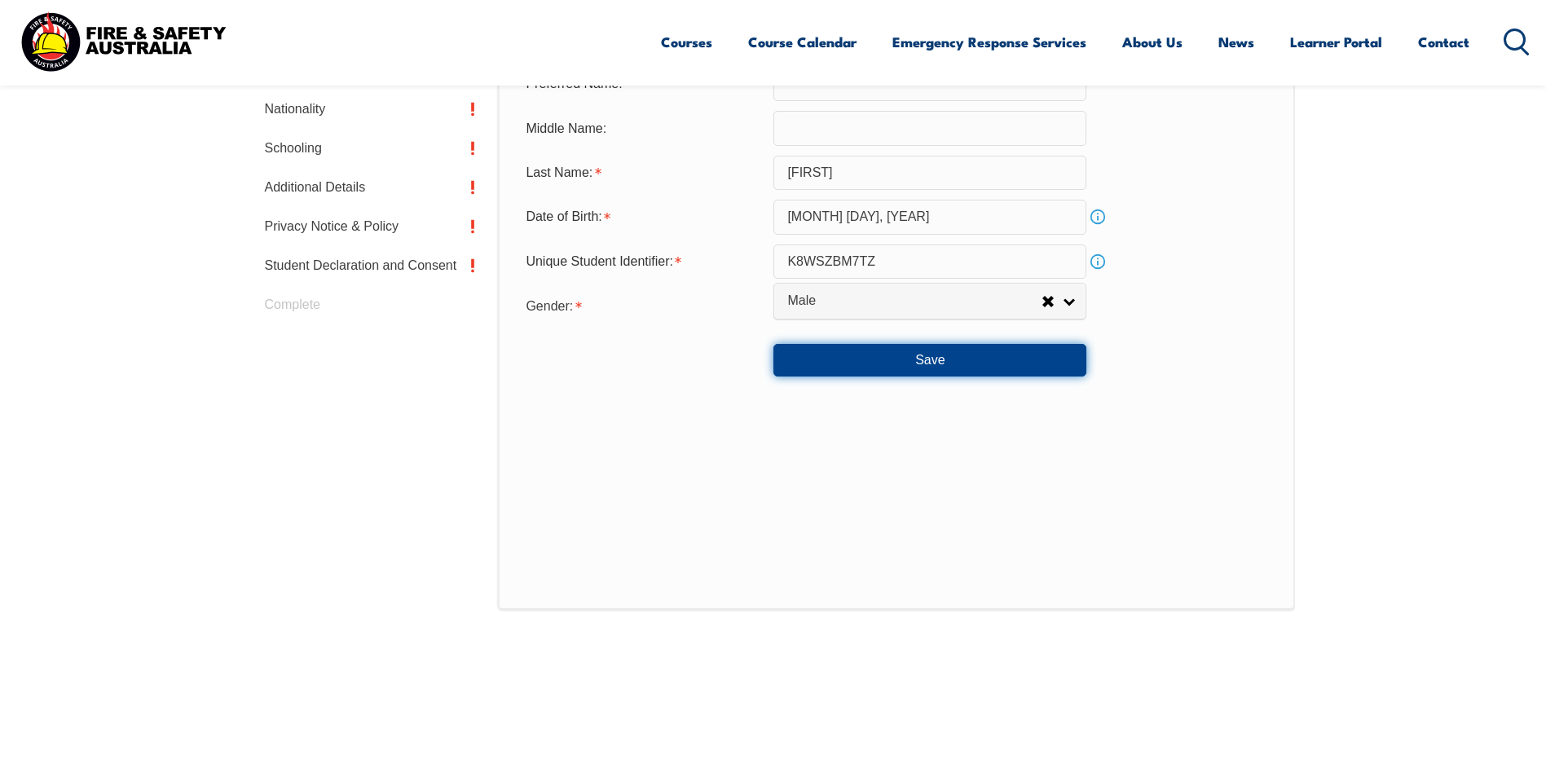 click on "Save" at bounding box center (930, 360) 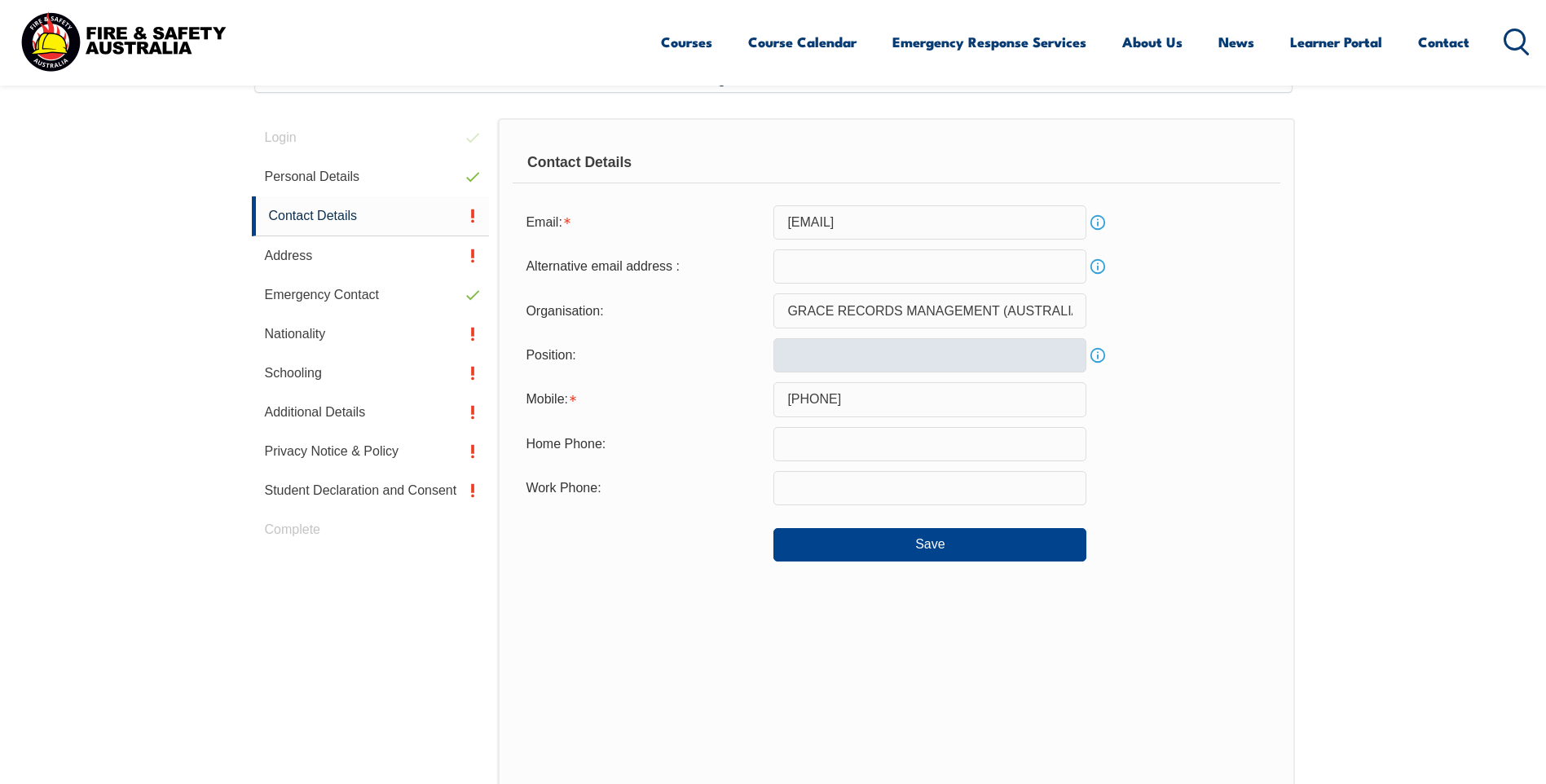 scroll, scrollTop: 444, scrollLeft: 0, axis: vertical 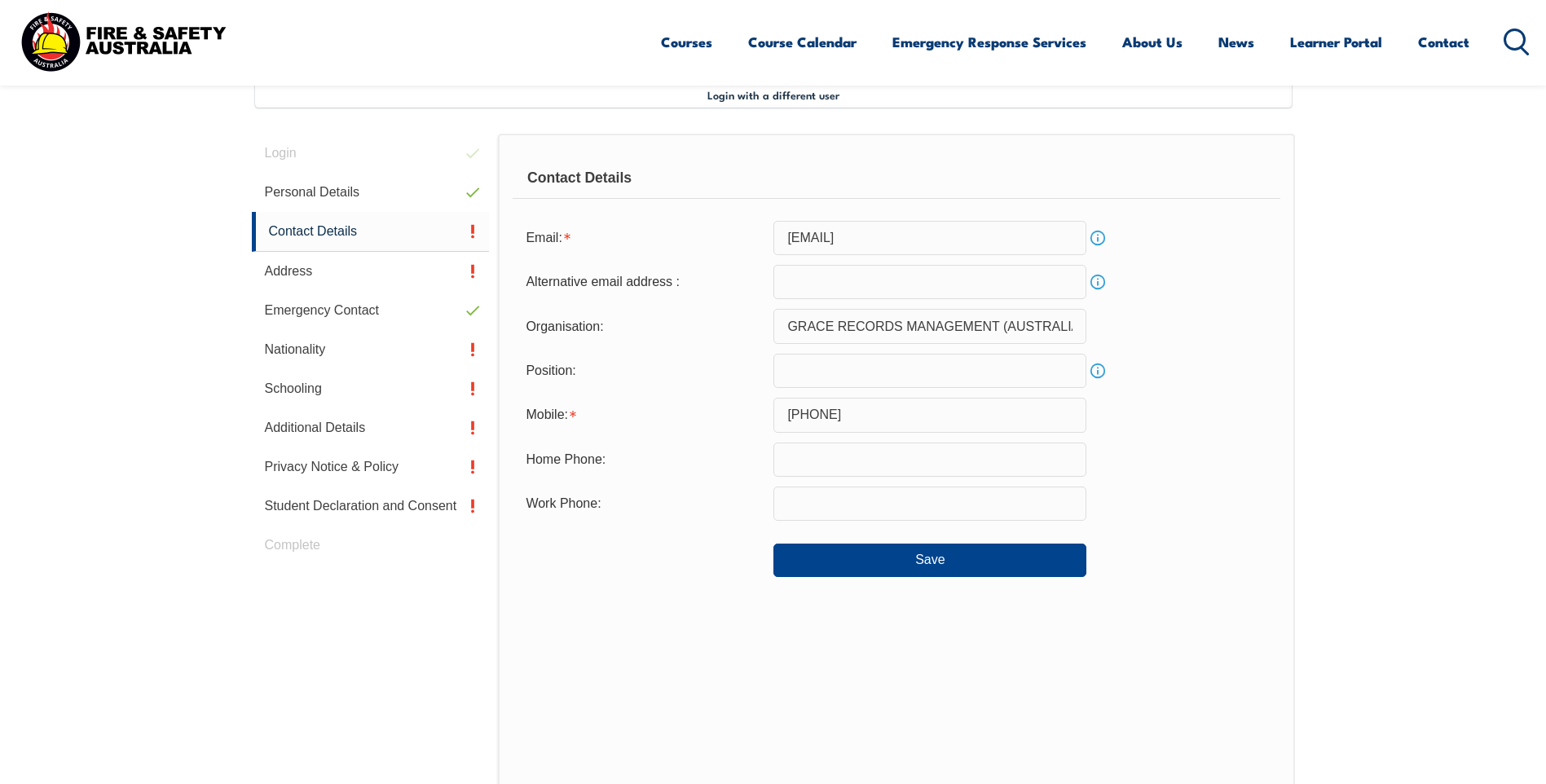 click on "Contact Details Email: [EMAIL] Info Alternative email address : Info Organisation: GRACE RECORDS MANAGEMENT (AUSTRALIA) PTY LTD Position: Info Mobile: [PHONE] Home Phone: Work Phone: Save" at bounding box center [896, 472] 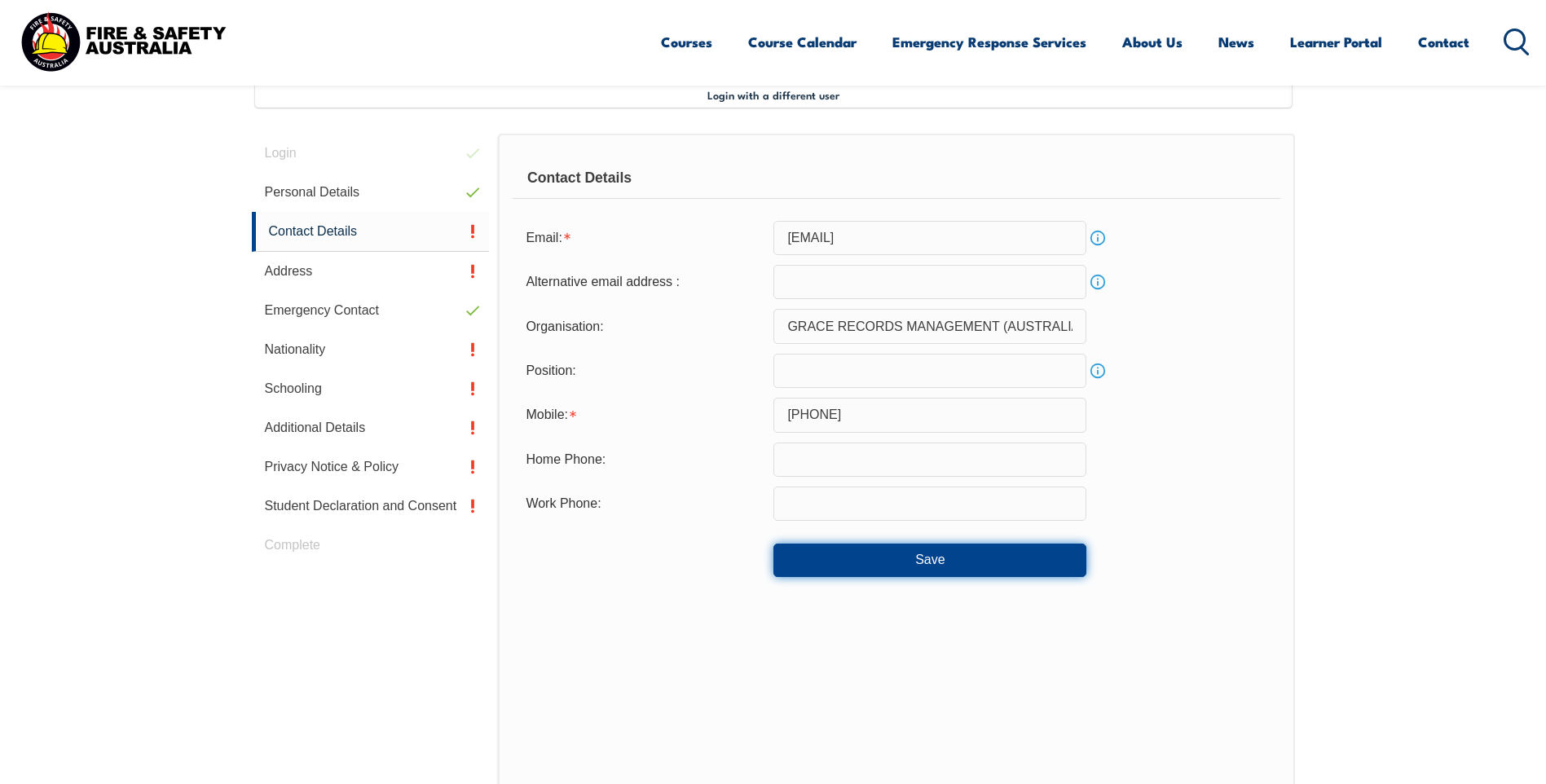 click on "Save" at bounding box center (930, 560) 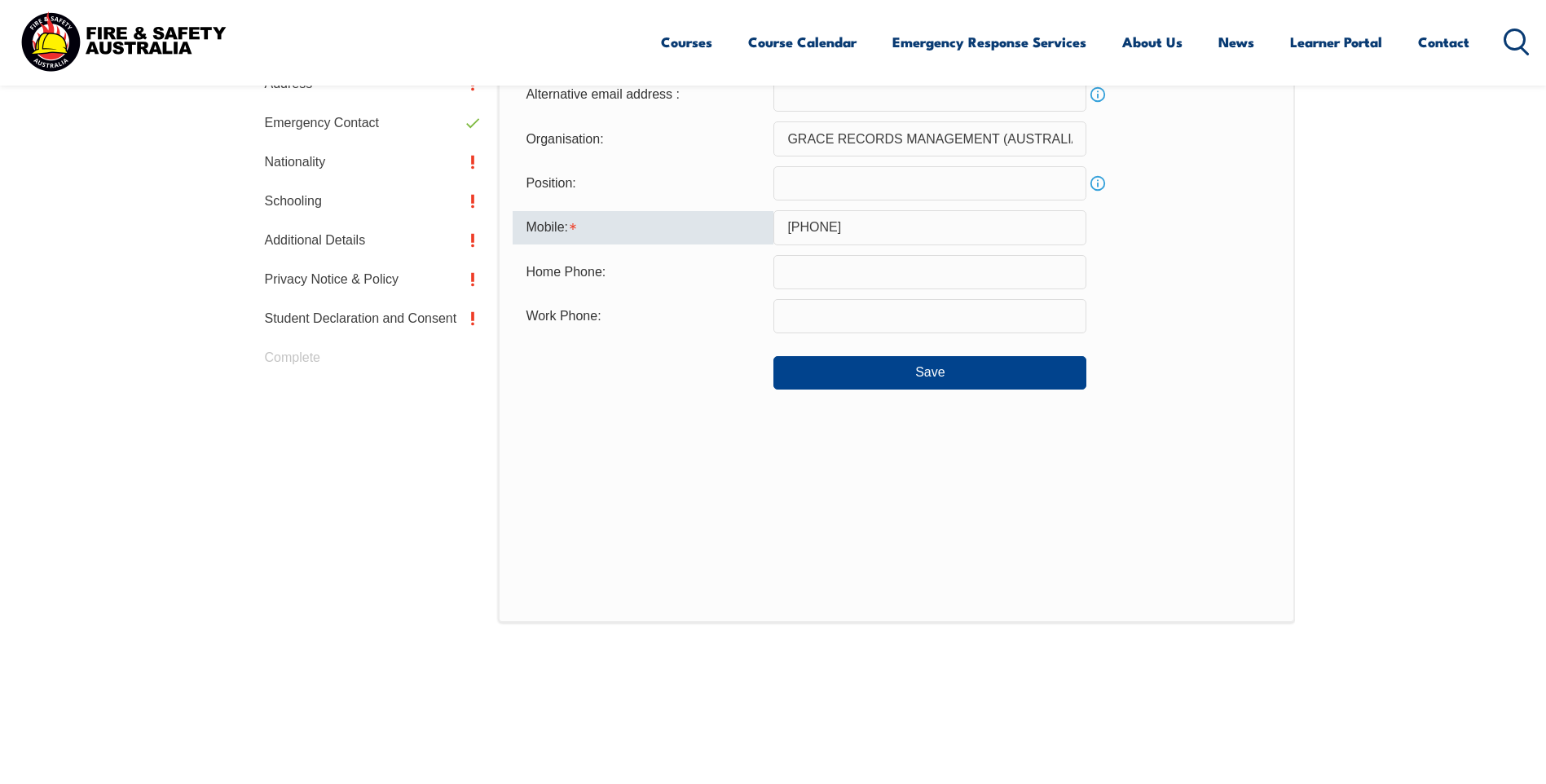 scroll, scrollTop: 516, scrollLeft: 0, axis: vertical 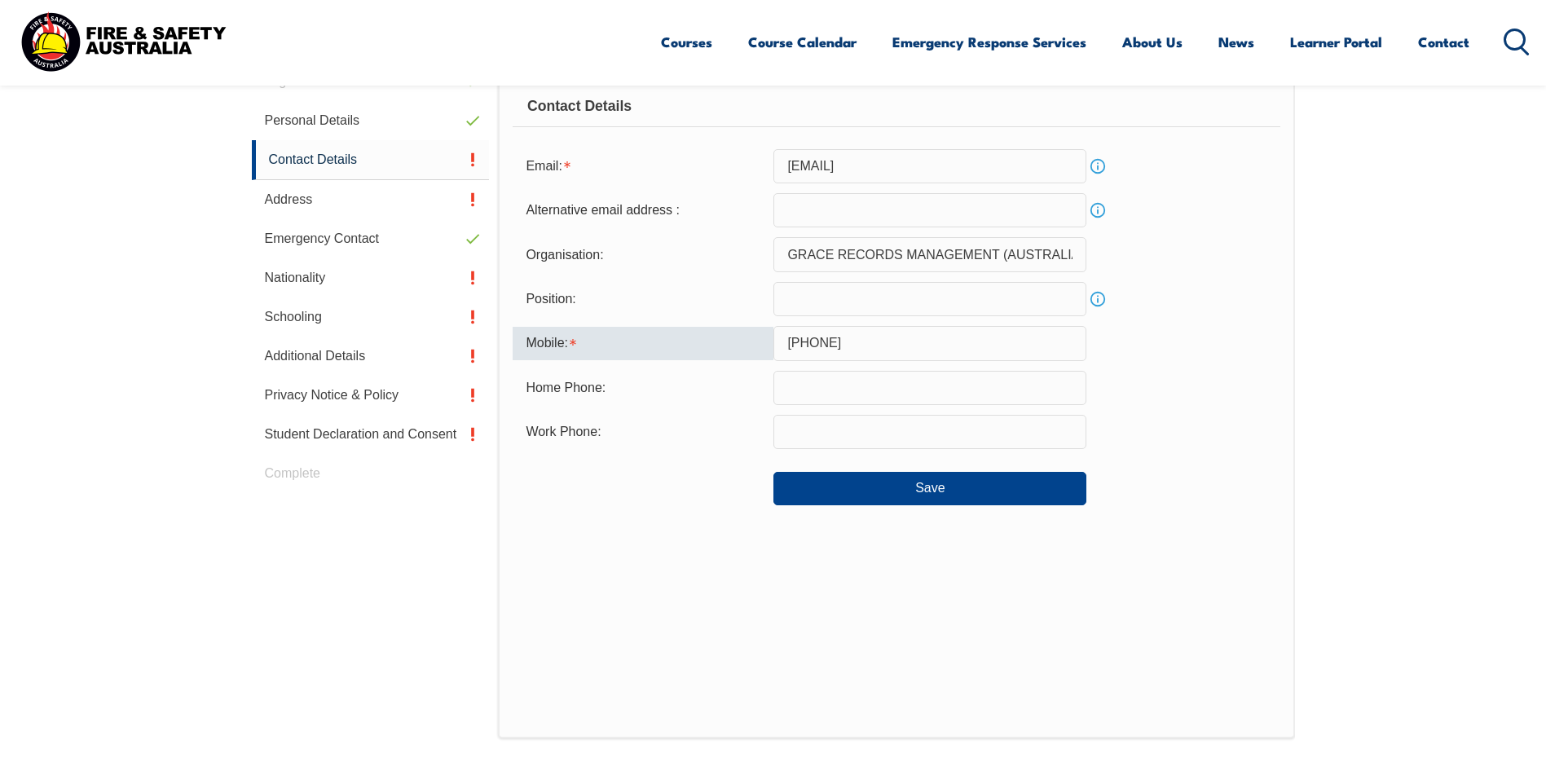 click on "[PHONE]" at bounding box center (930, 343) 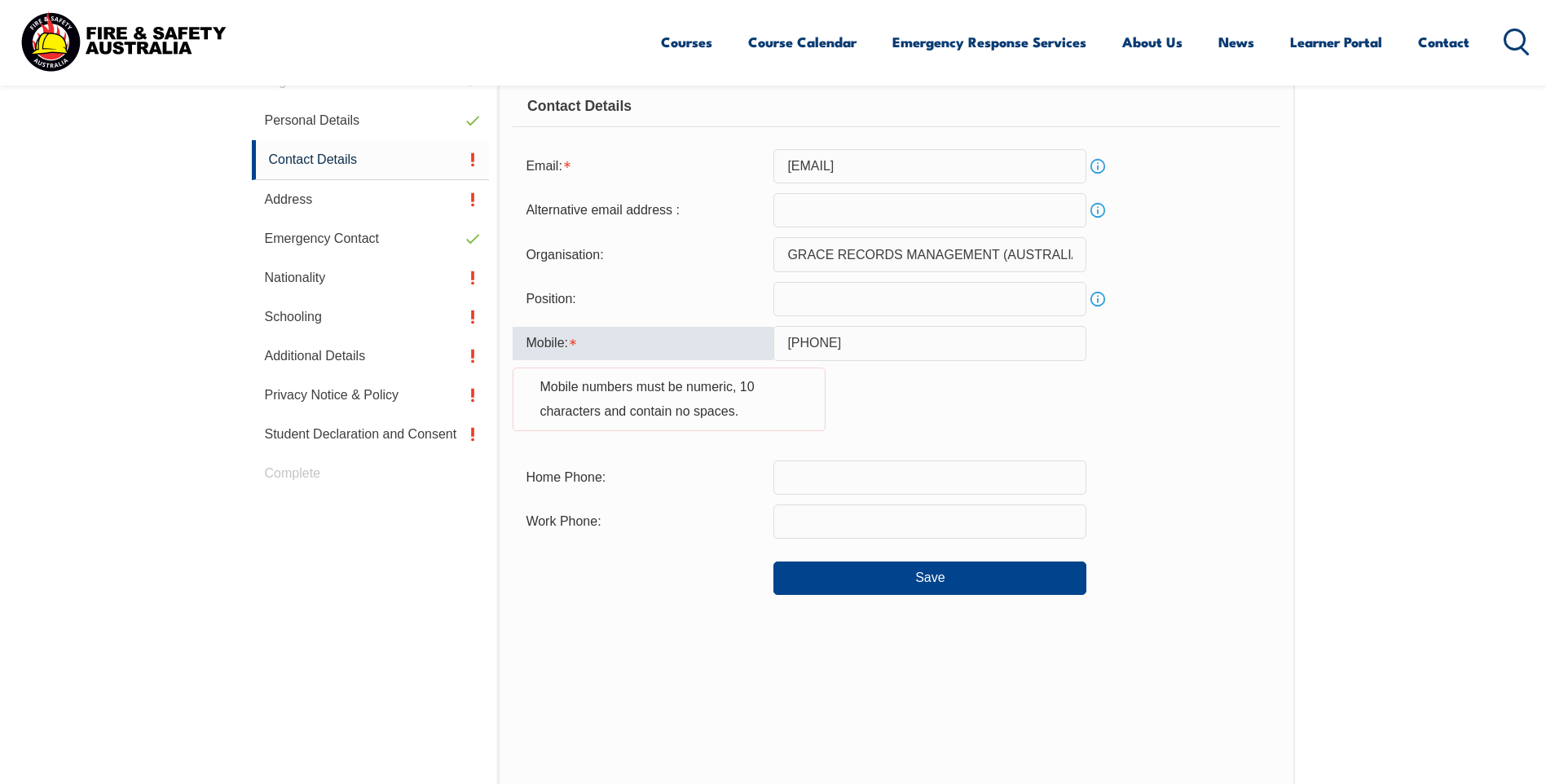 click at bounding box center (930, 478) 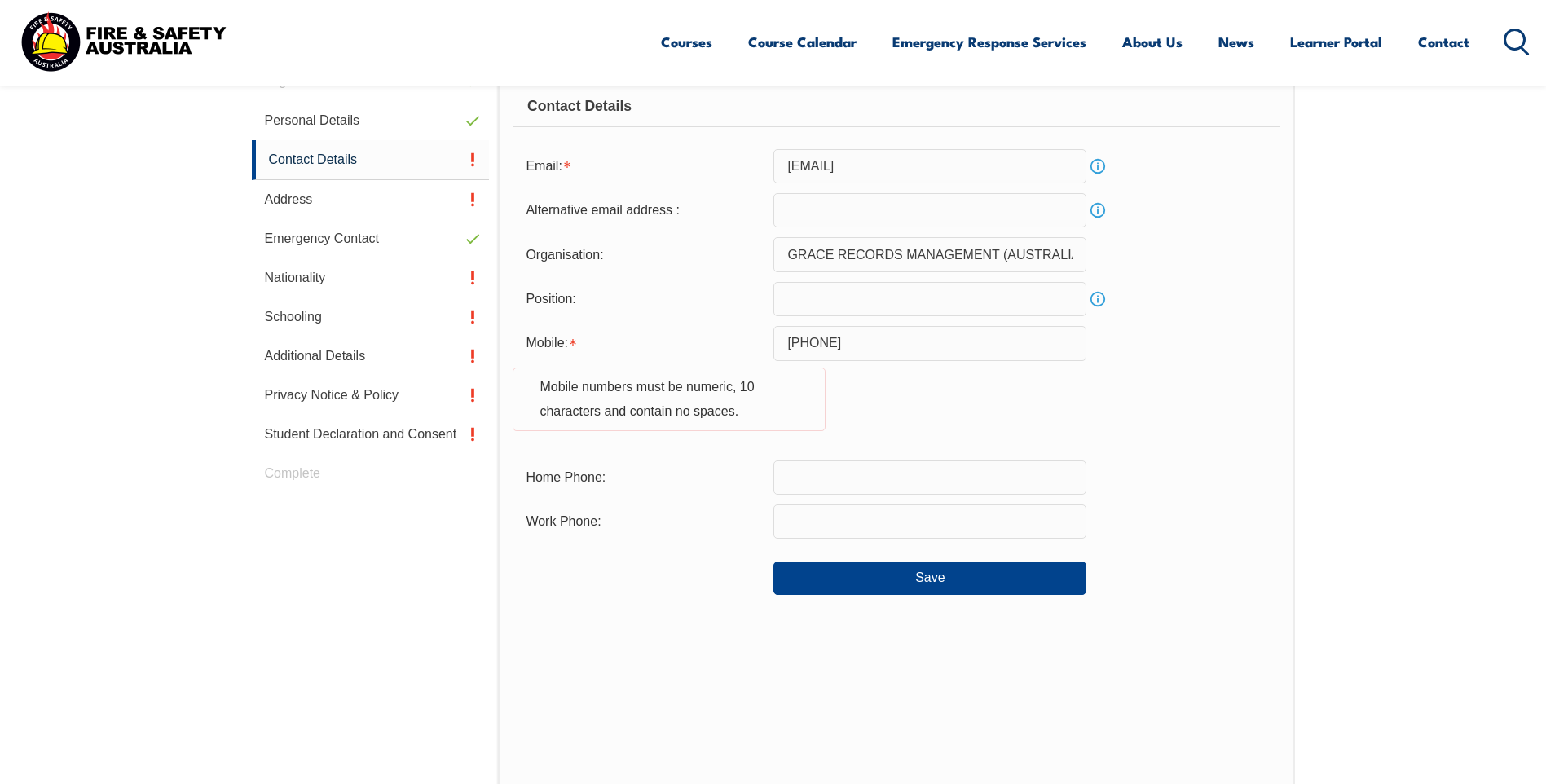 drag, startPoint x: 708, startPoint y: 603, endPoint x: 800, endPoint y: 598, distance: 92.13577 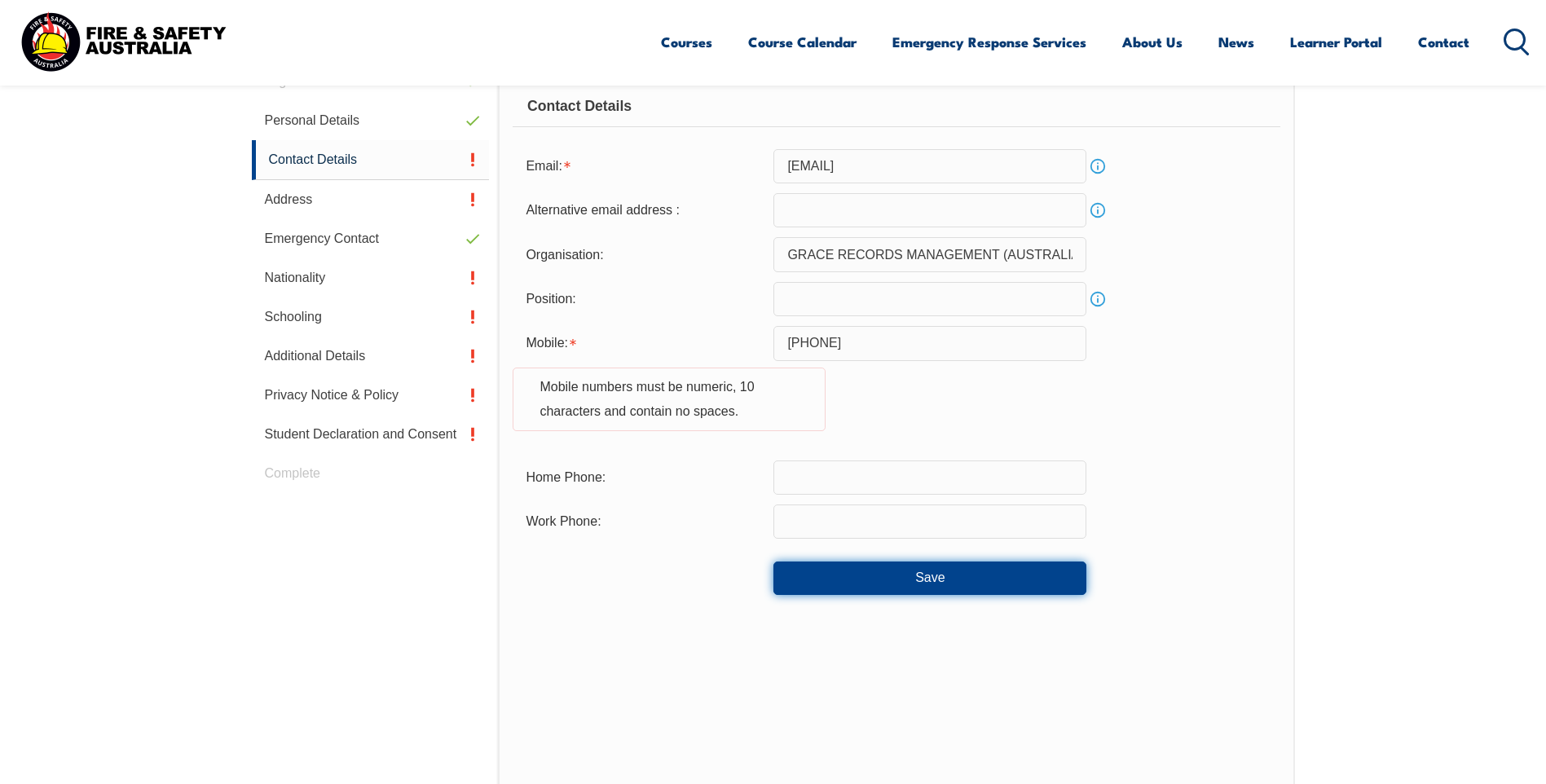 click on "Save" at bounding box center [930, 578] 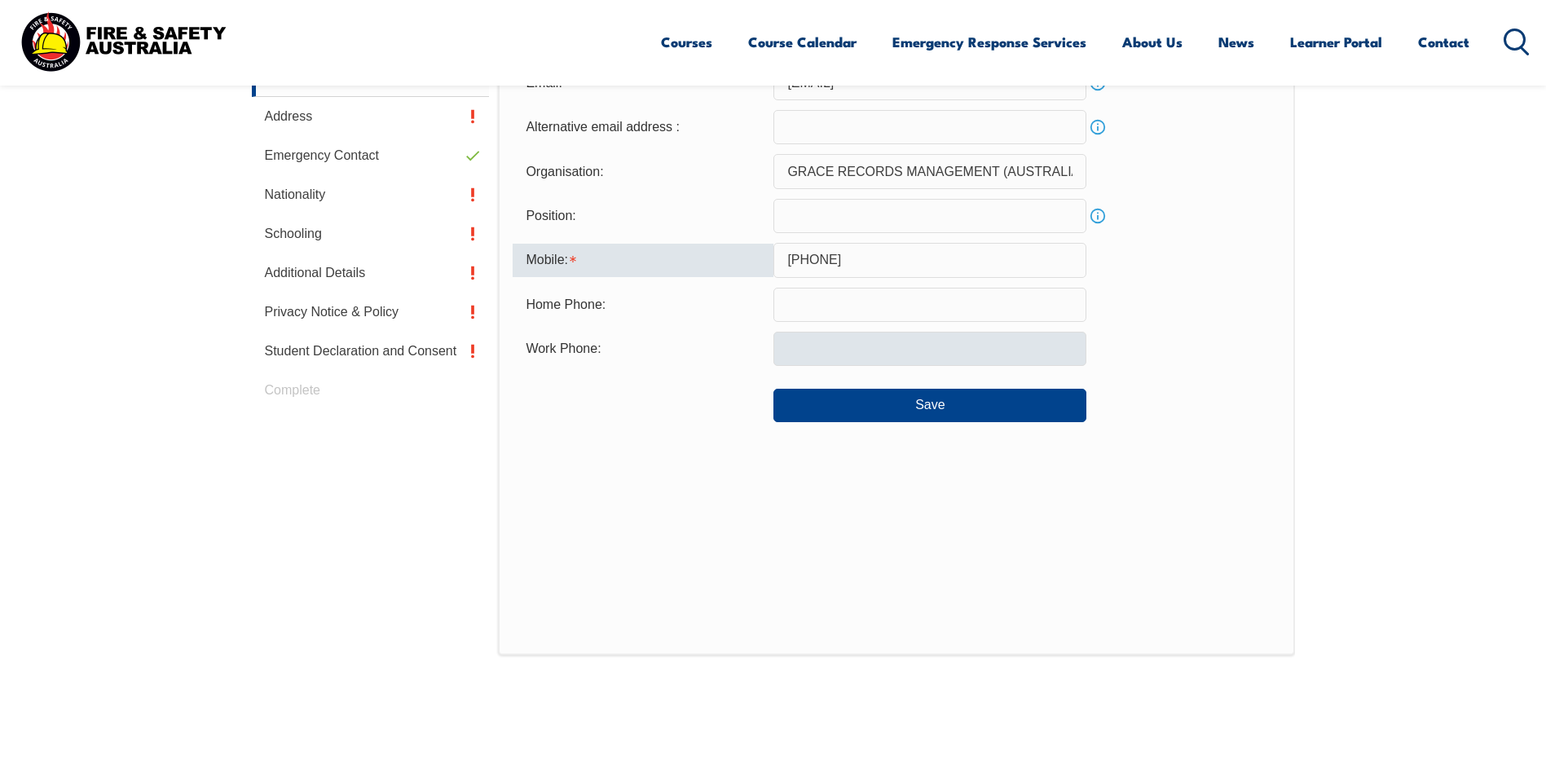 scroll, scrollTop: 597, scrollLeft: 0, axis: vertical 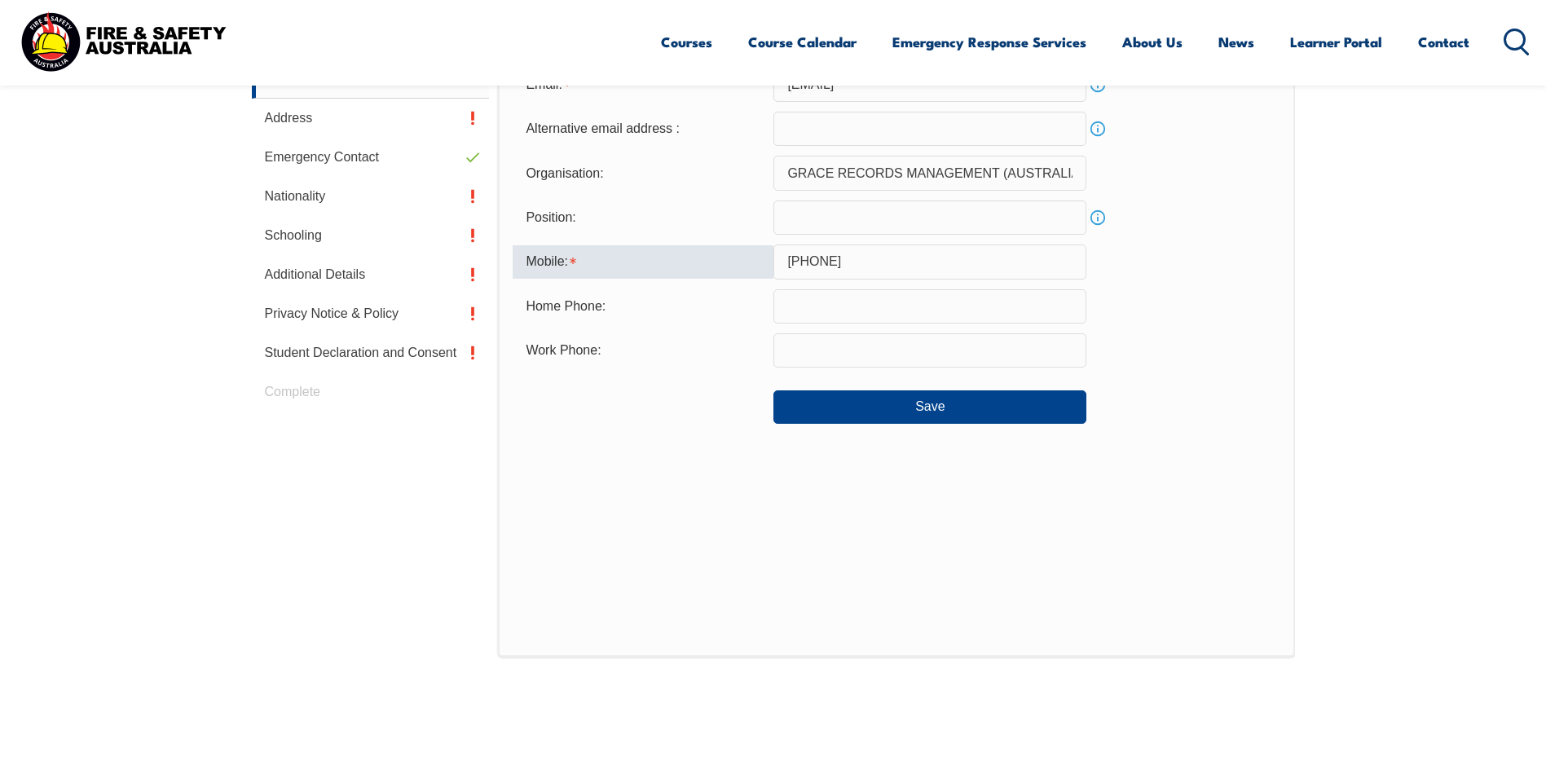 drag, startPoint x: 884, startPoint y: 259, endPoint x: 654, endPoint y: 237, distance: 231.0498 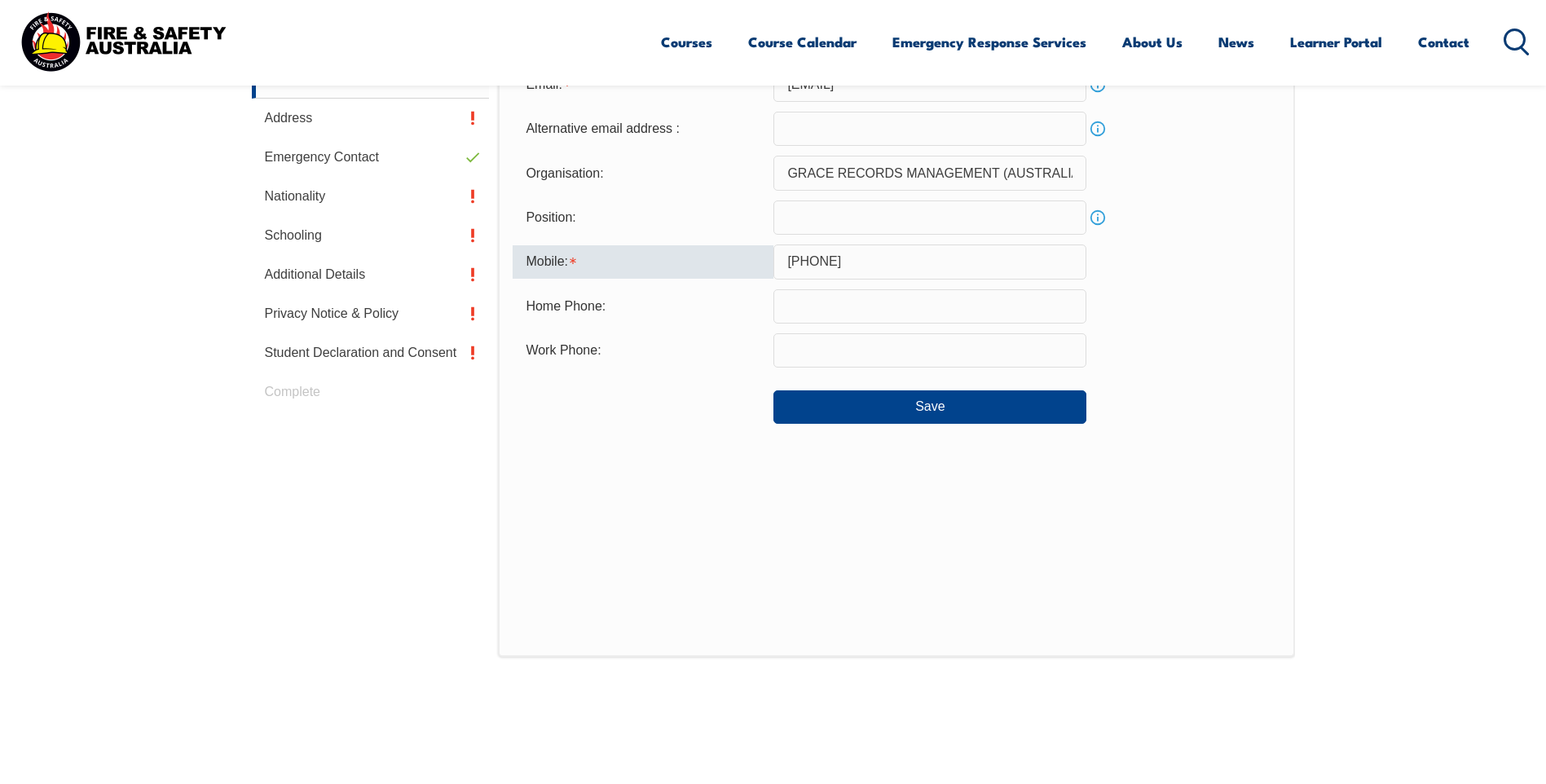 type on "[PHONE]" 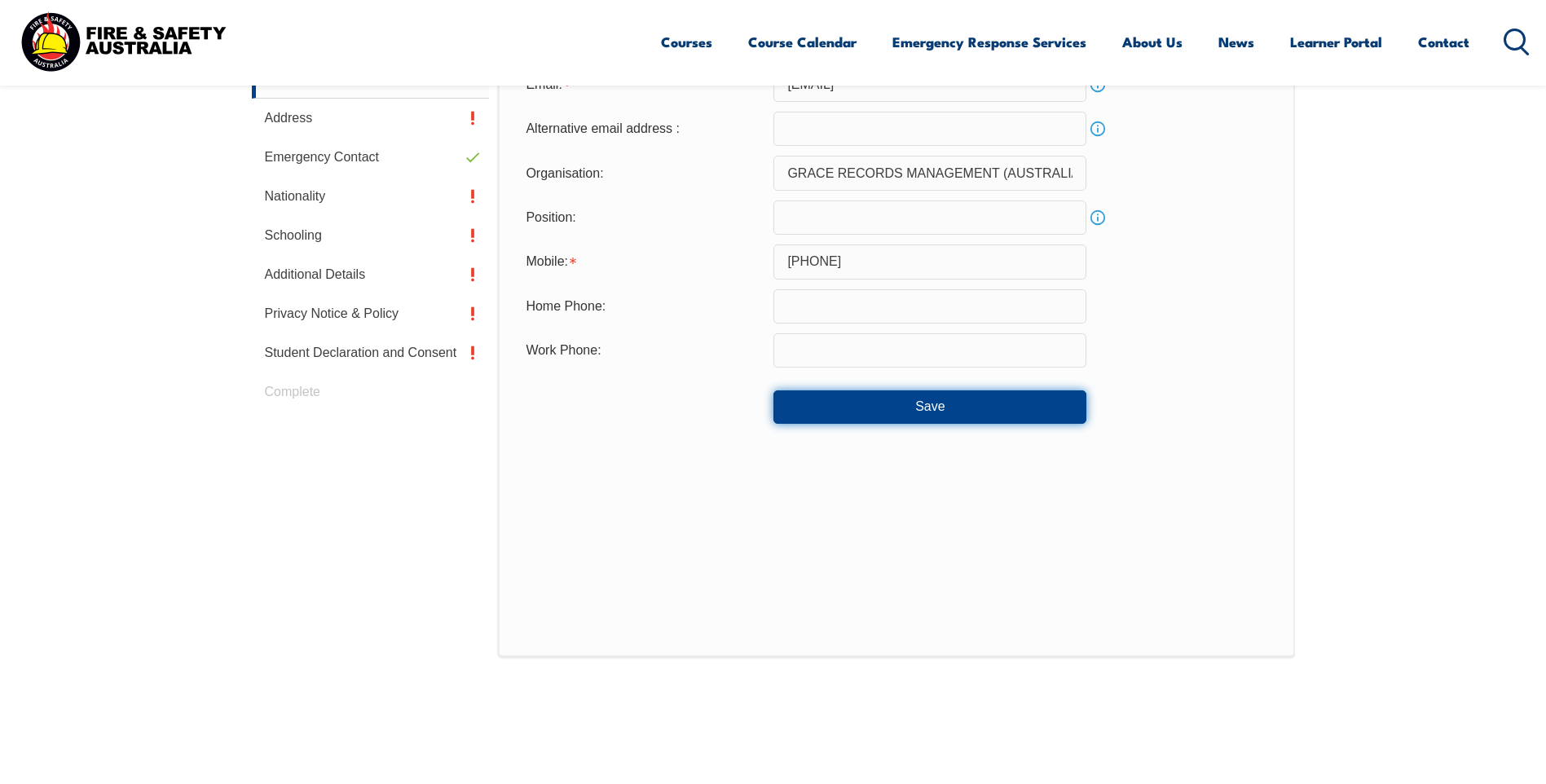 click on "Save" at bounding box center (930, 407) 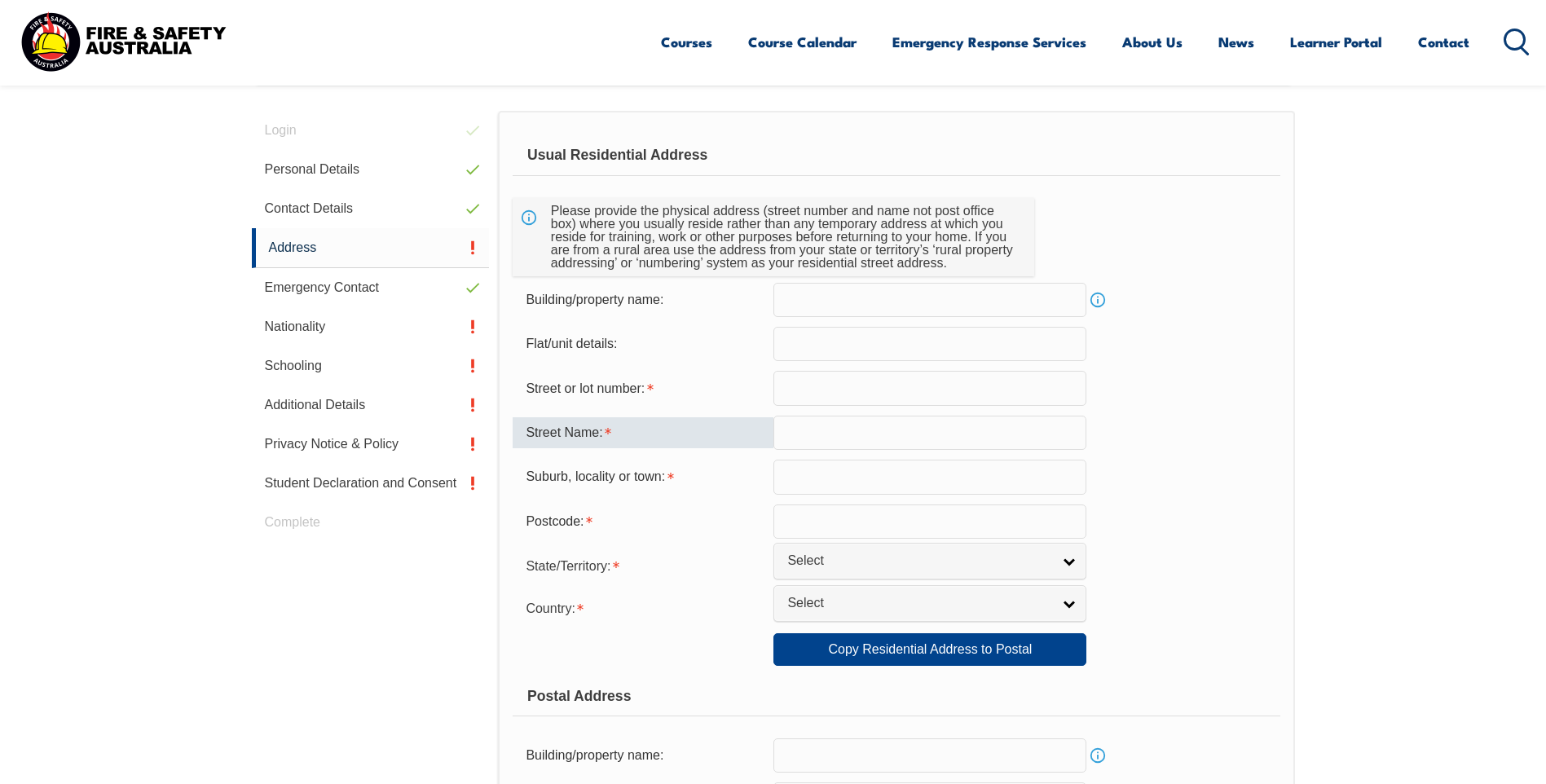 scroll, scrollTop: 444, scrollLeft: 0, axis: vertical 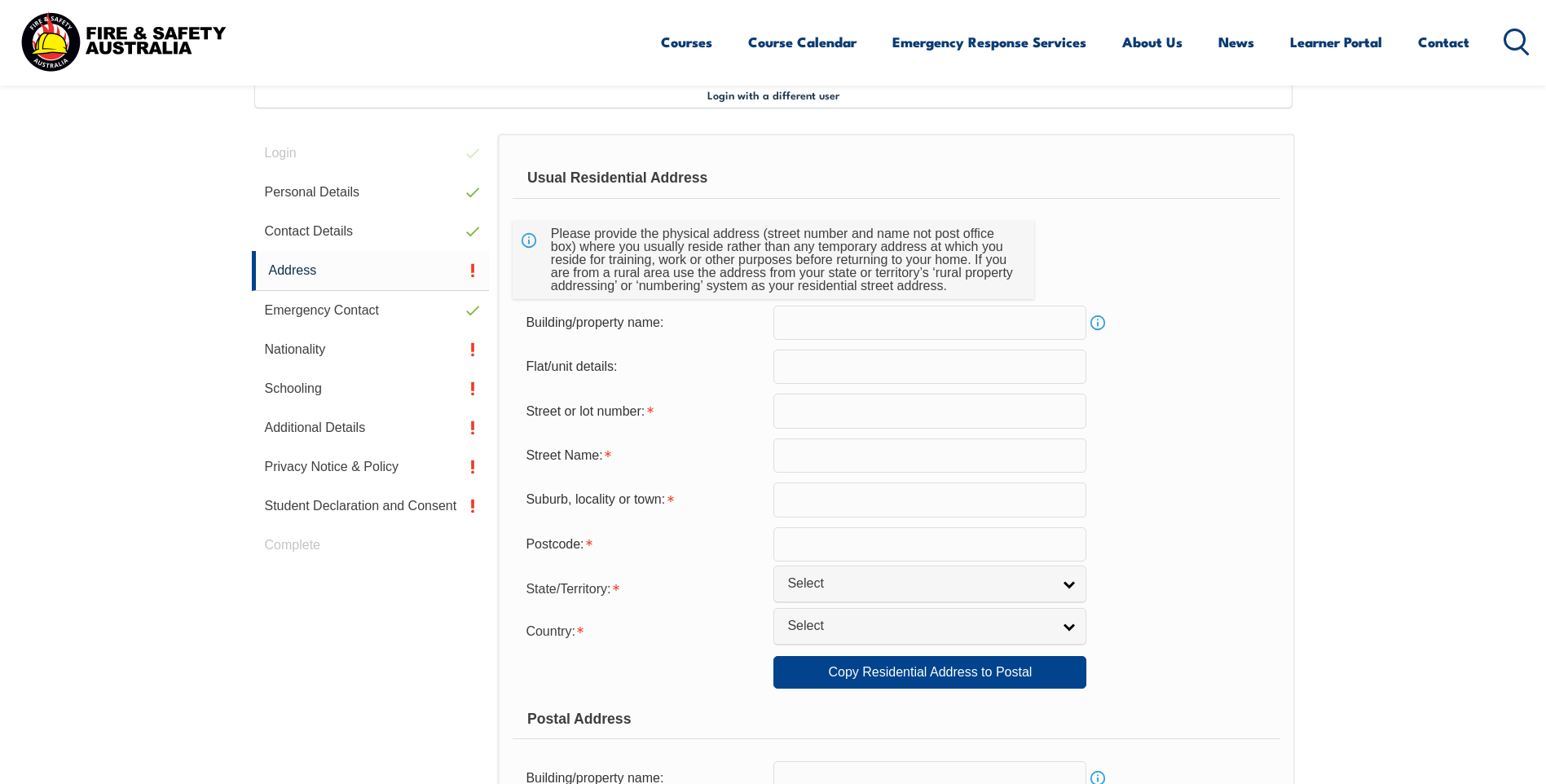 click at bounding box center [930, 411] 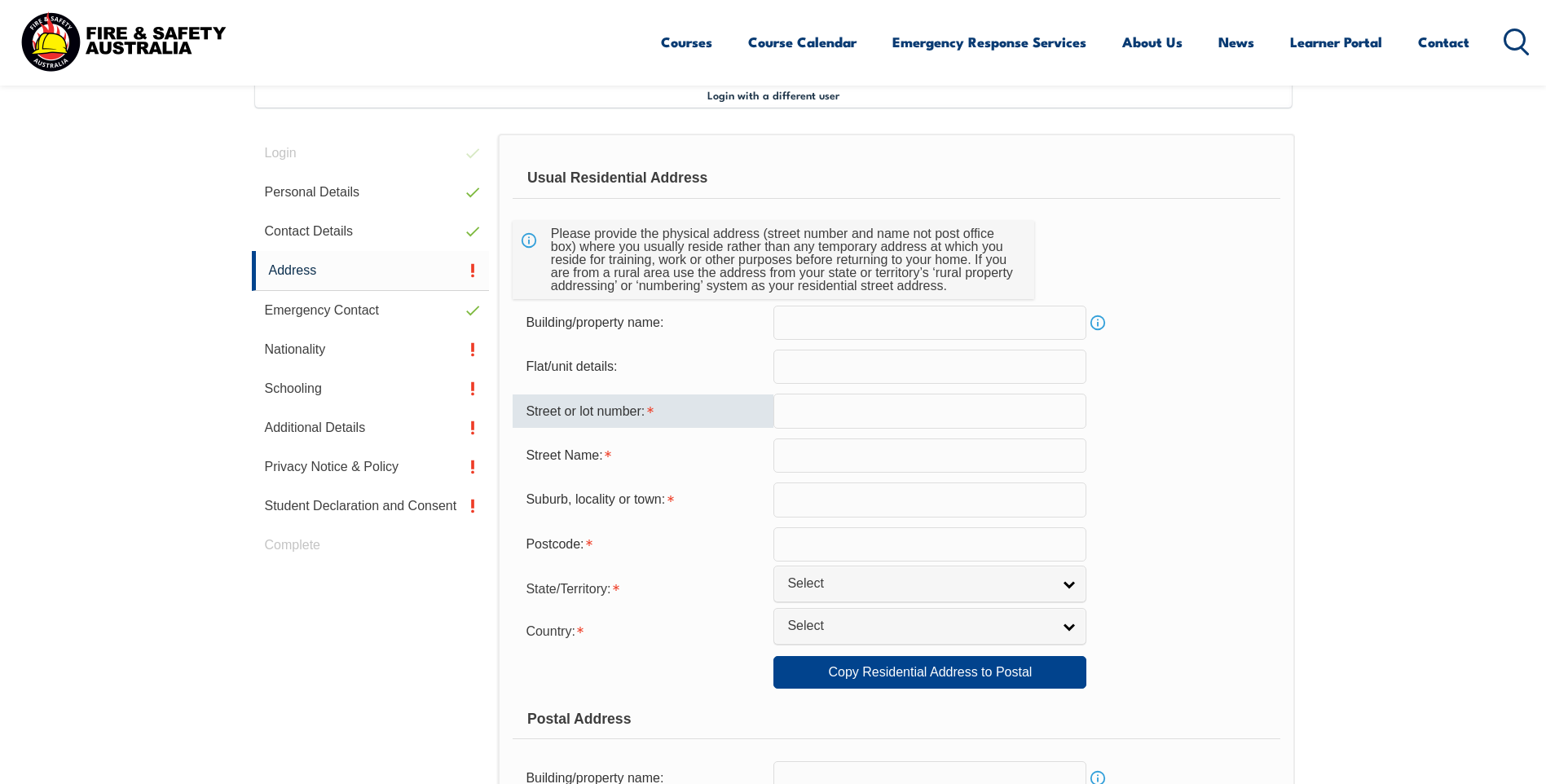 type on "[STREET] [NUMBER]" 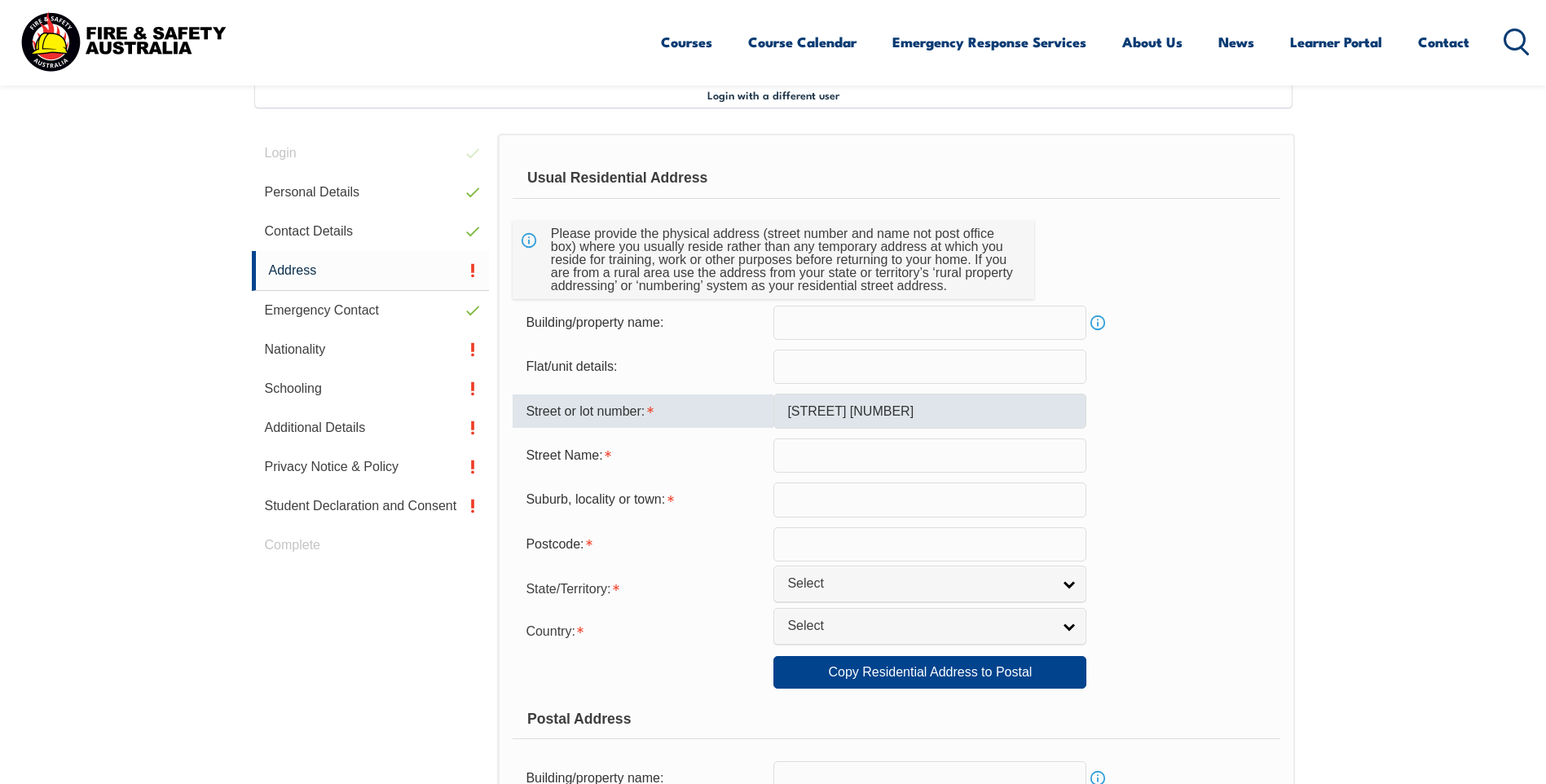 select on "1101" 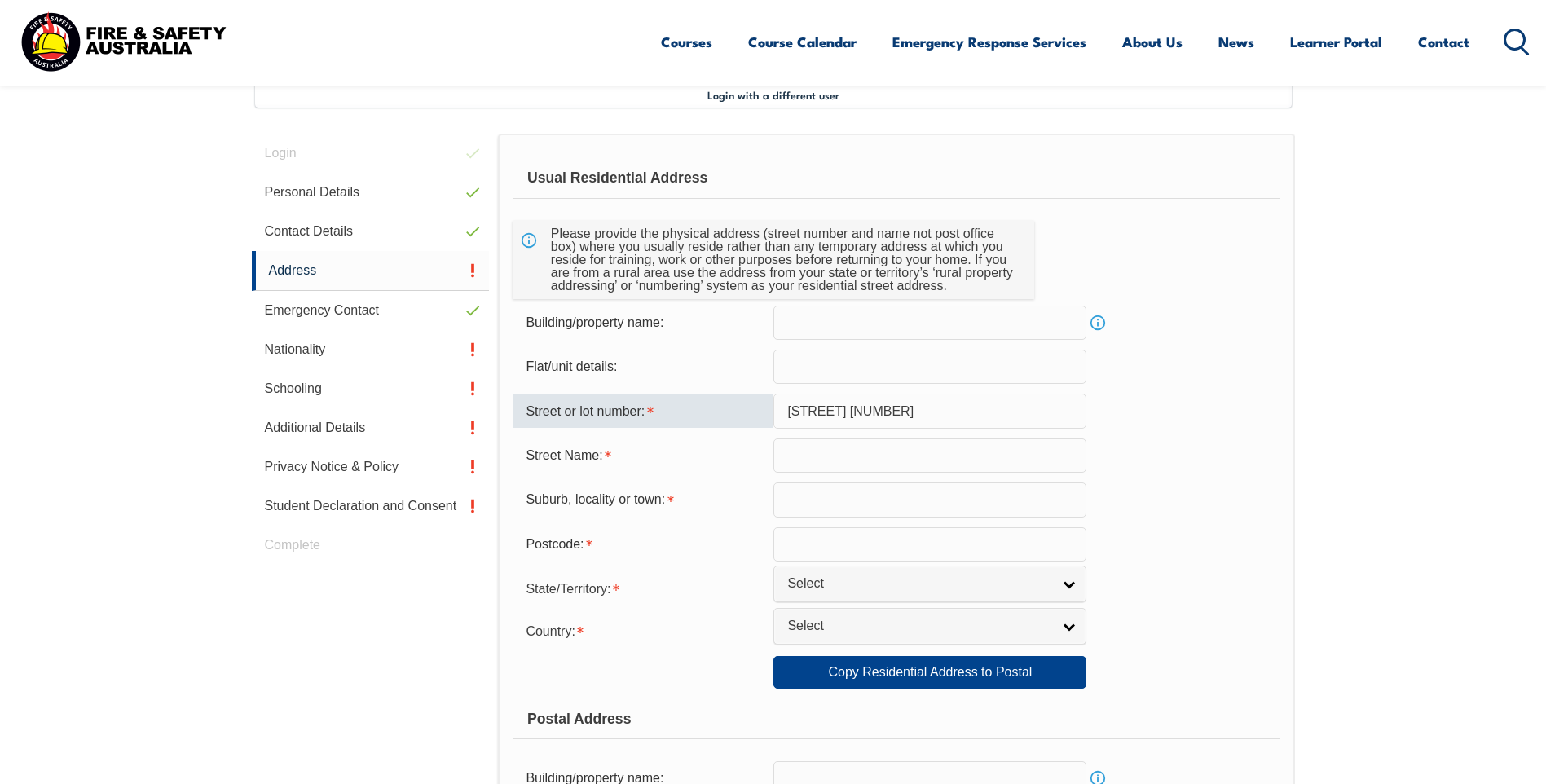 drag, startPoint x: 907, startPoint y: 412, endPoint x: 619, endPoint y: 394, distance: 288.56195 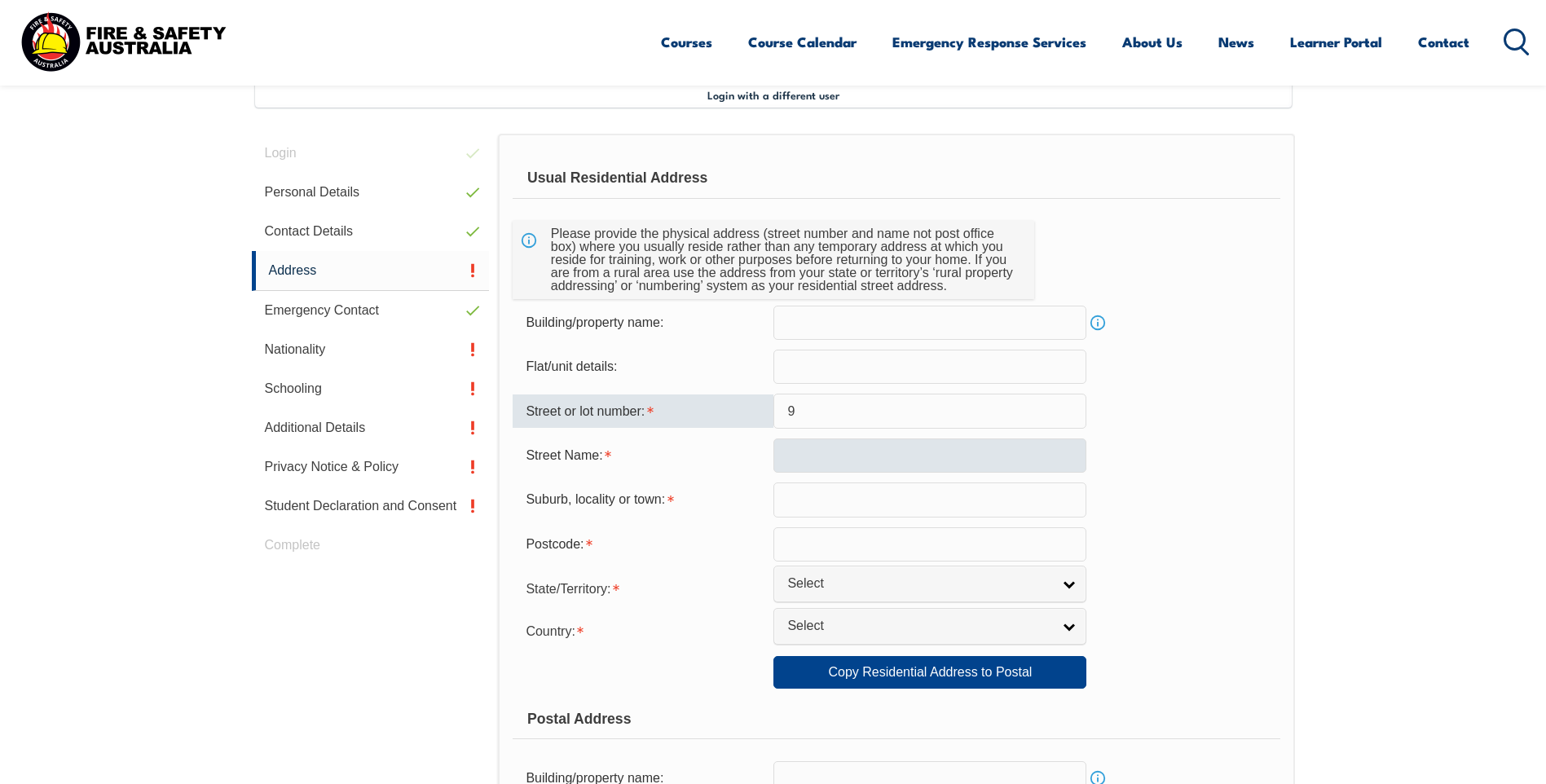 type on "9" 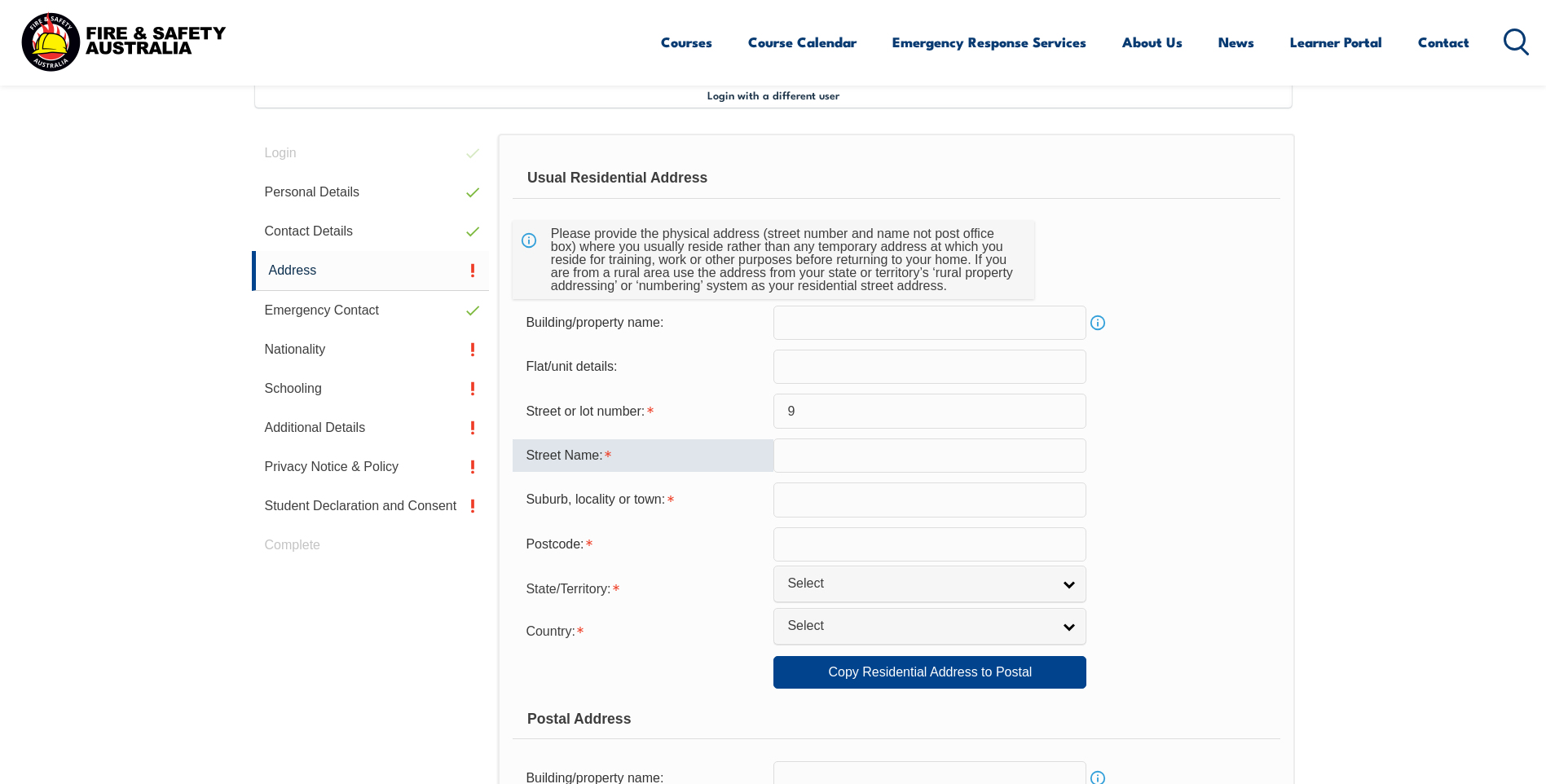 click at bounding box center [930, 456] 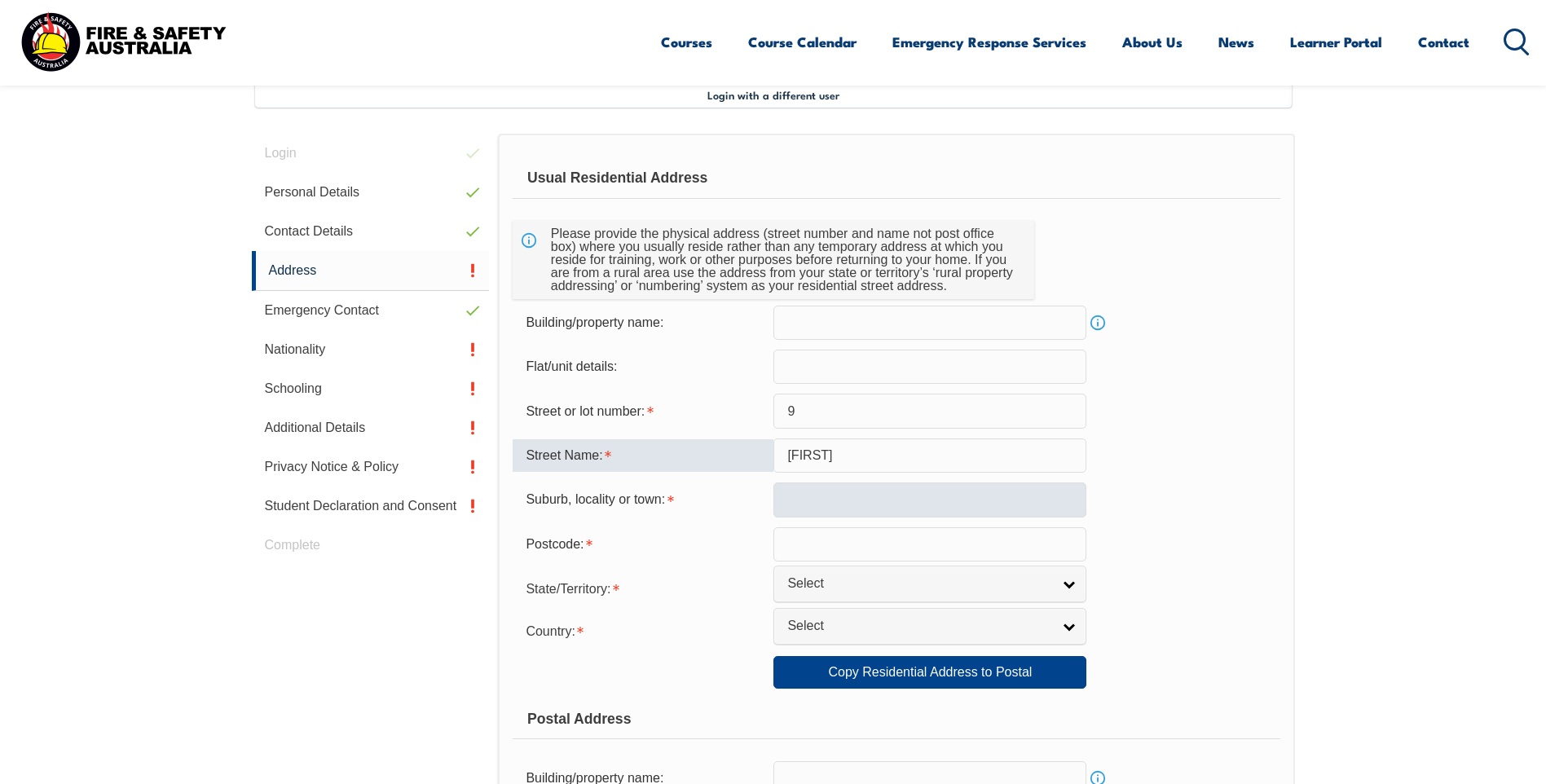 type on "[FIRST]" 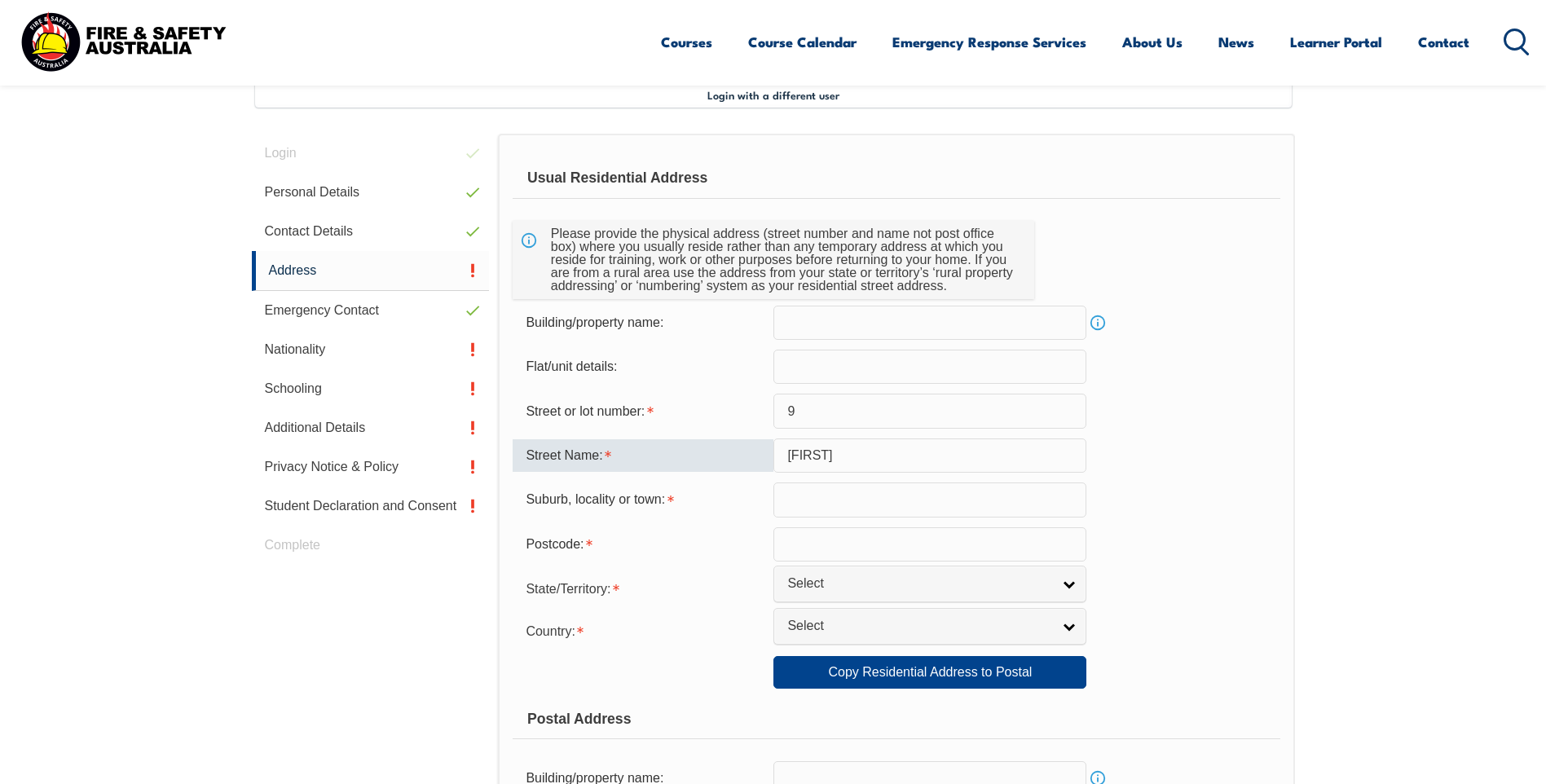 click at bounding box center (930, 500) 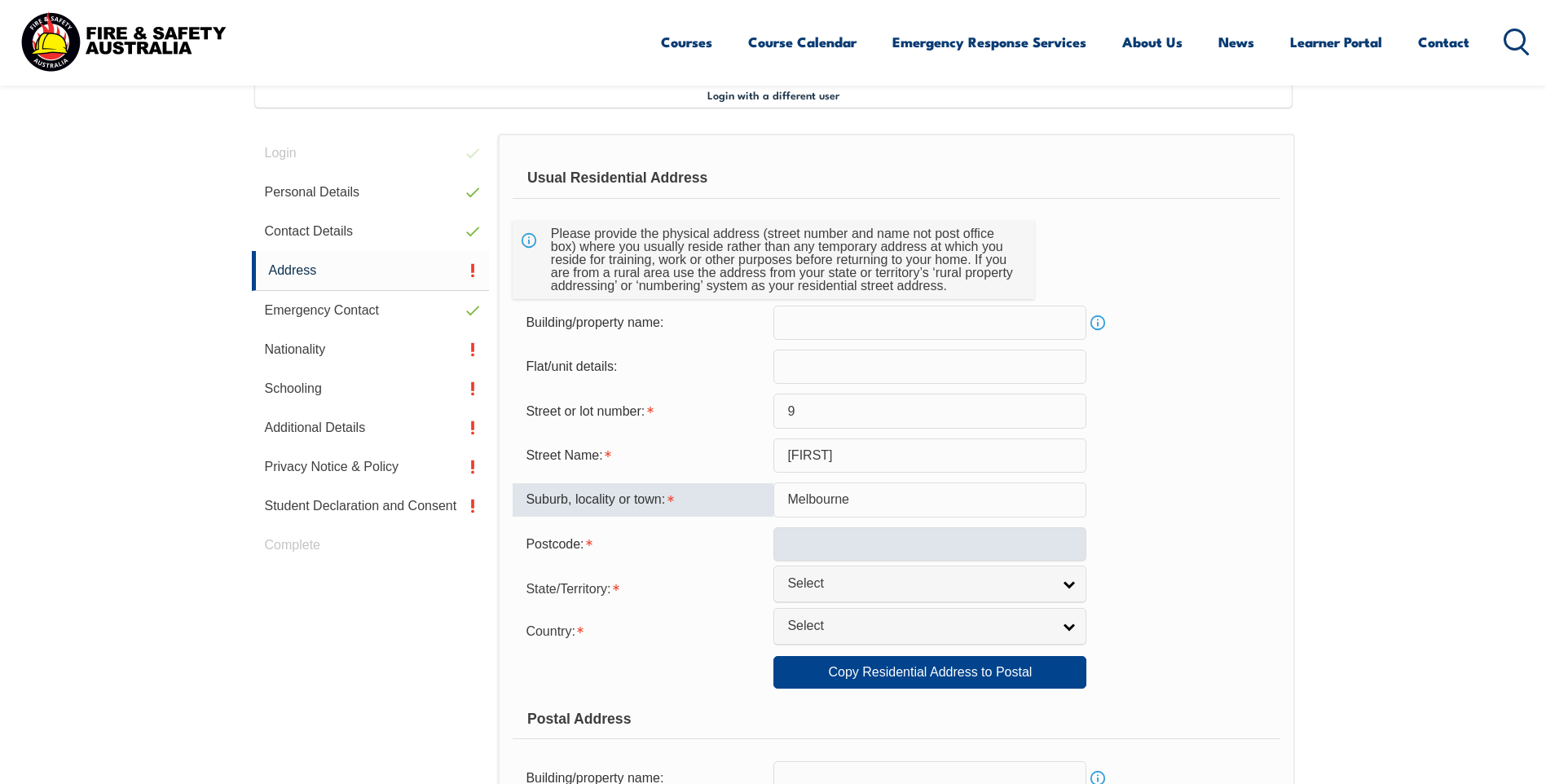 type on "Melbourne" 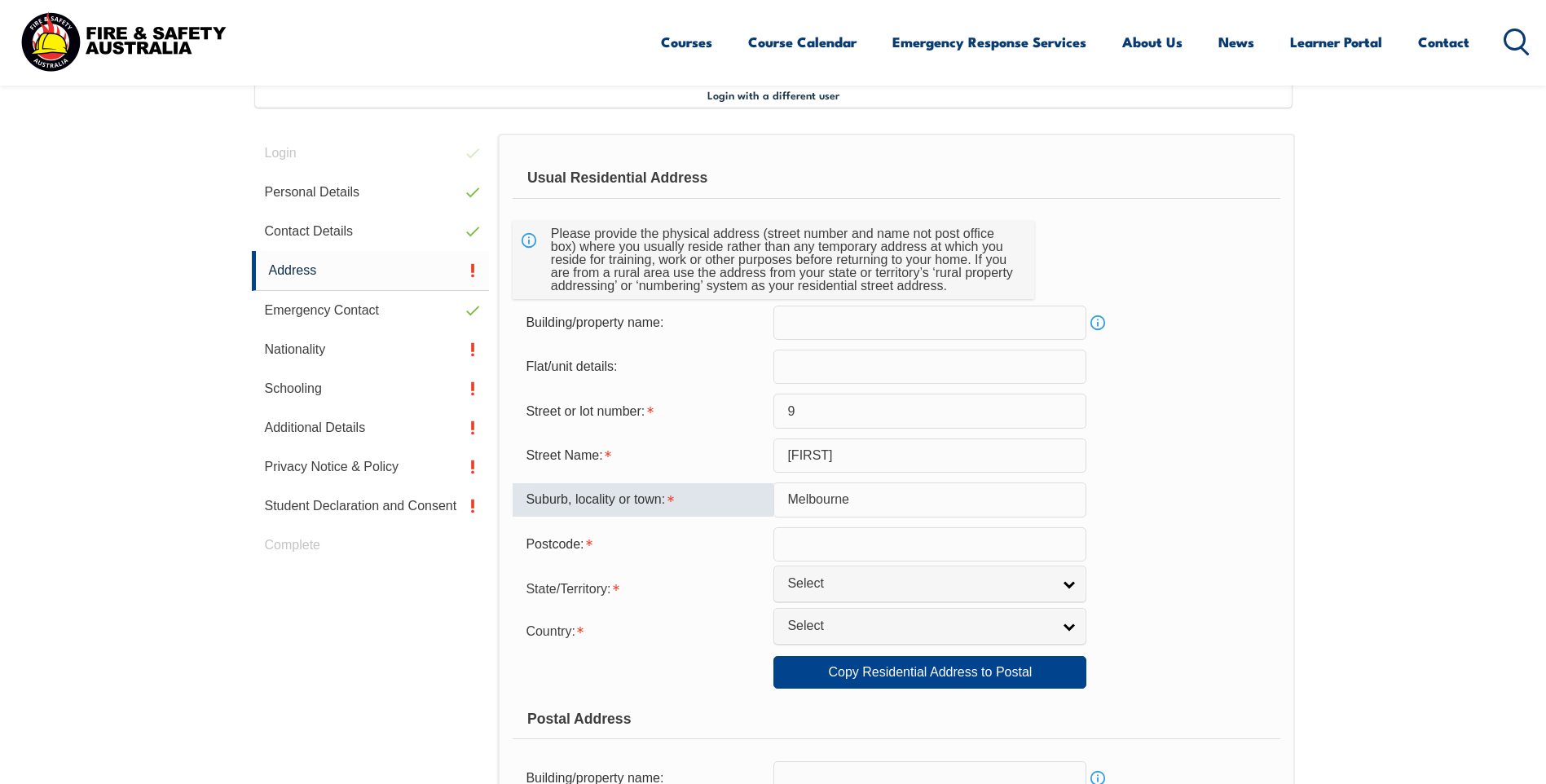 click at bounding box center (930, 544) 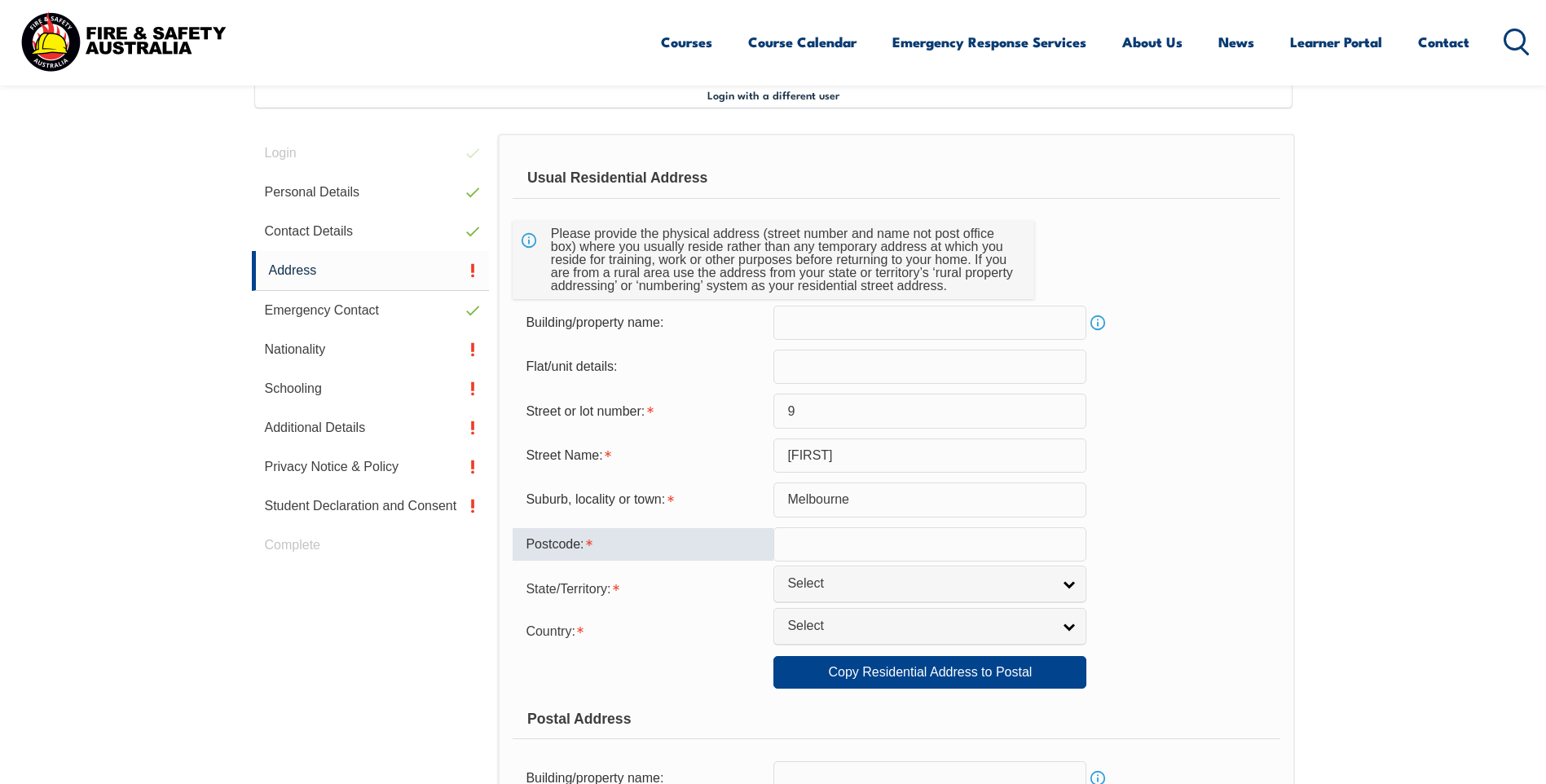 click at bounding box center [930, 544] 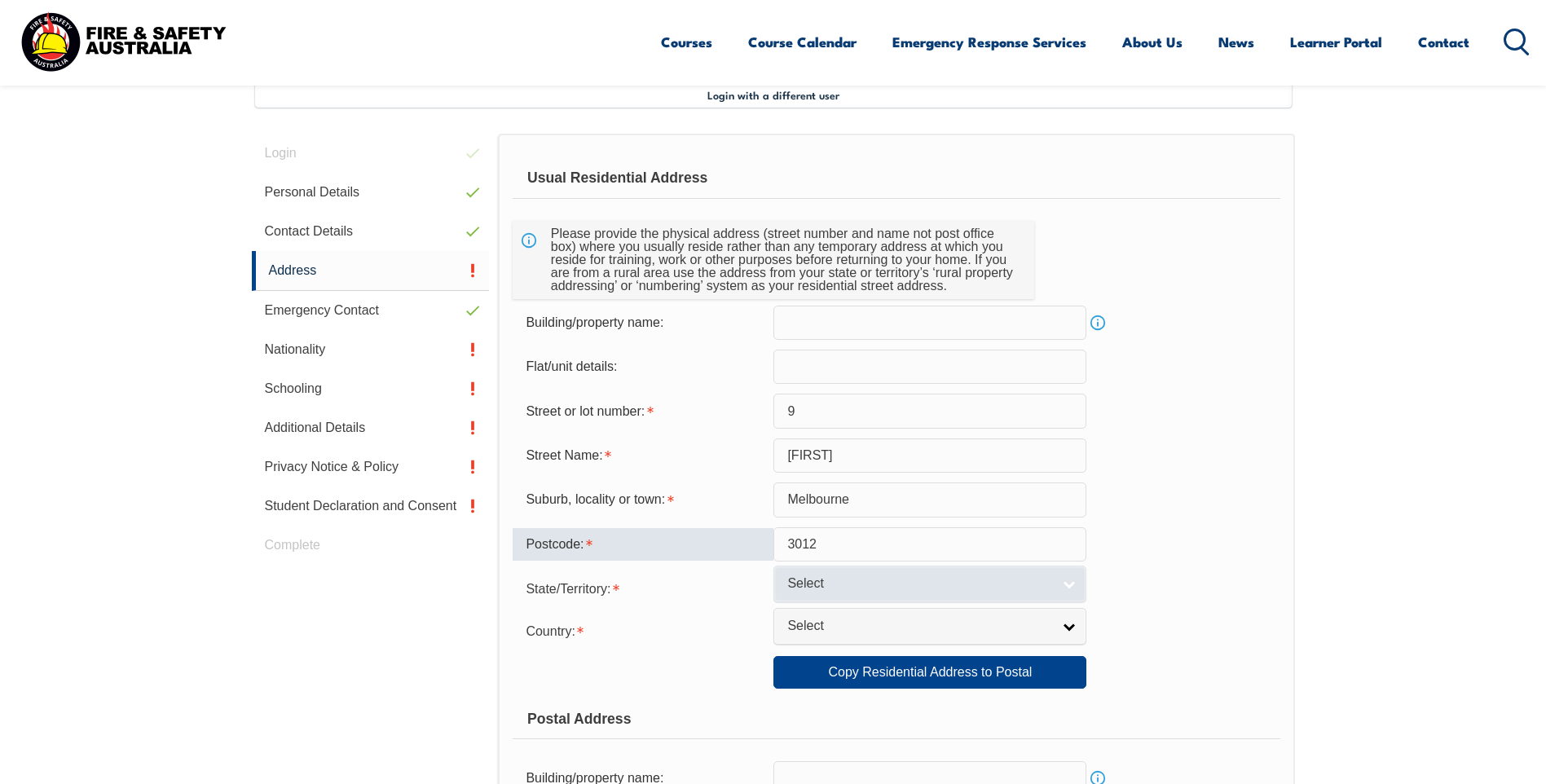 type on "3012" 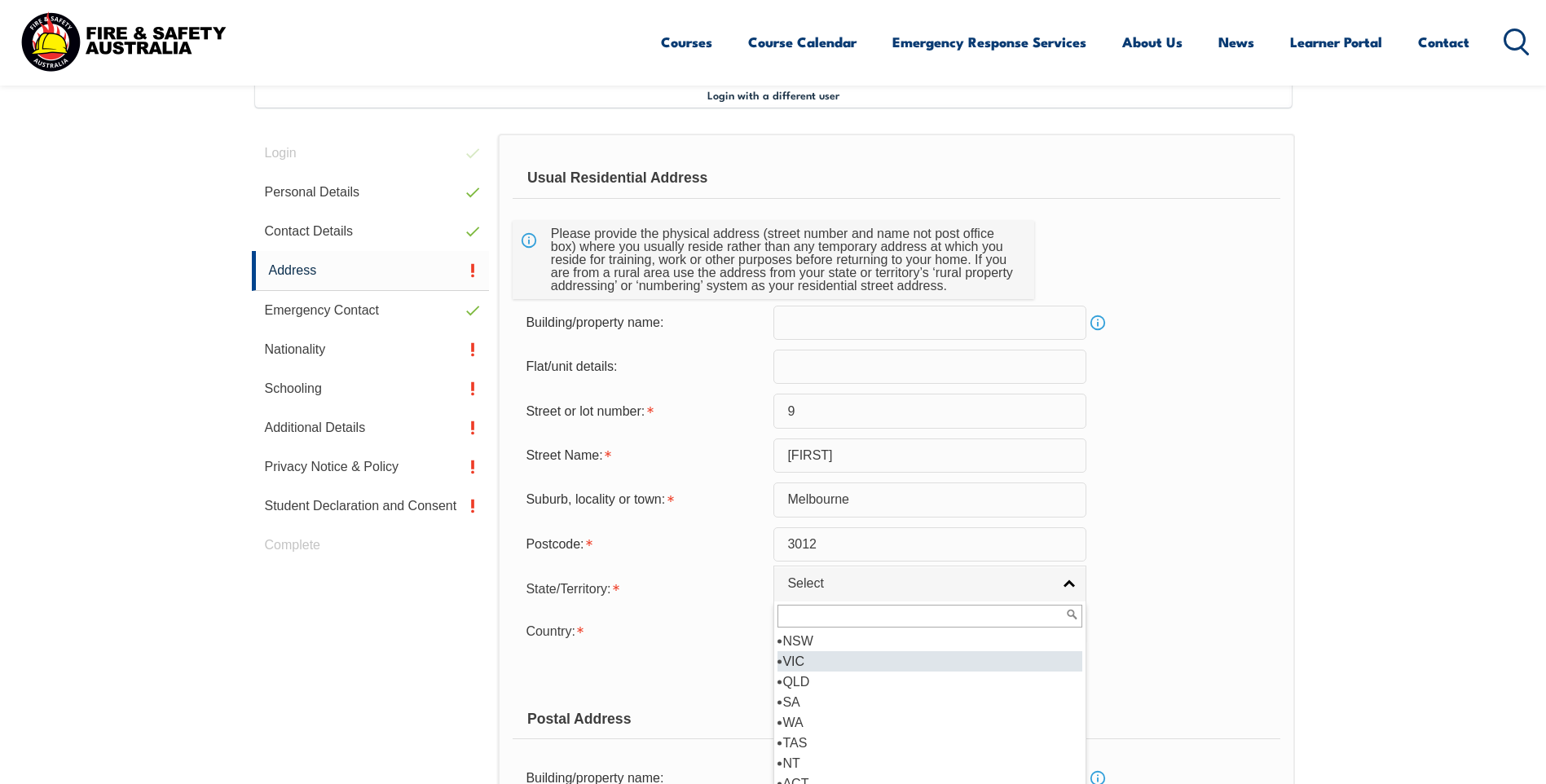 click on "VIC" at bounding box center (930, 661) 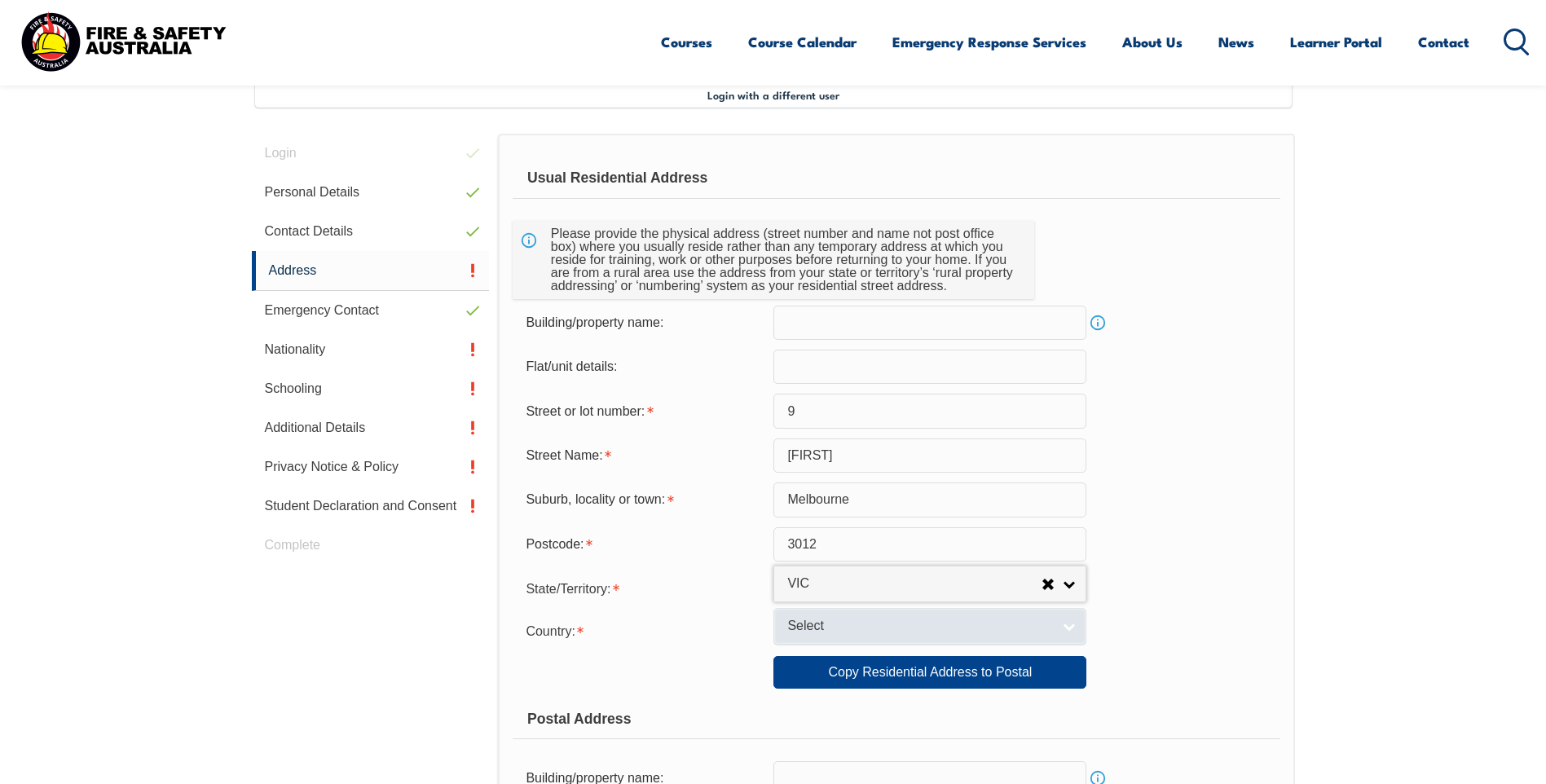 click on "Select" at bounding box center [919, 626] 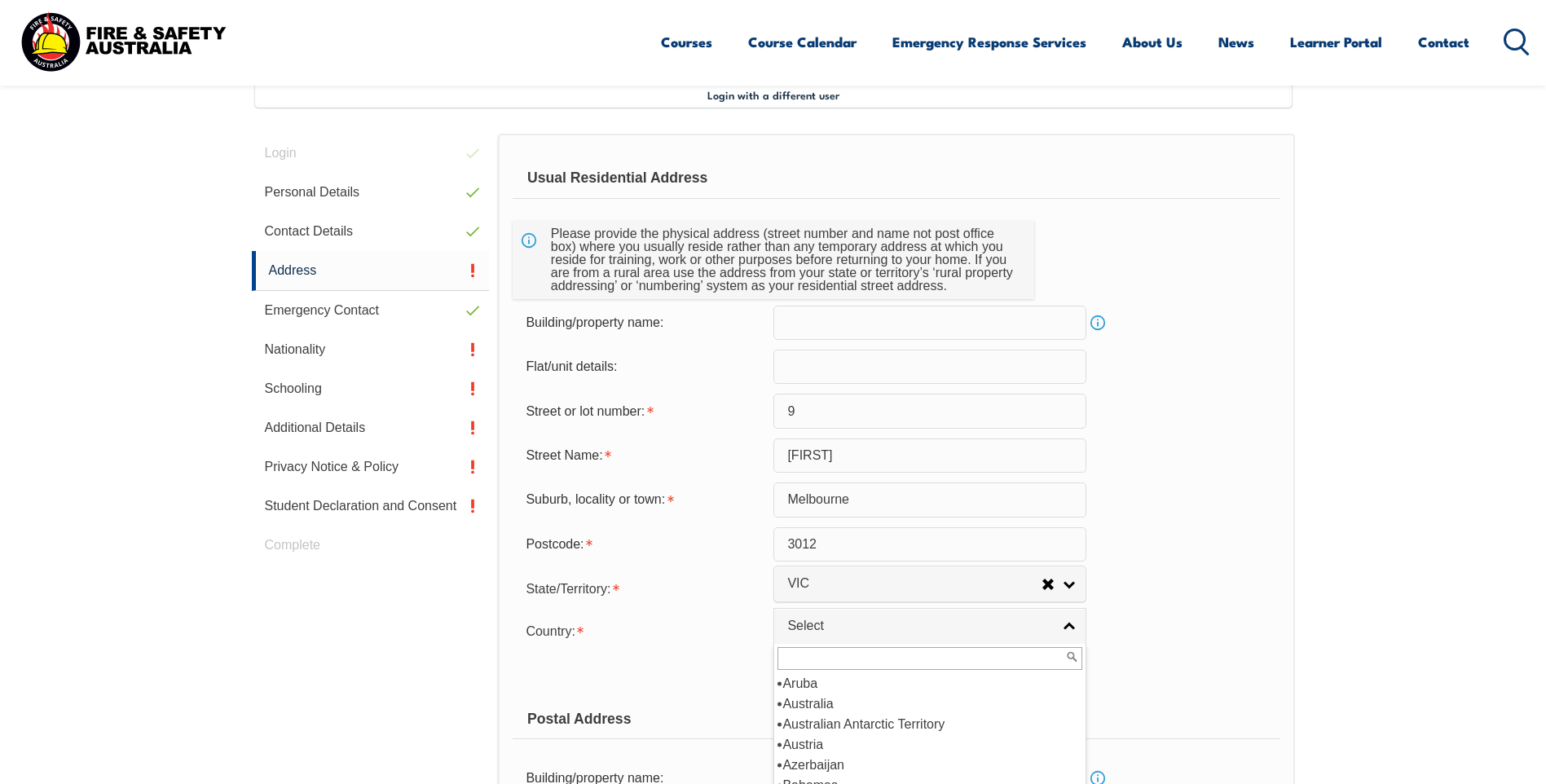 scroll, scrollTop: 163, scrollLeft: 0, axis: vertical 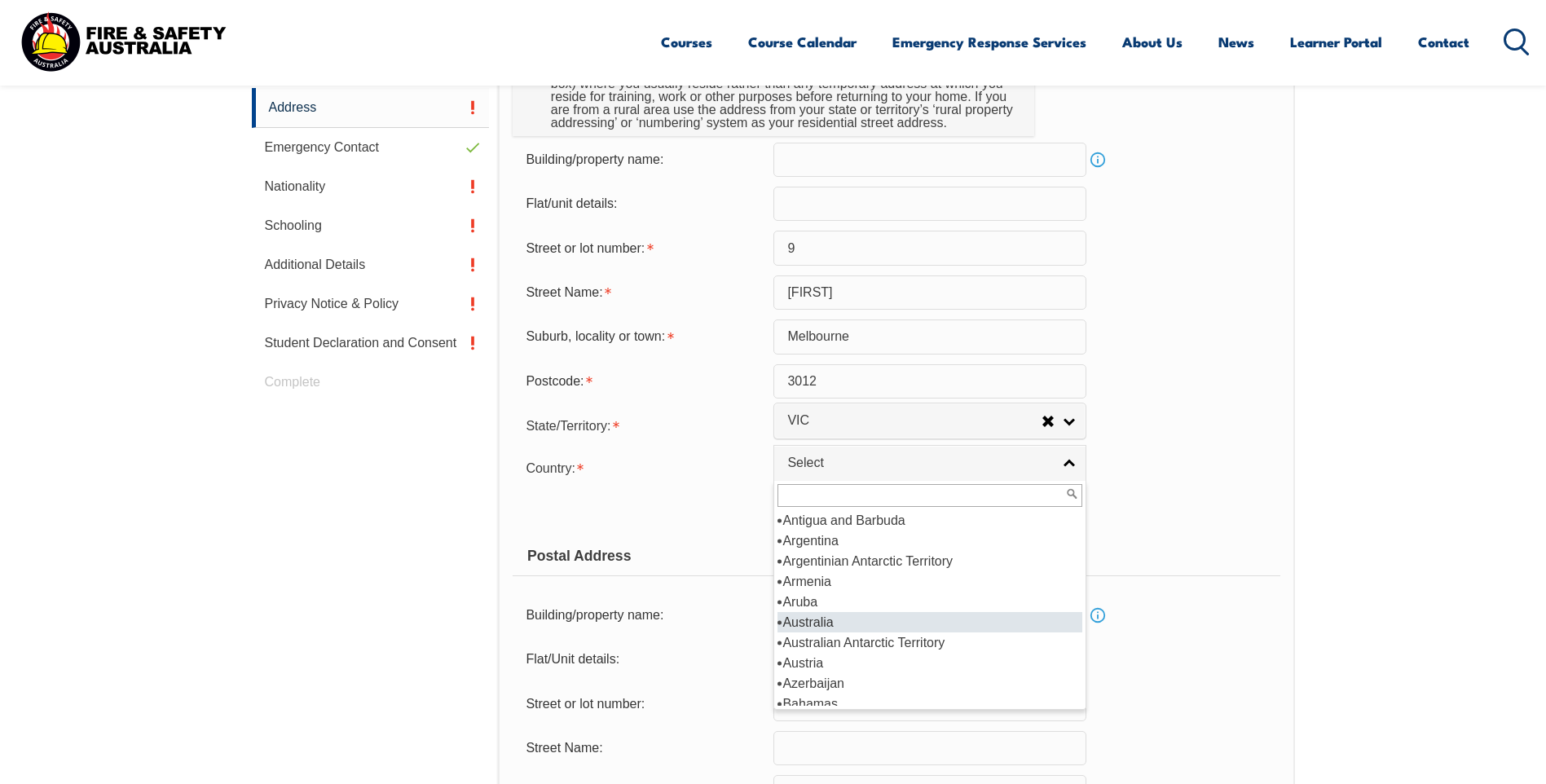 click on "Australia" at bounding box center (930, 622) 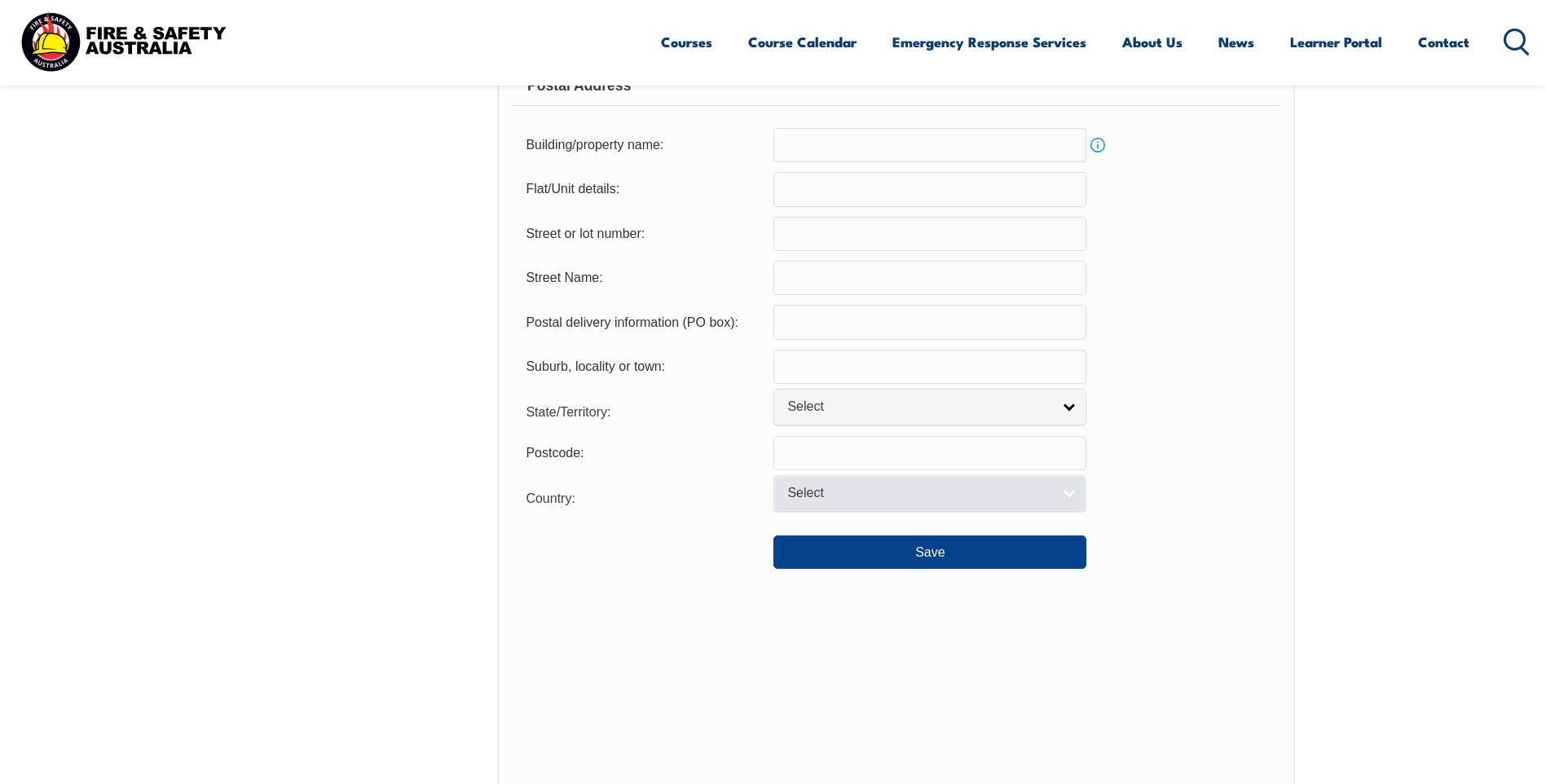 scroll, scrollTop: 1096, scrollLeft: 0, axis: vertical 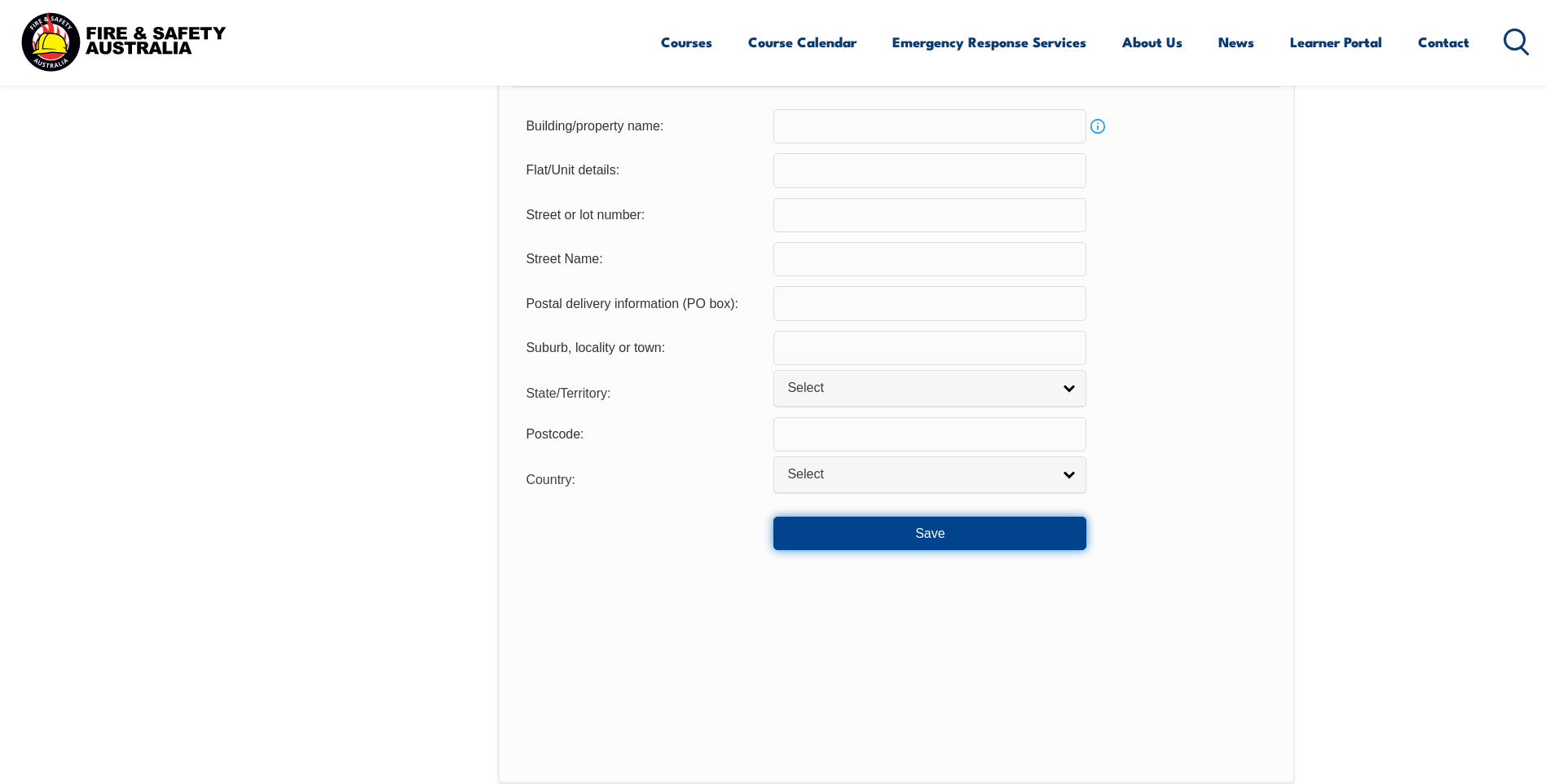 click on "Save" at bounding box center (930, 533) 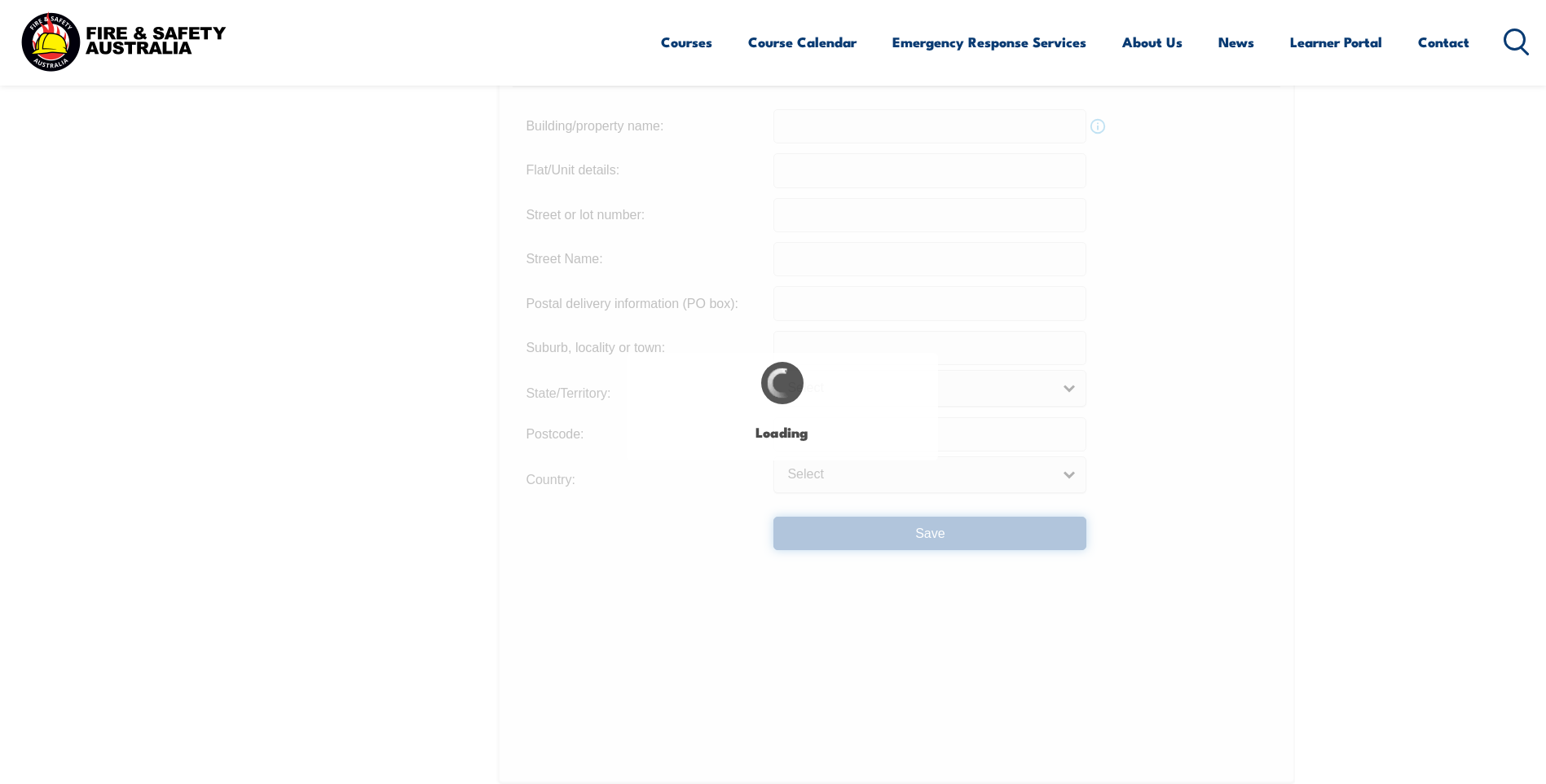 scroll, scrollTop: 0, scrollLeft: 0, axis: both 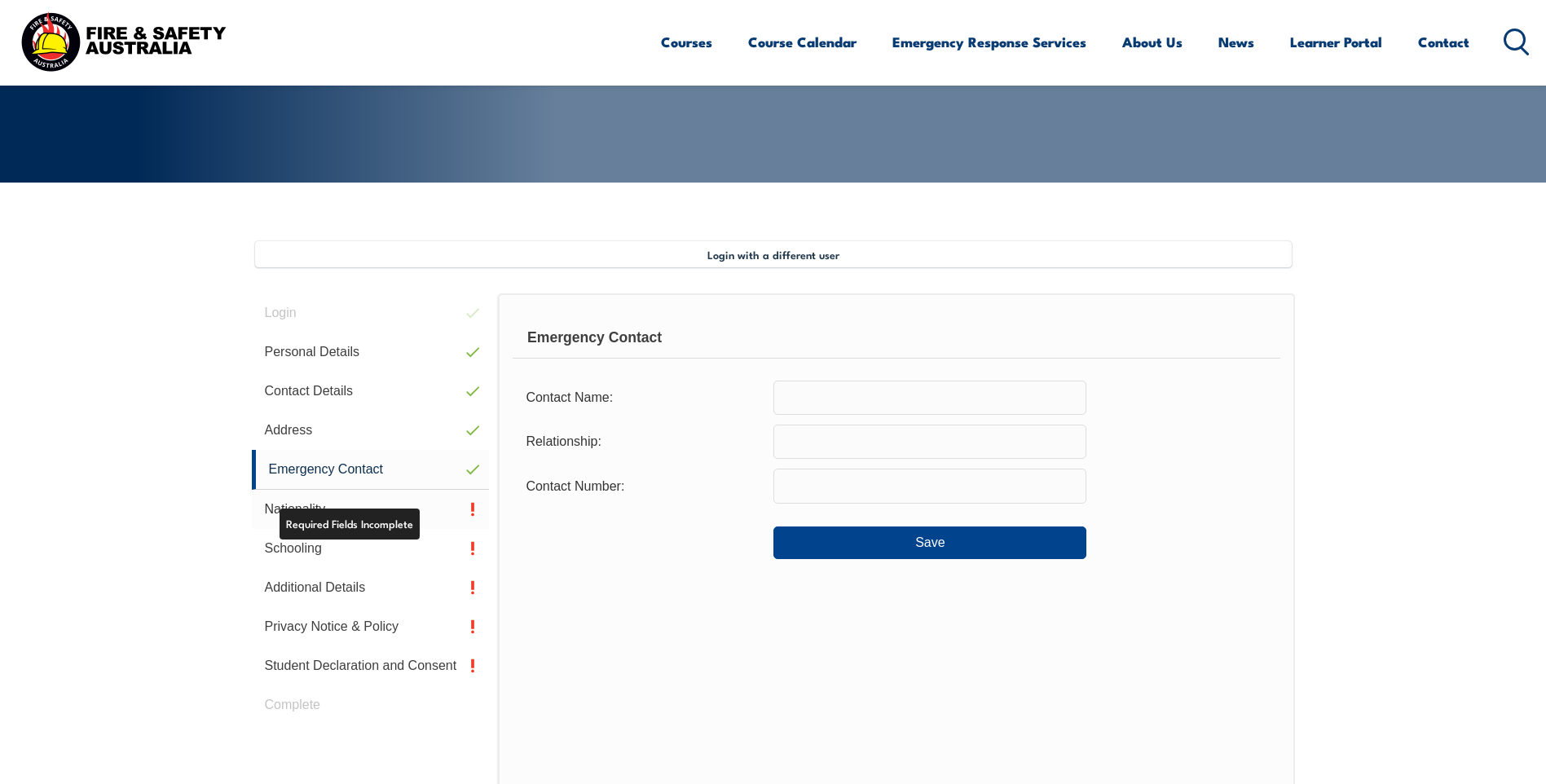 click on "Nationality" at bounding box center (371, 509) 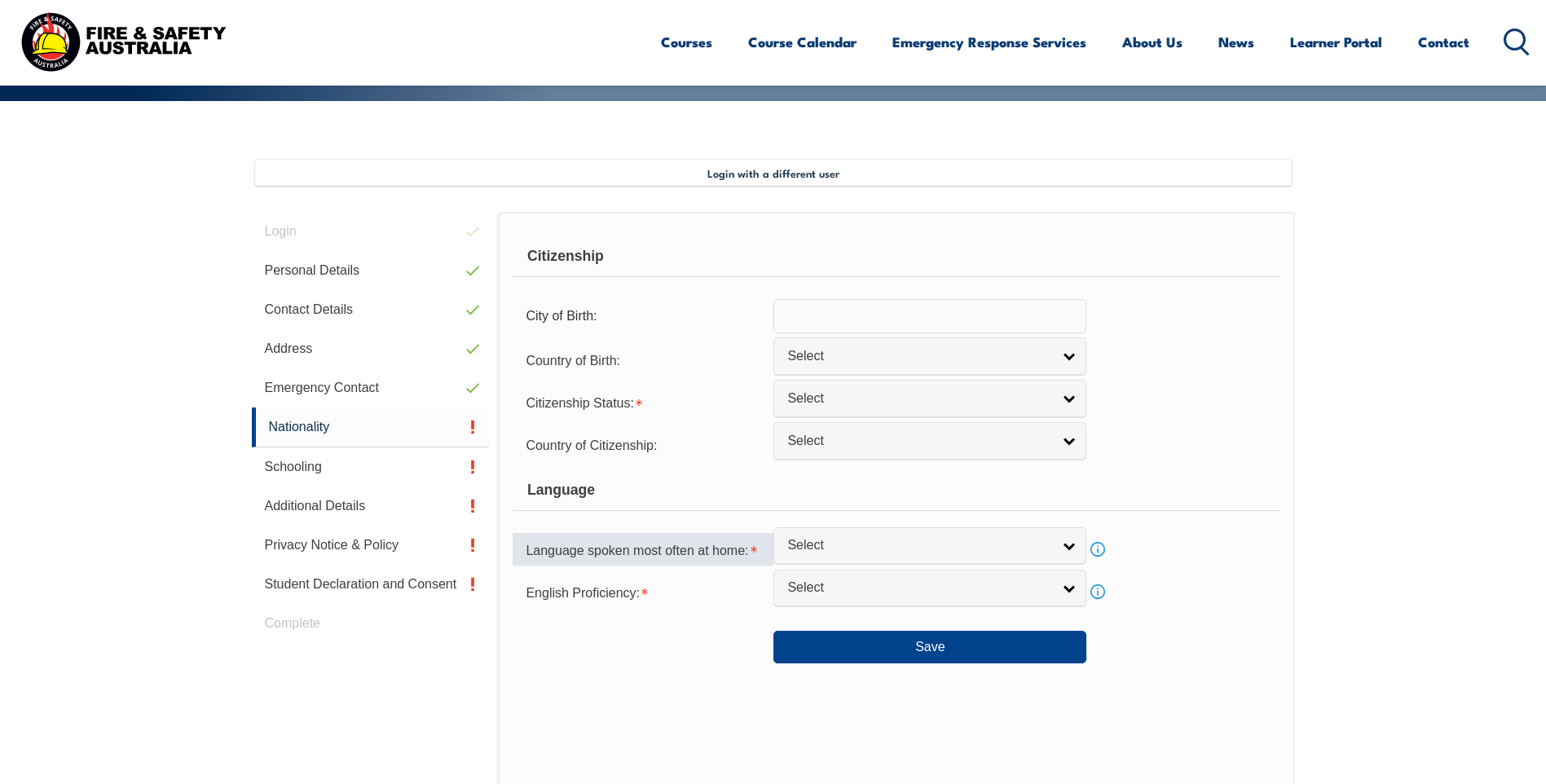 scroll, scrollTop: 444, scrollLeft: 0, axis: vertical 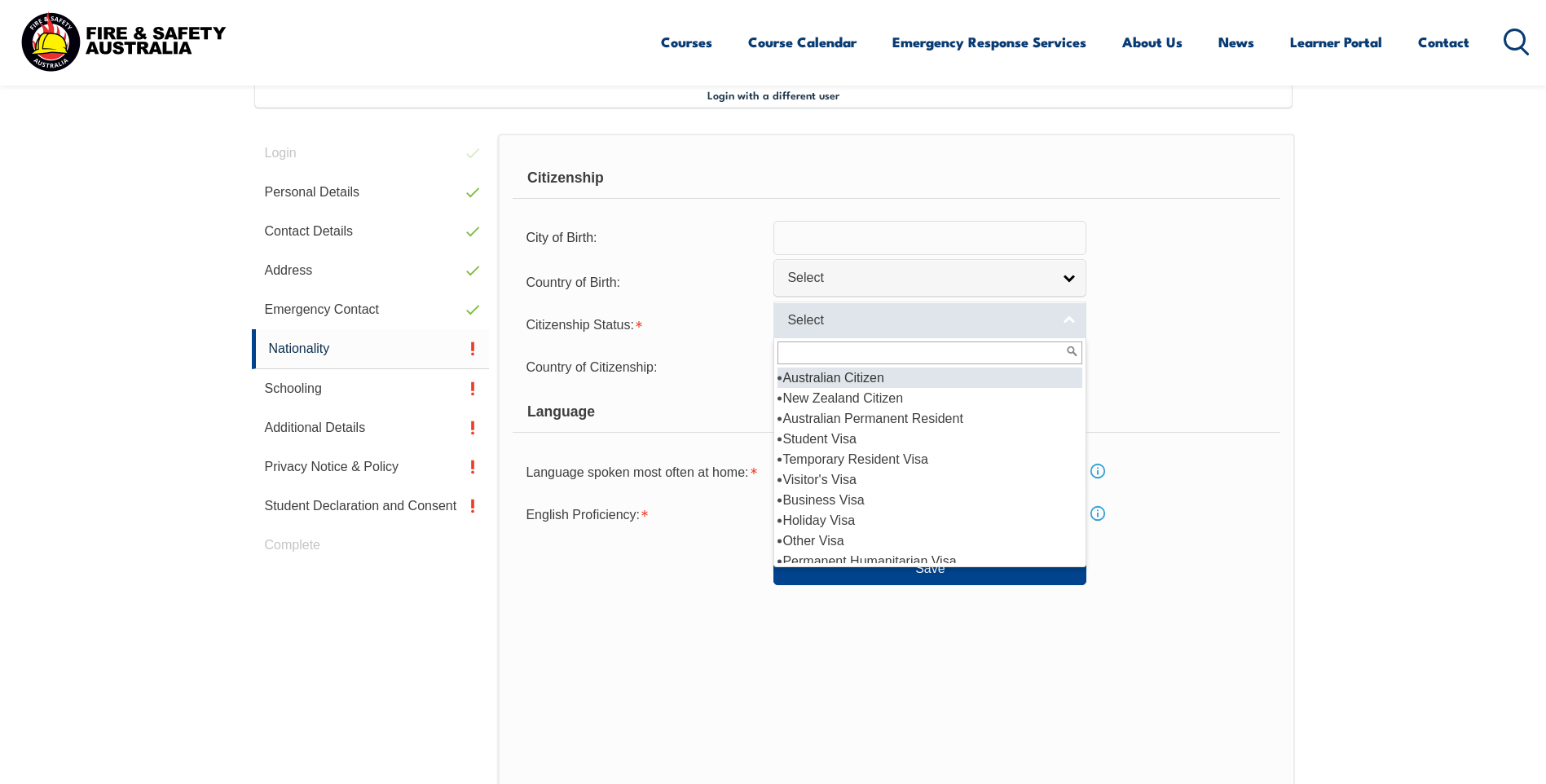 click on "Select" at bounding box center [930, 319] 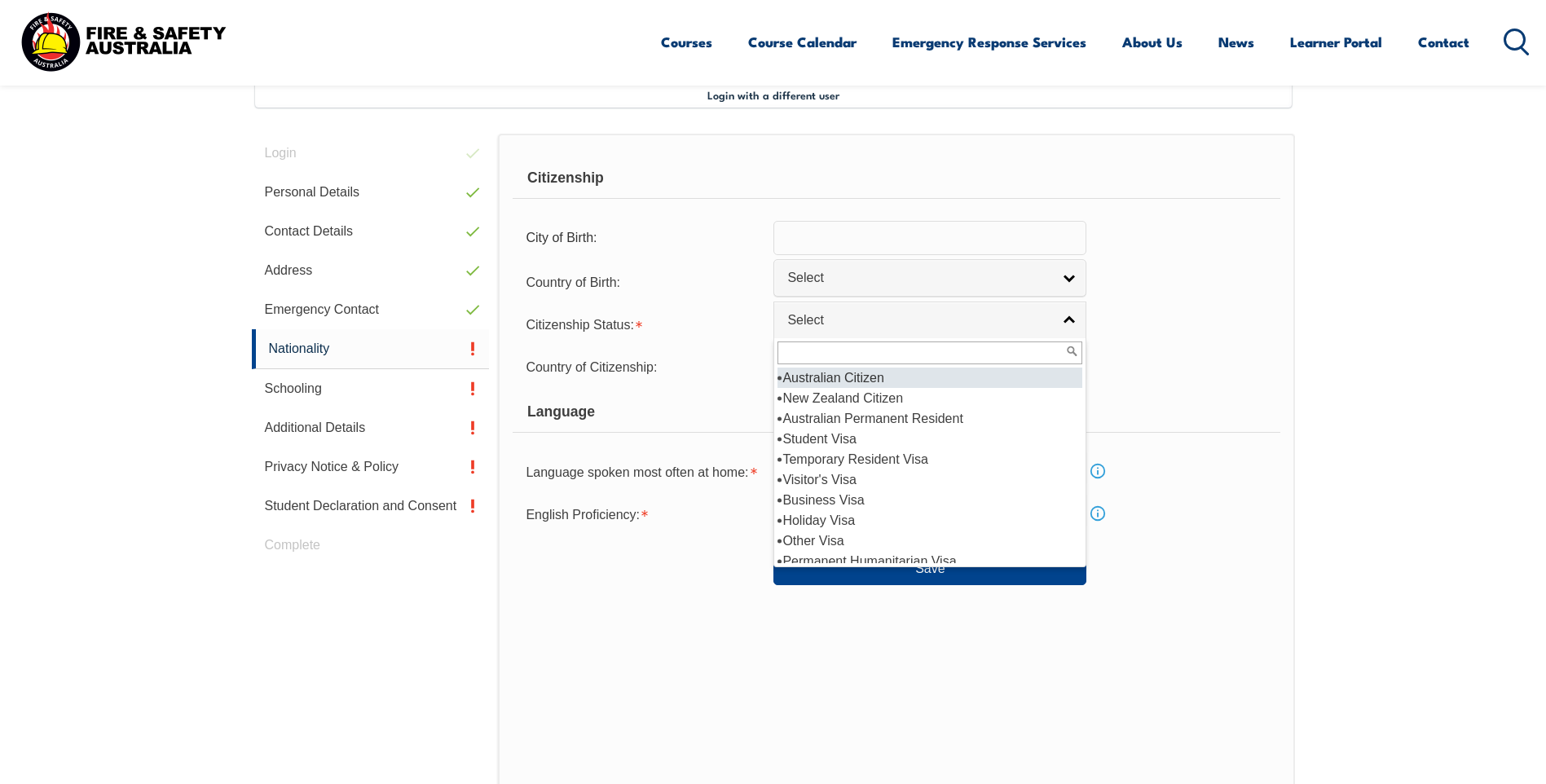 click on "Australian Citizen" at bounding box center (930, 377) 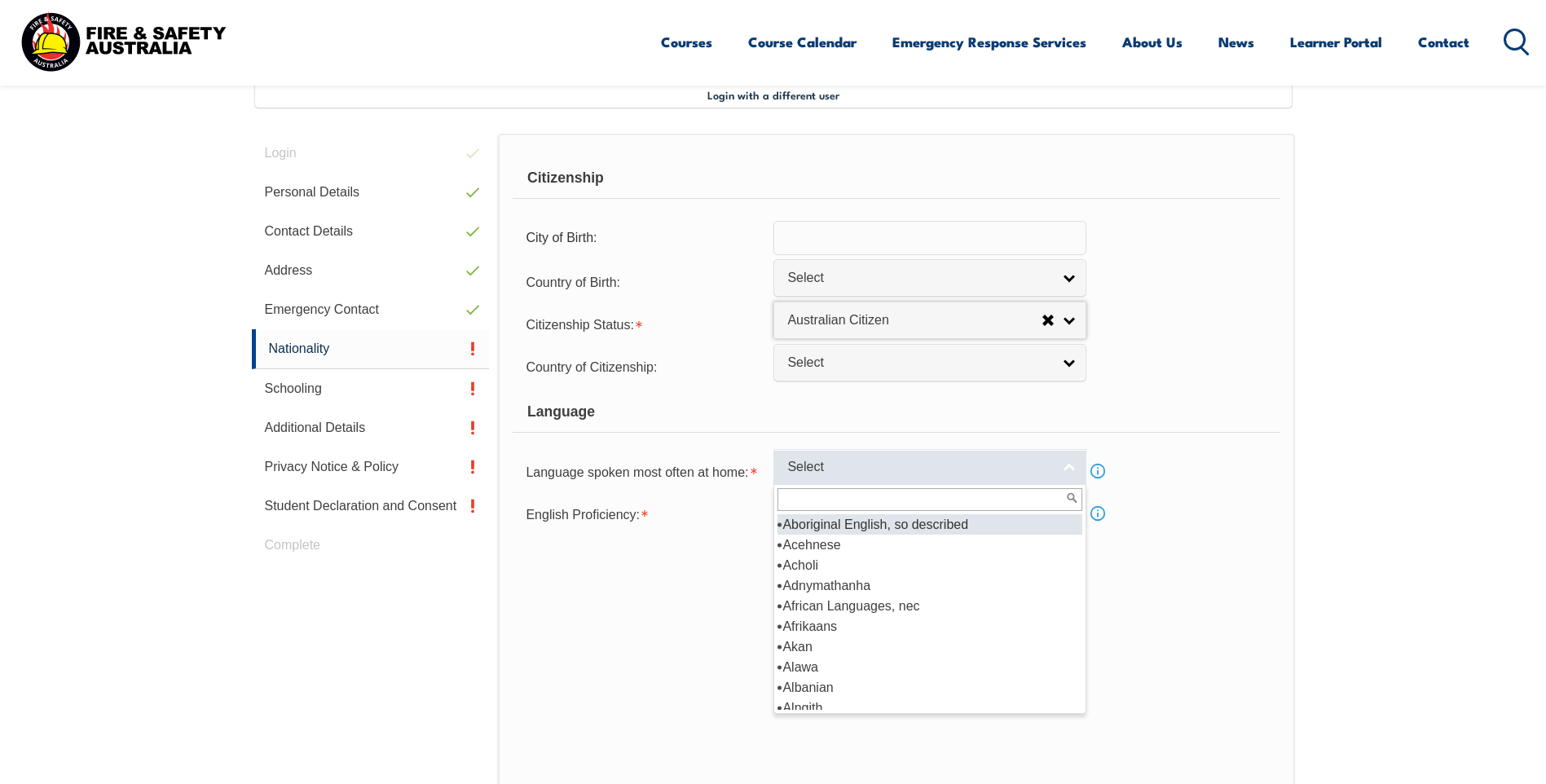 click on "Select" at bounding box center [919, 467] 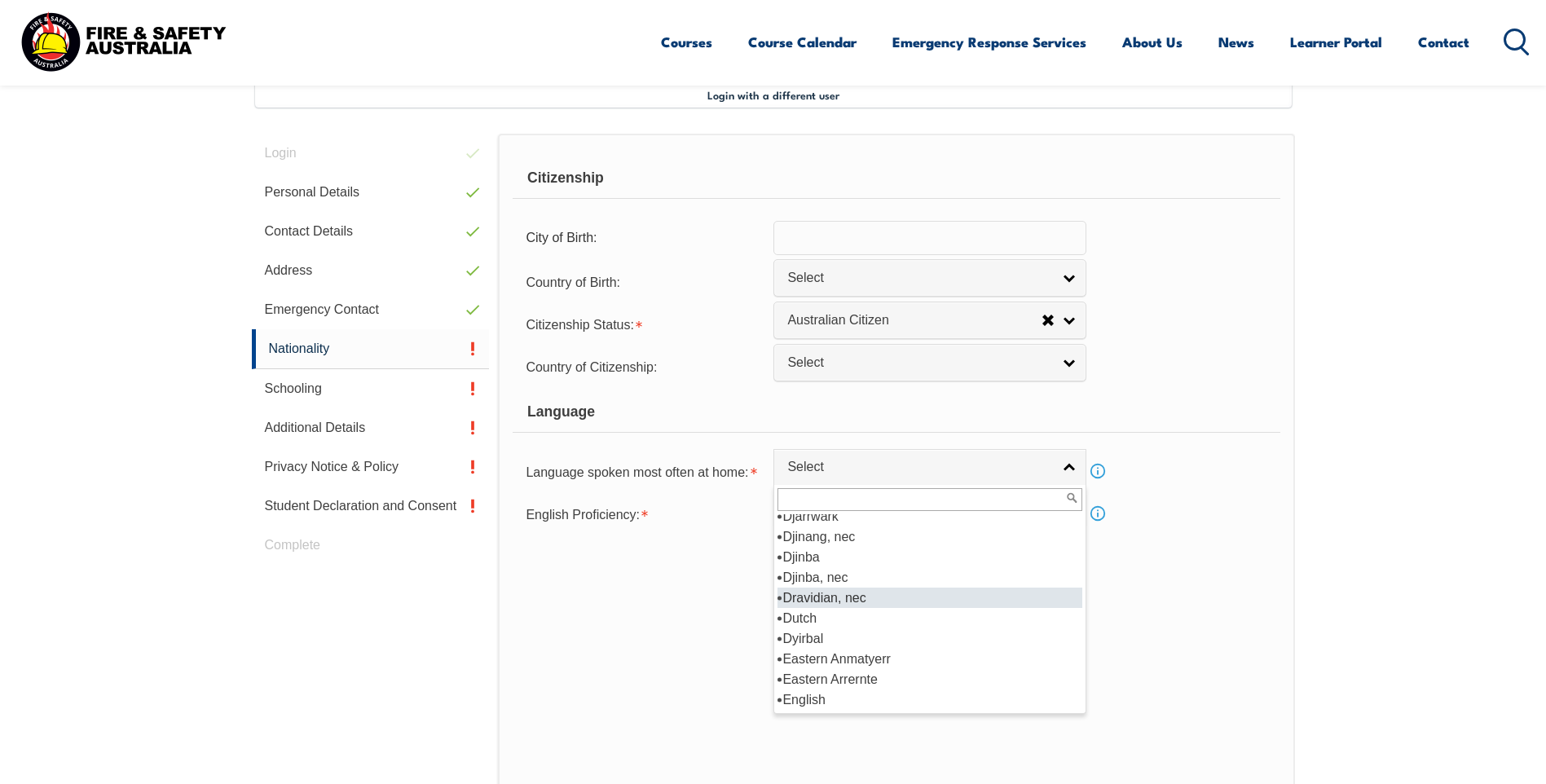 scroll, scrollTop: 1956, scrollLeft: 0, axis: vertical 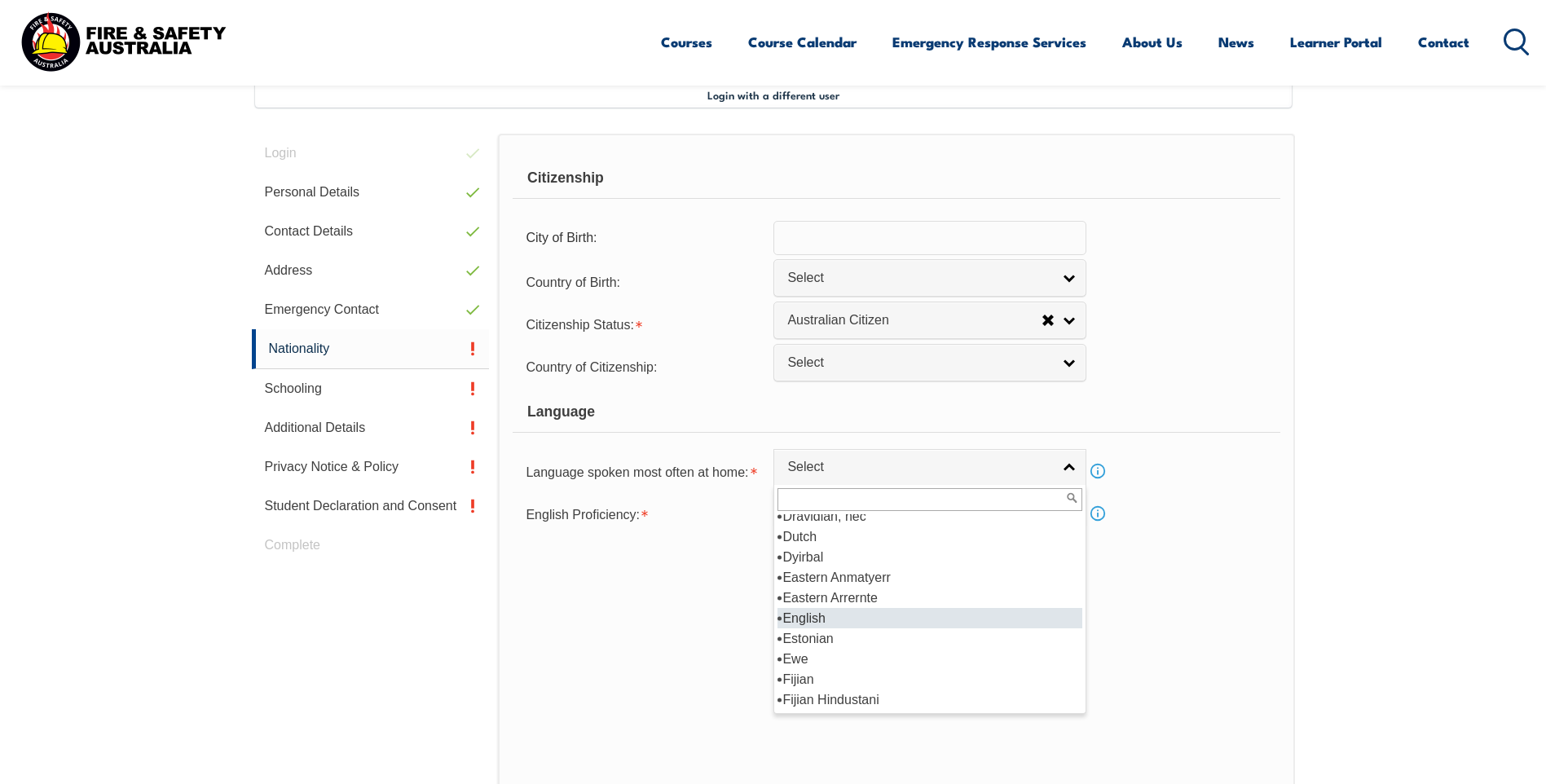 click on "English" at bounding box center (930, 618) 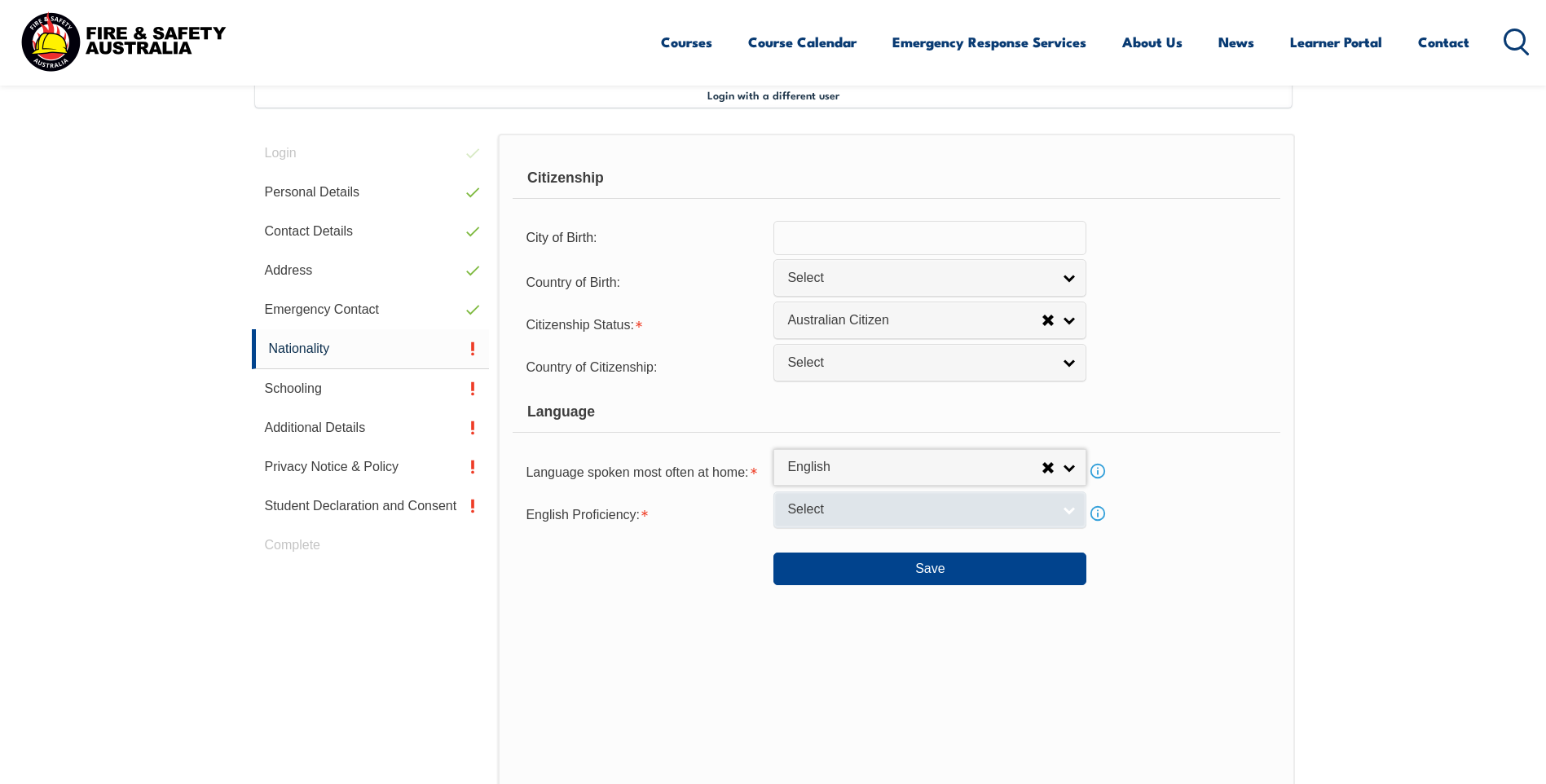 click on "Select" at bounding box center (919, 509) 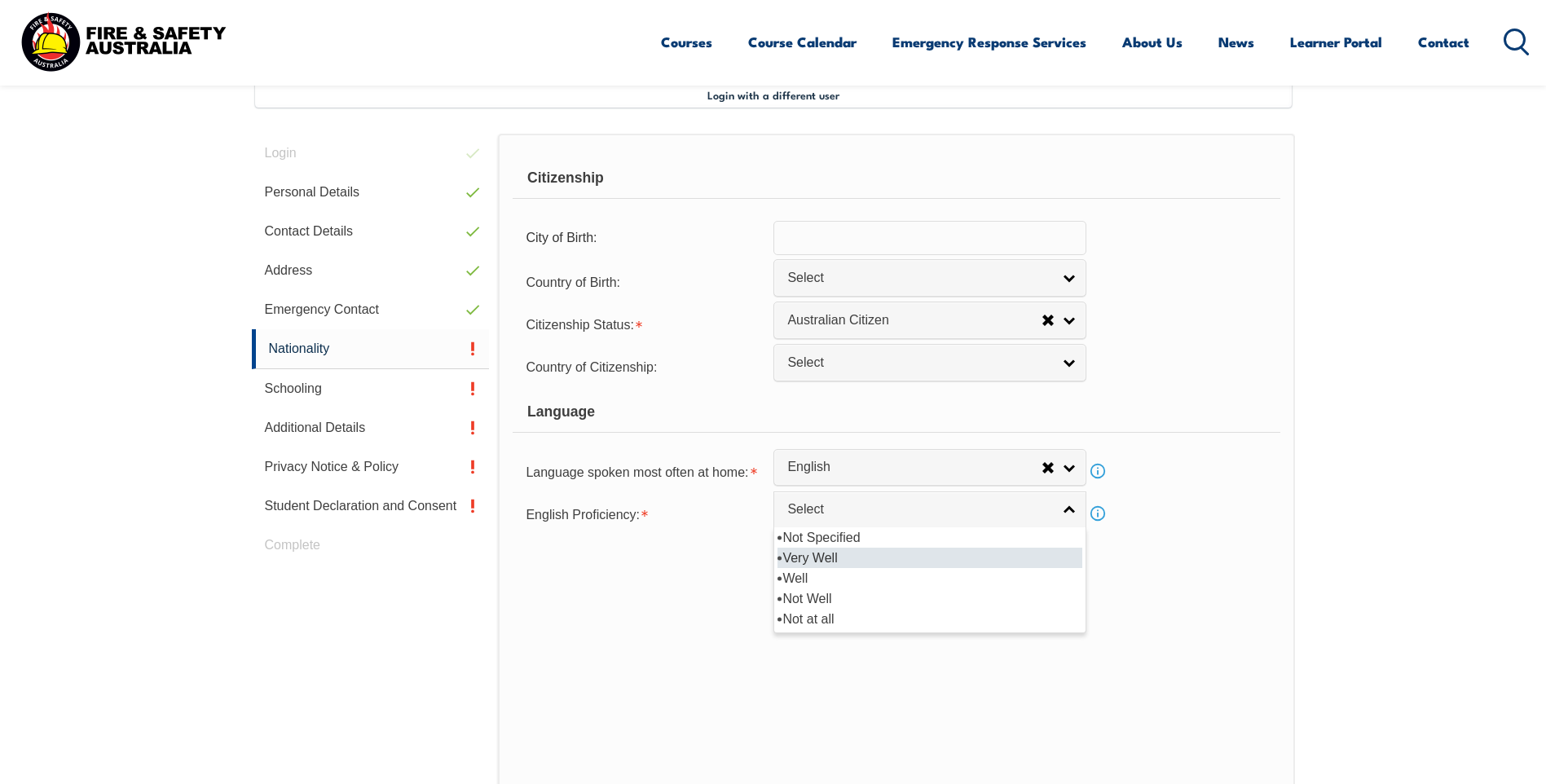 click on "Very Well" at bounding box center [930, 557] 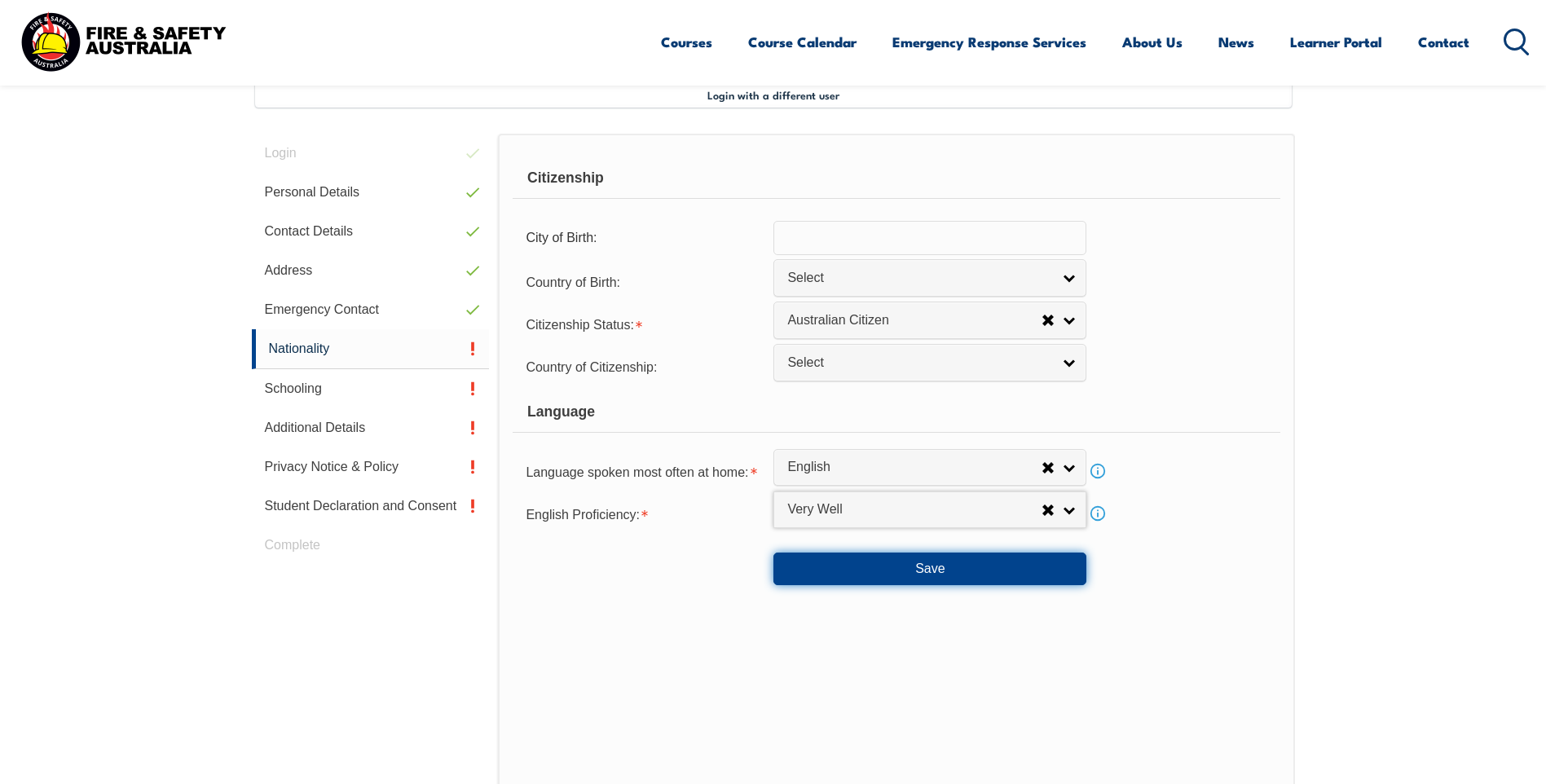 click on "Save" at bounding box center [930, 569] 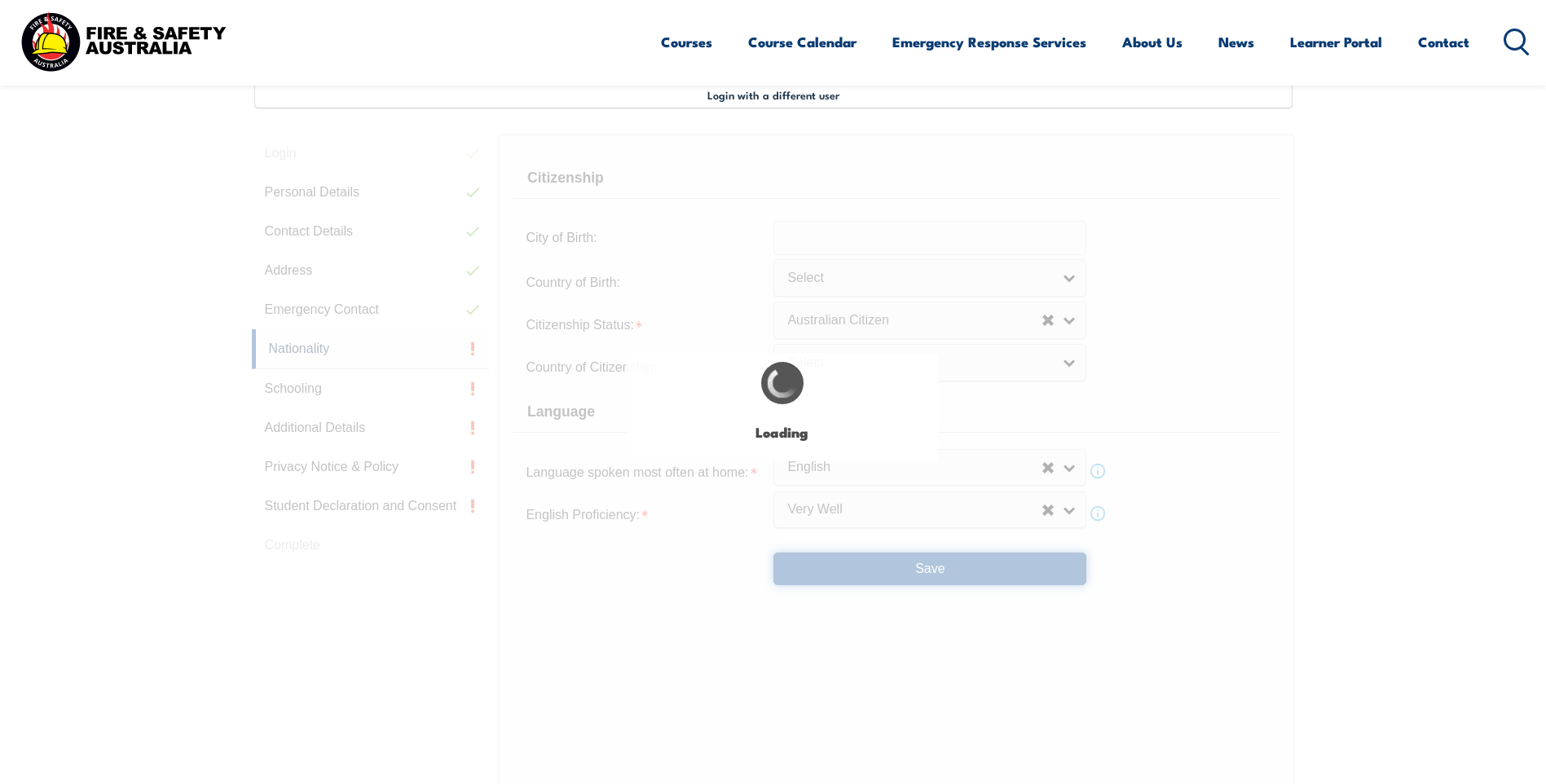 scroll, scrollTop: 0, scrollLeft: 0, axis: both 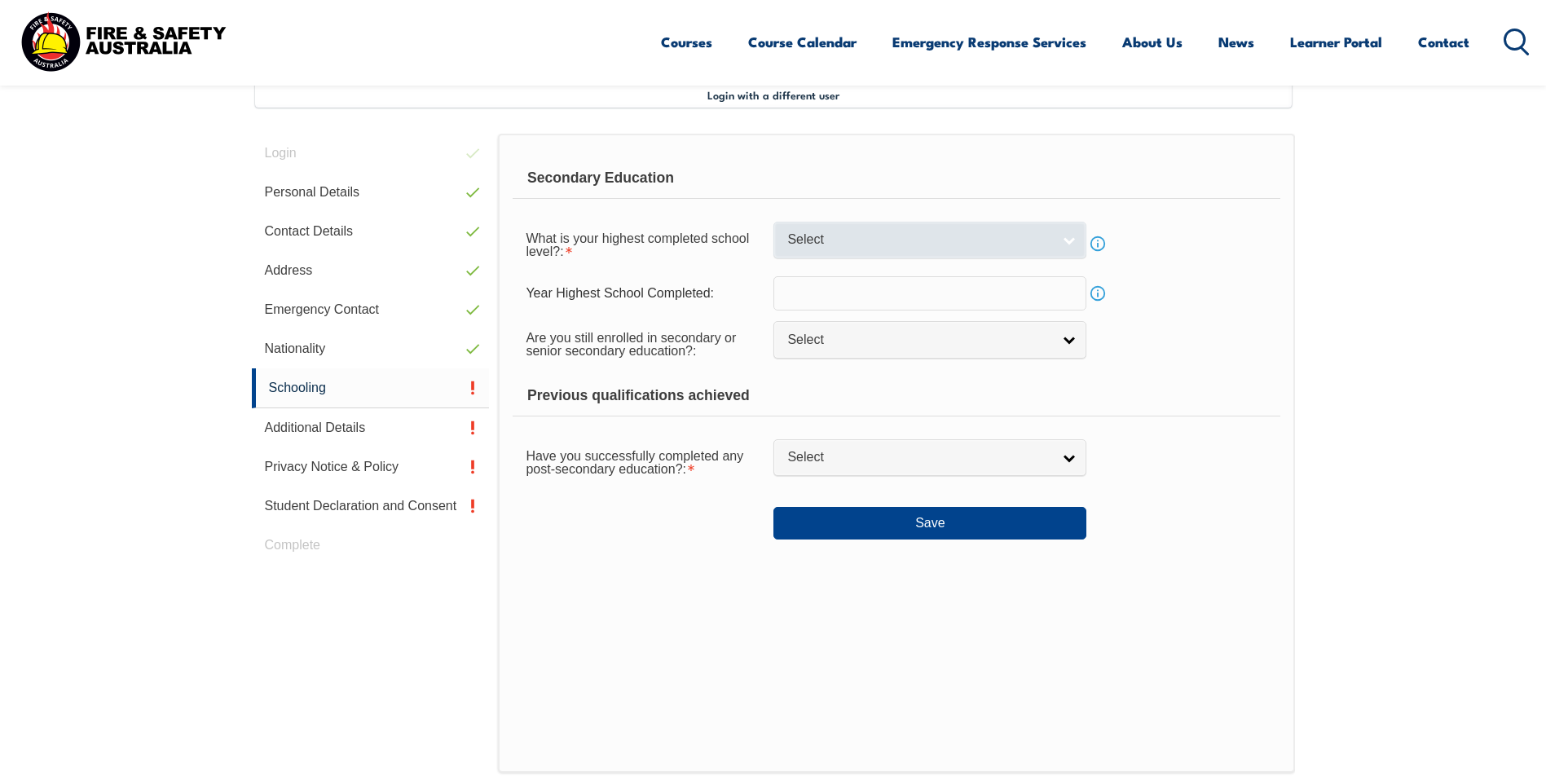 click on "Select" at bounding box center (919, 240) 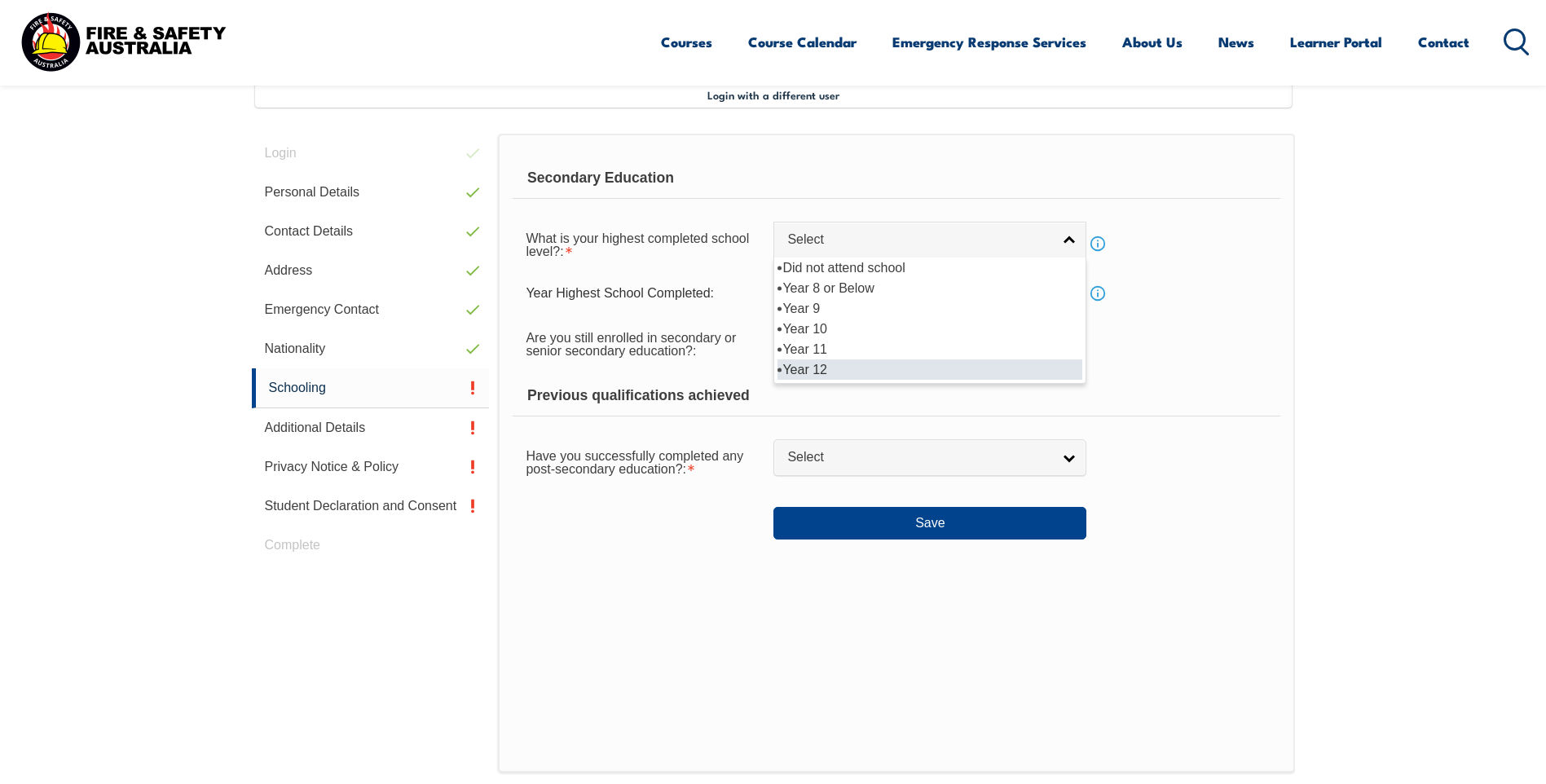click on "Year 12" at bounding box center [930, 369] 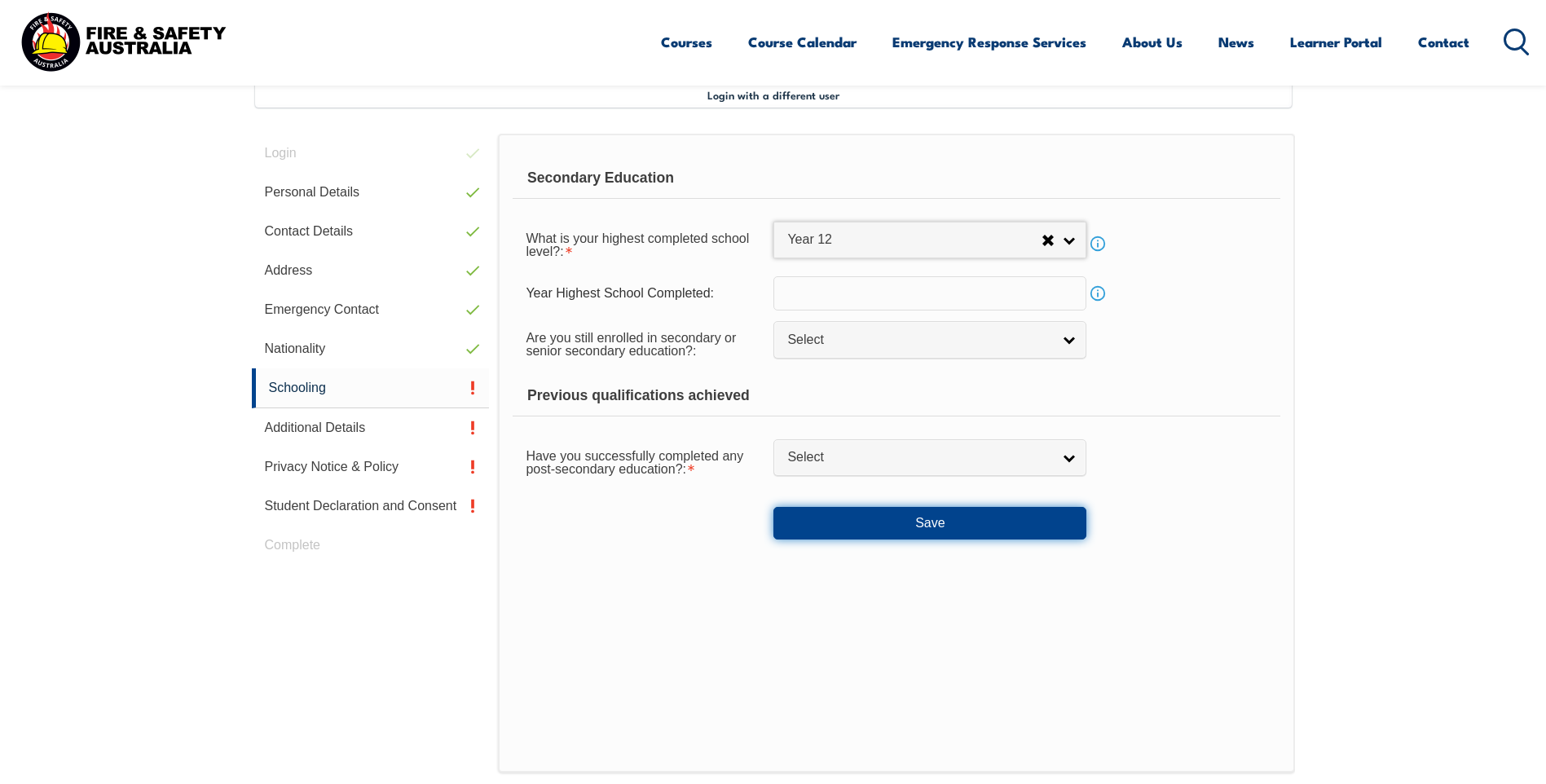 click on "Save" at bounding box center [930, 523] 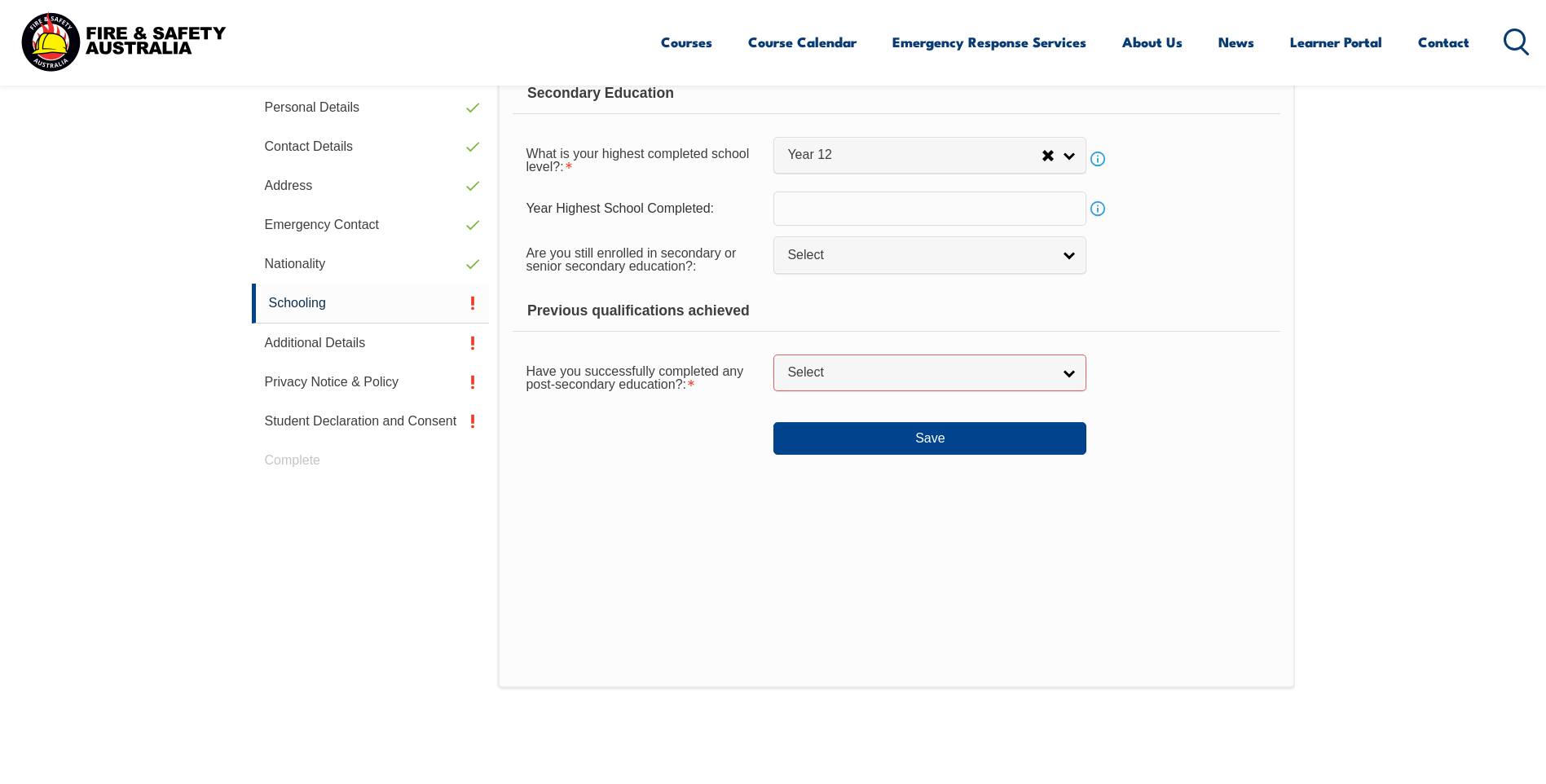 scroll, scrollTop: 800, scrollLeft: 0, axis: vertical 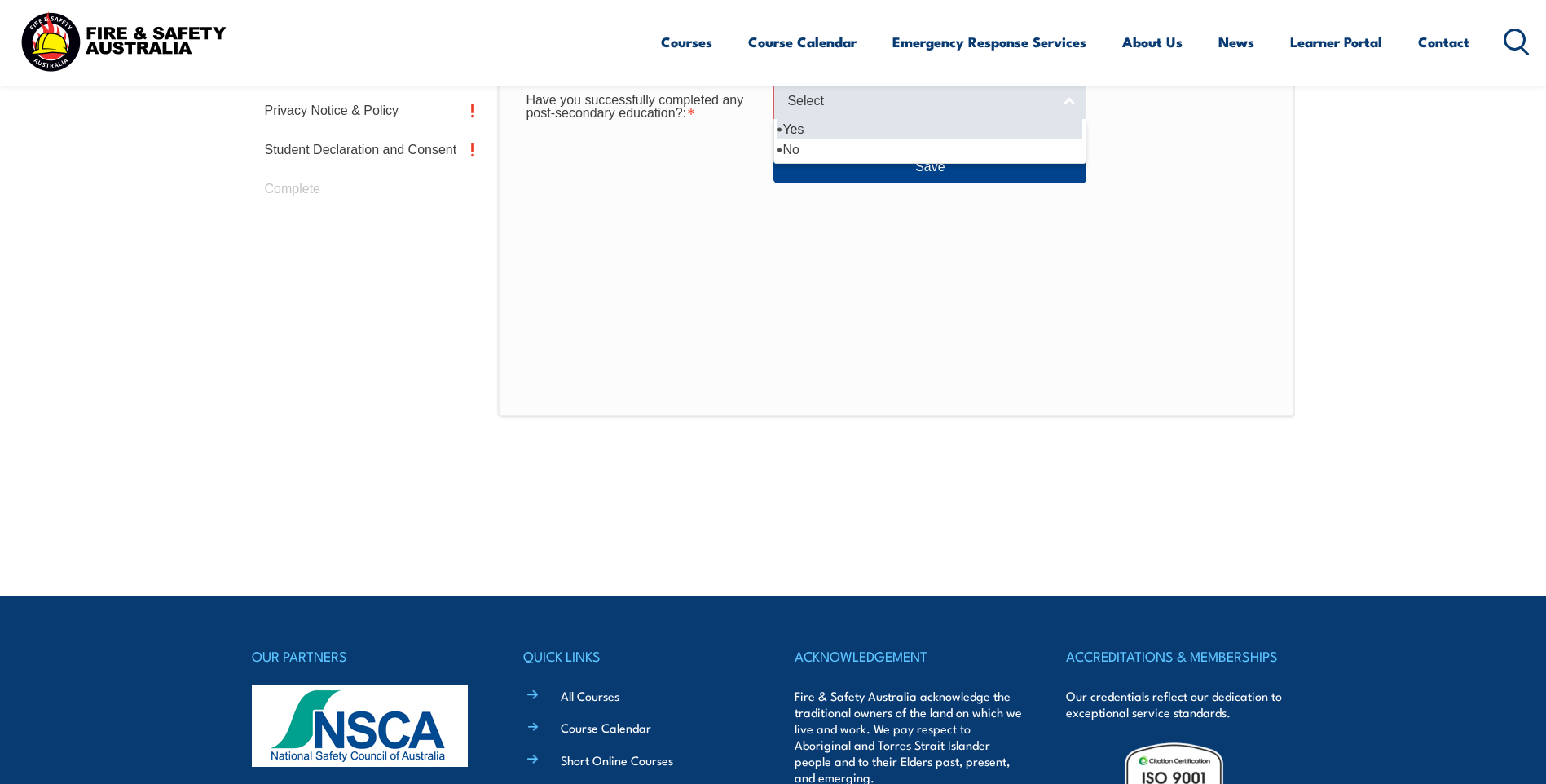 click on "Select" at bounding box center [919, 101] 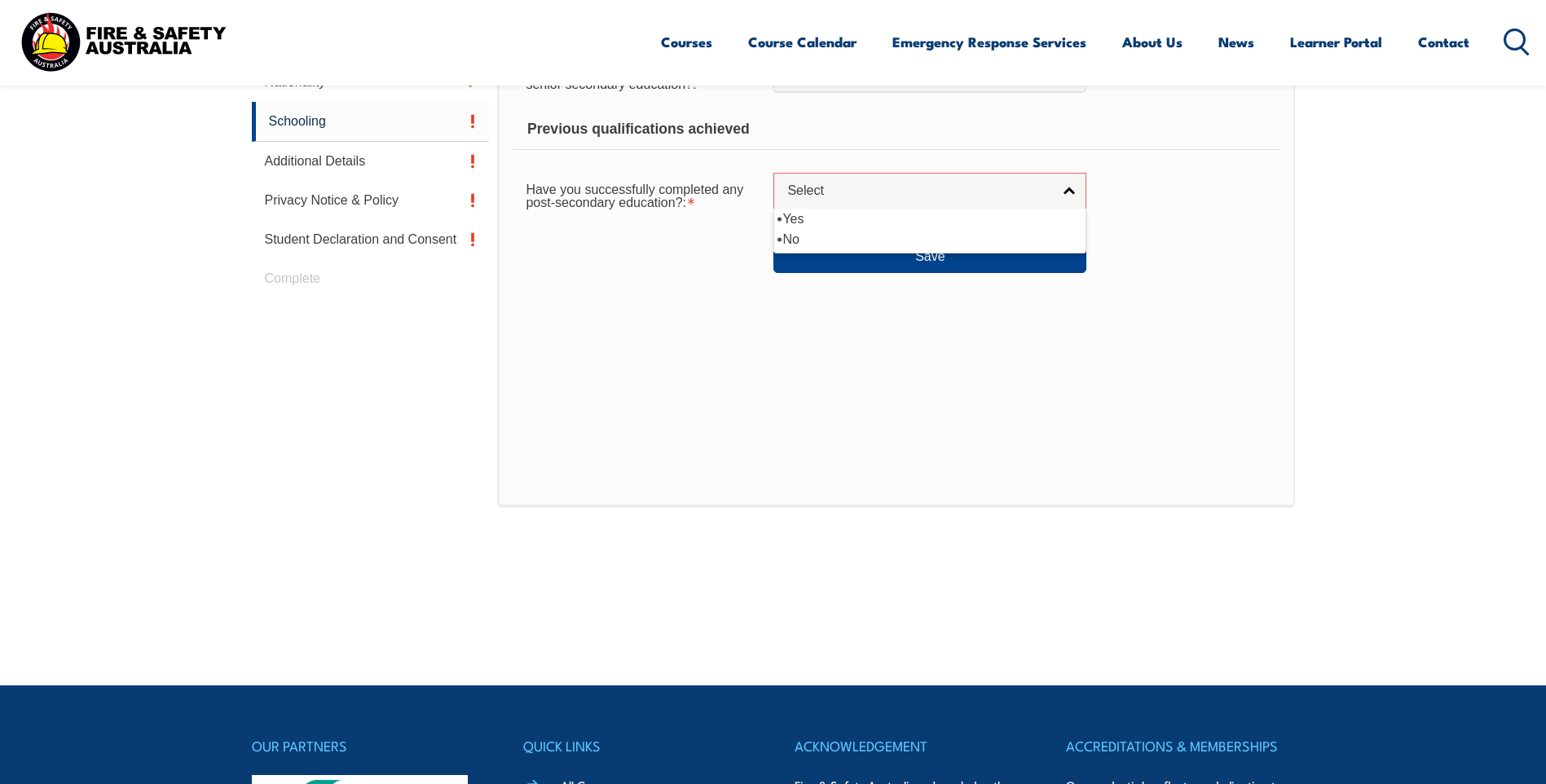 scroll, scrollTop: 637, scrollLeft: 0, axis: vertical 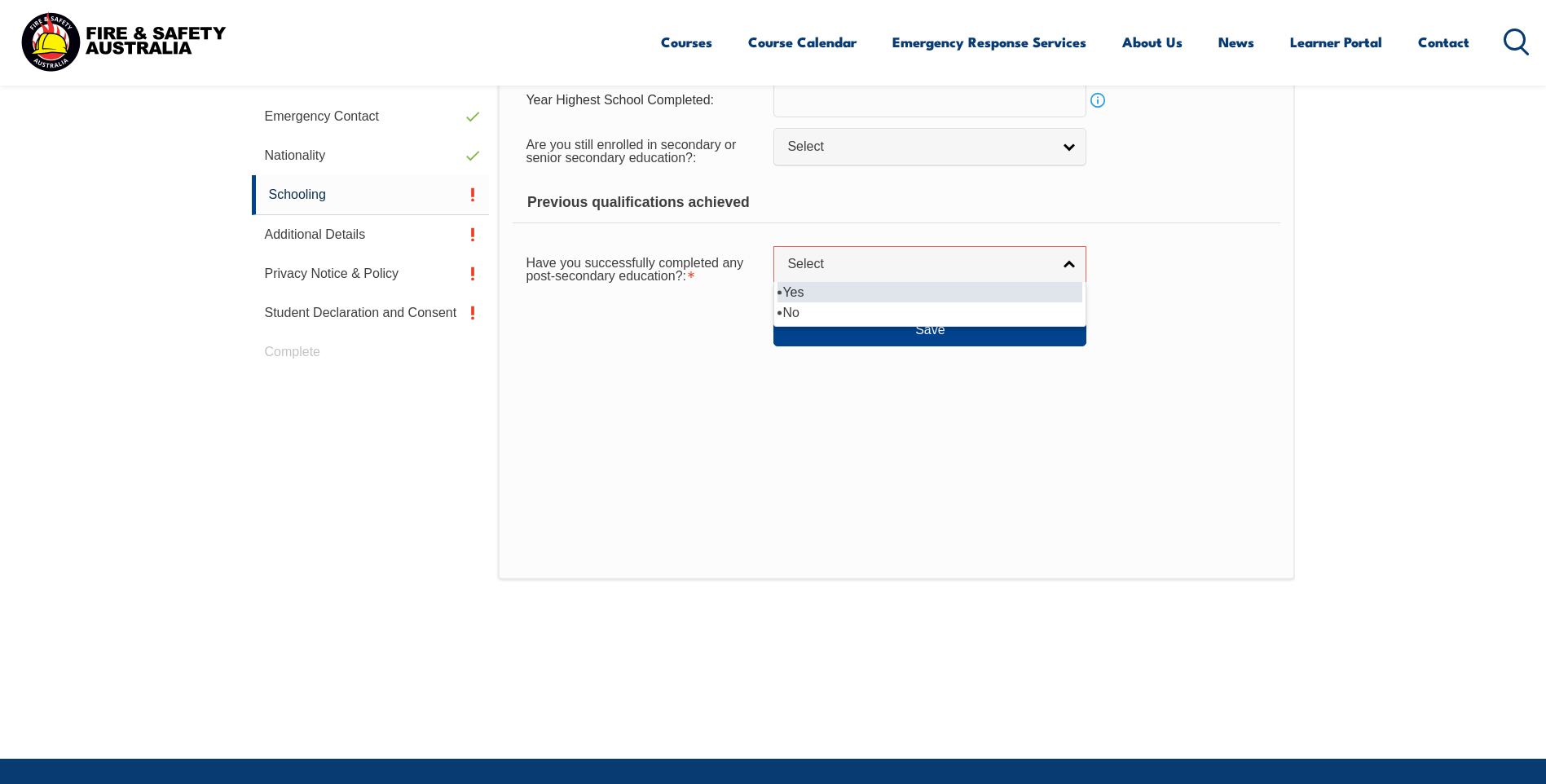 click on "Yes" at bounding box center (930, 292) 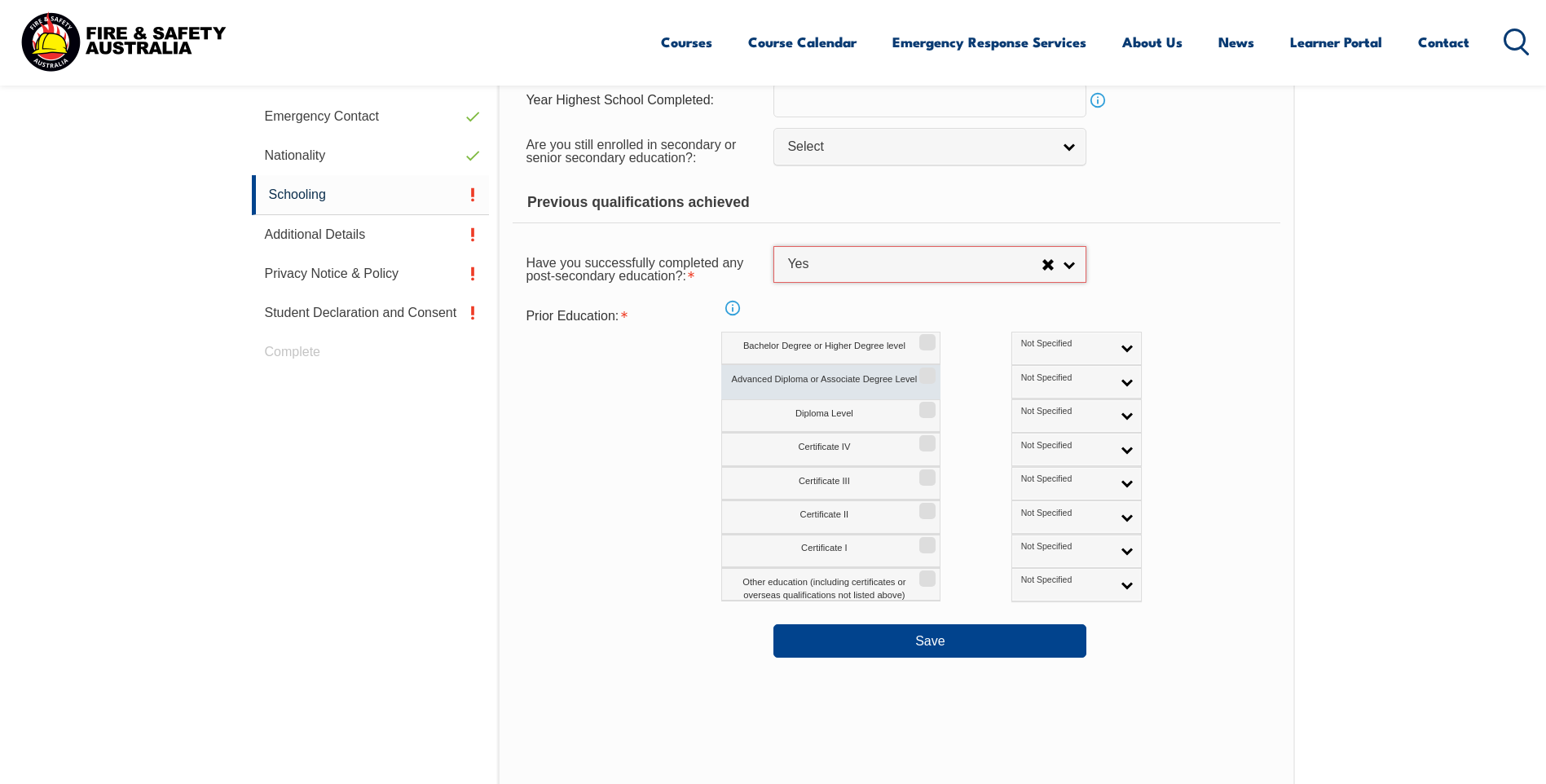 click on "Advanced Diploma or Associate Degree Level" at bounding box center [925, 370] 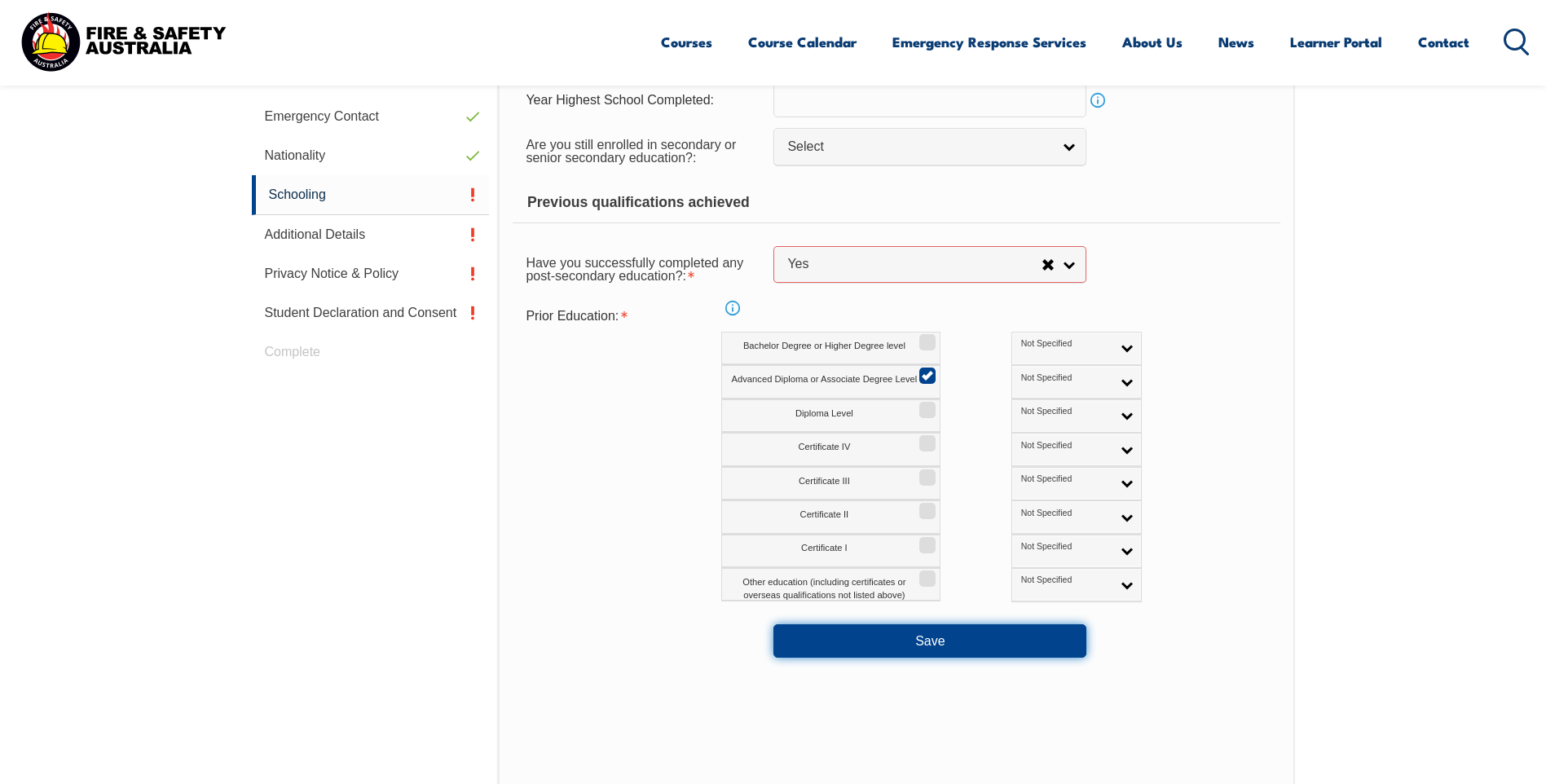 click on "Save" at bounding box center (930, 641) 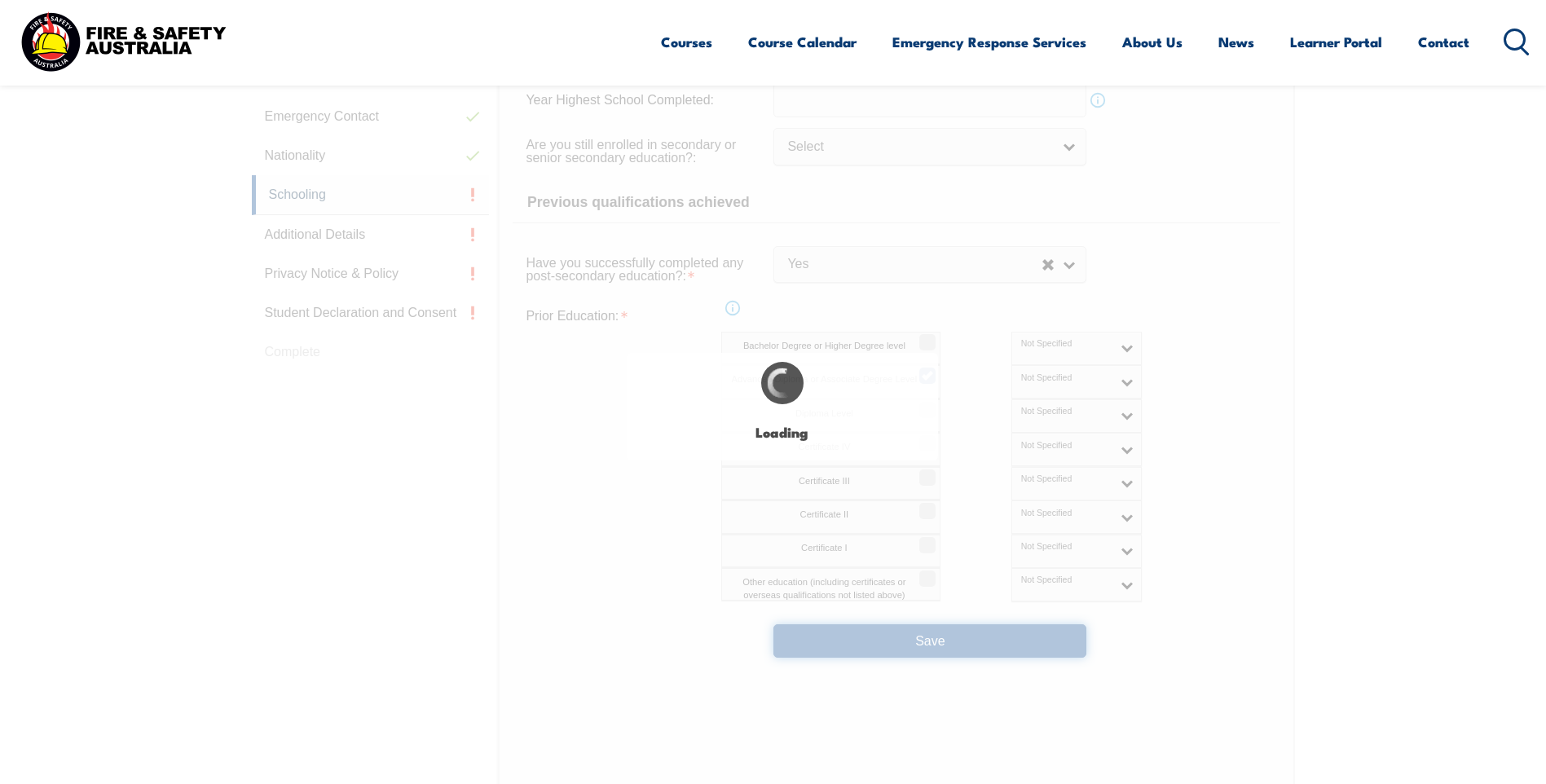 select 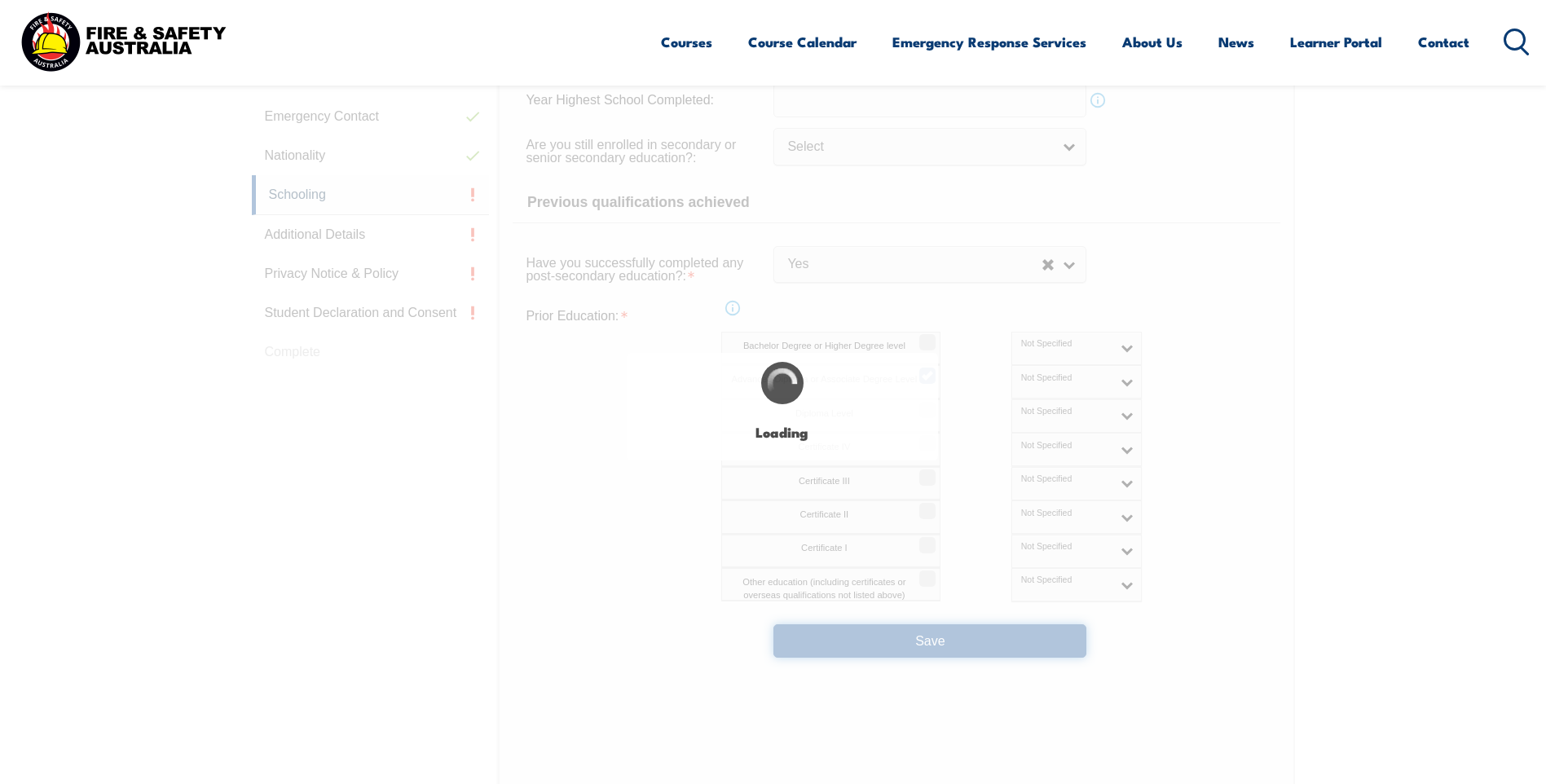 select on "true" 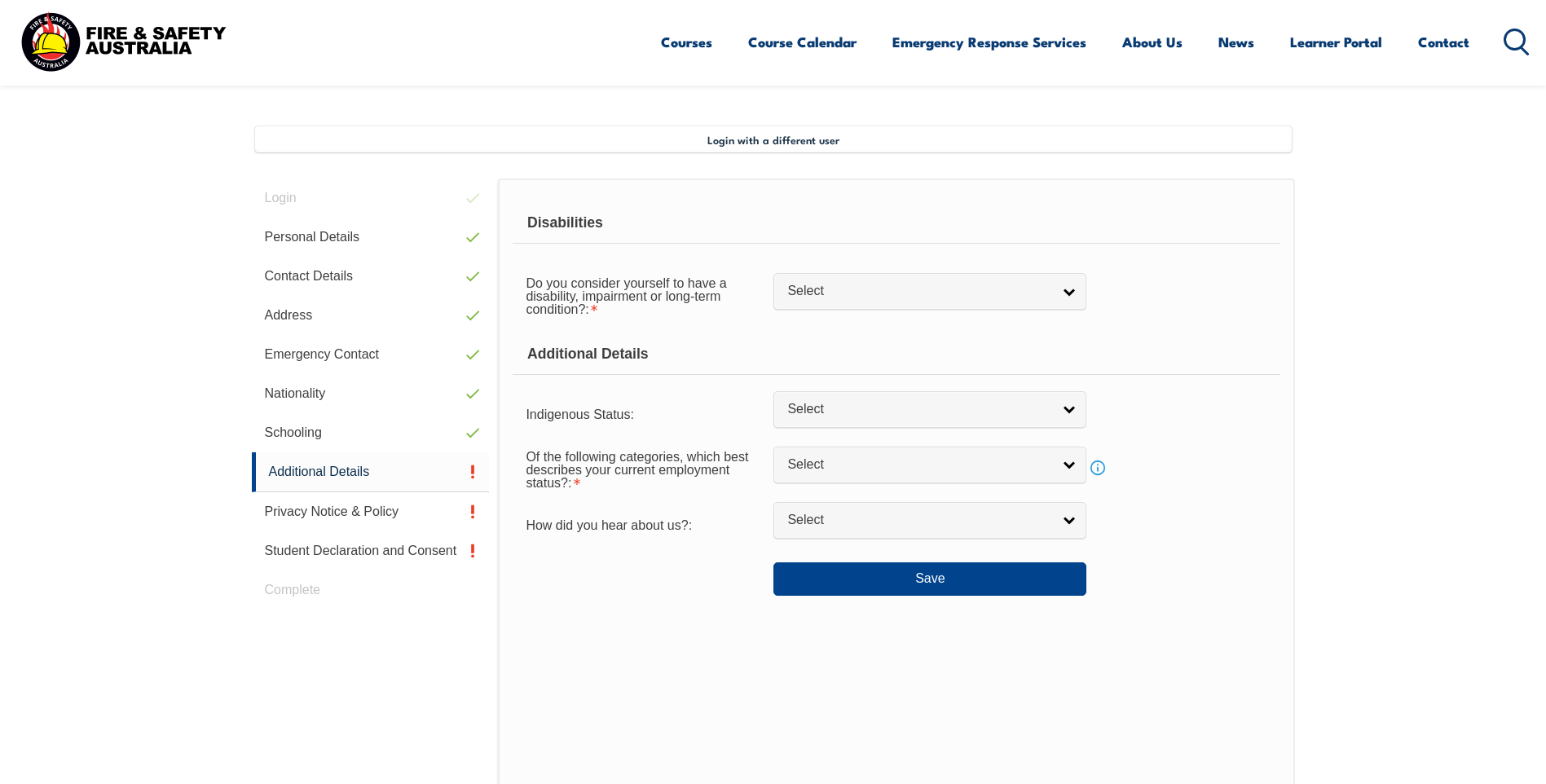 scroll, scrollTop: 363, scrollLeft: 0, axis: vertical 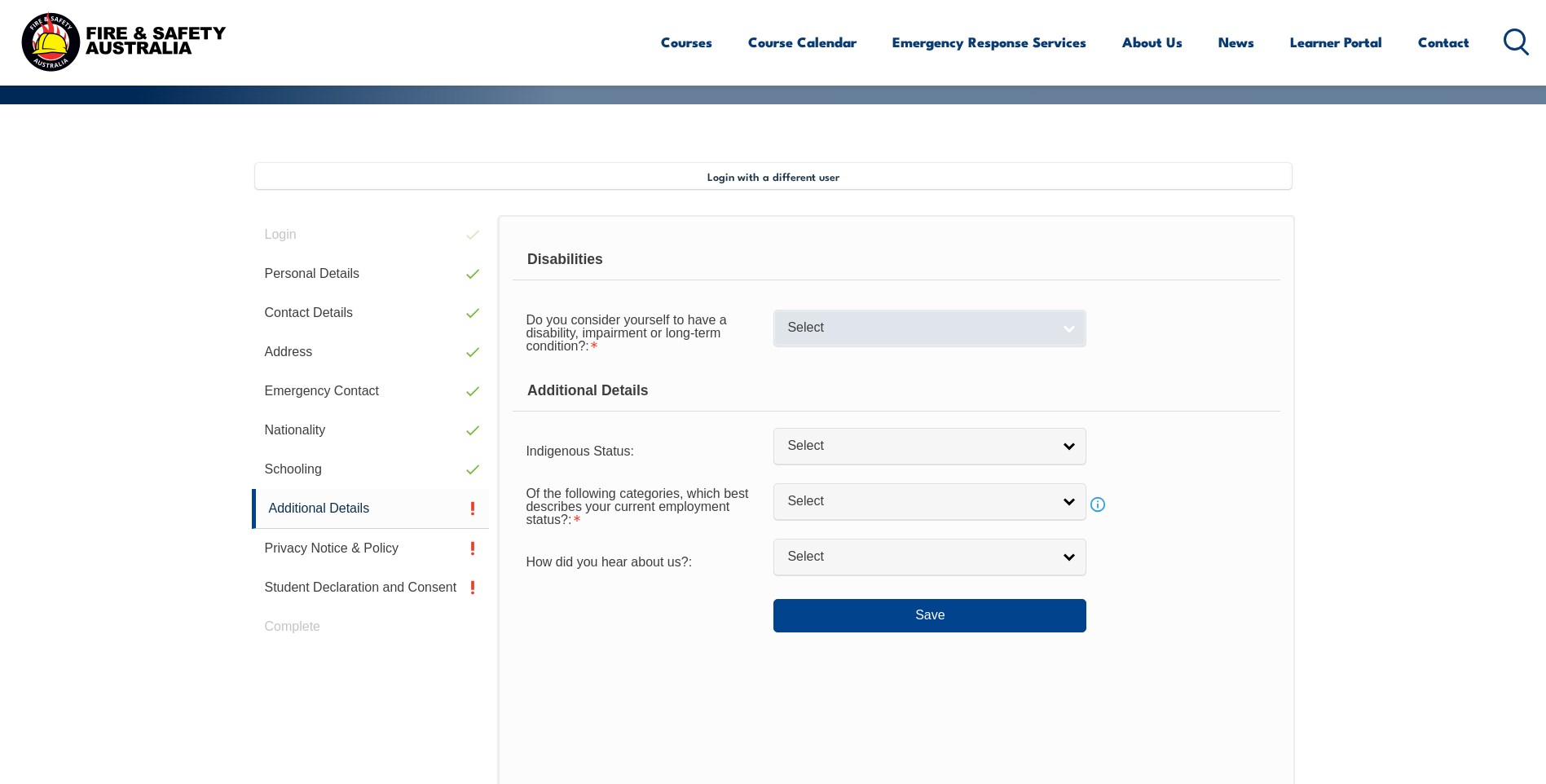 click on "Select" at bounding box center [919, 328] 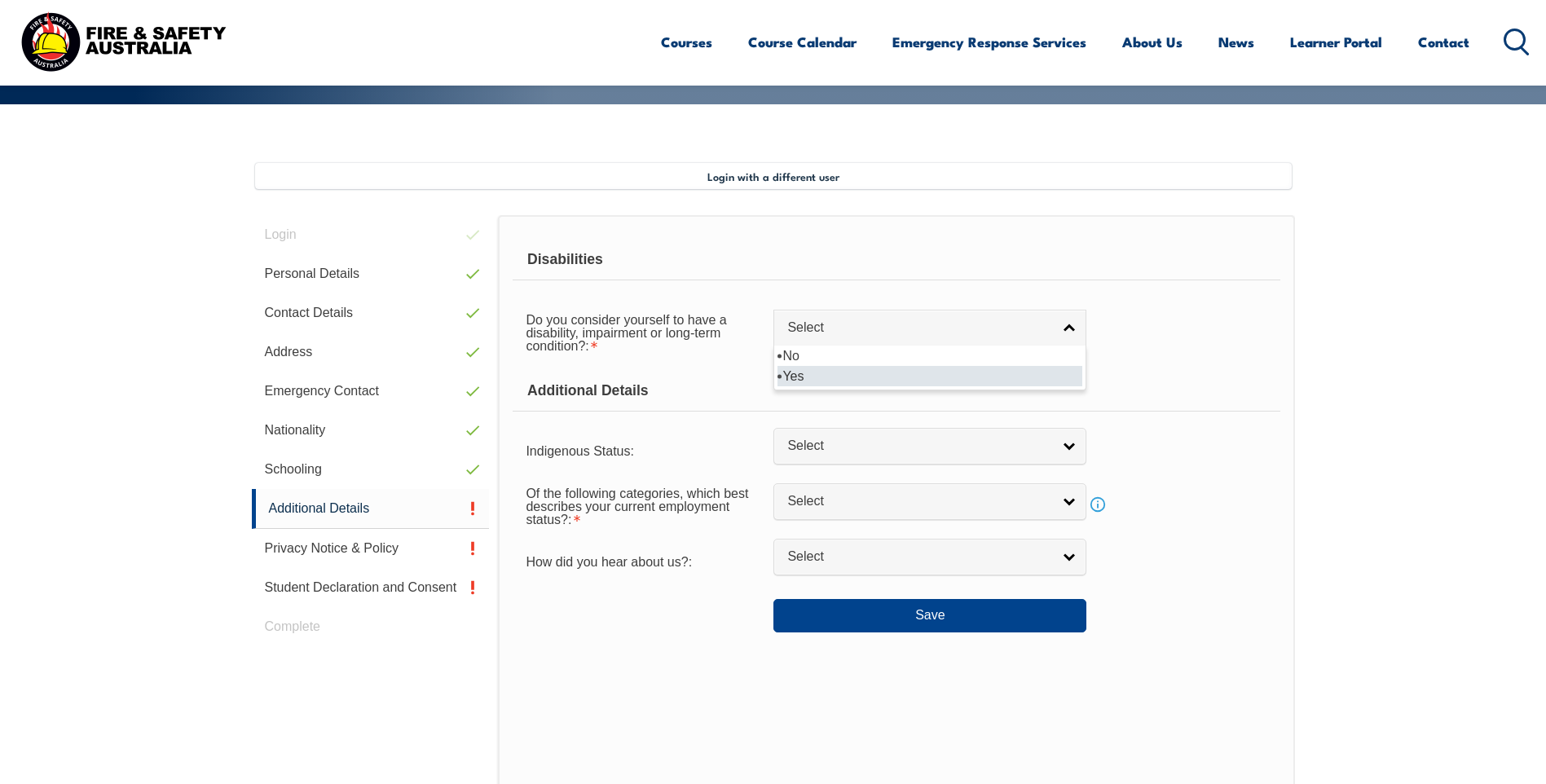 click on "Yes" at bounding box center [930, 376] 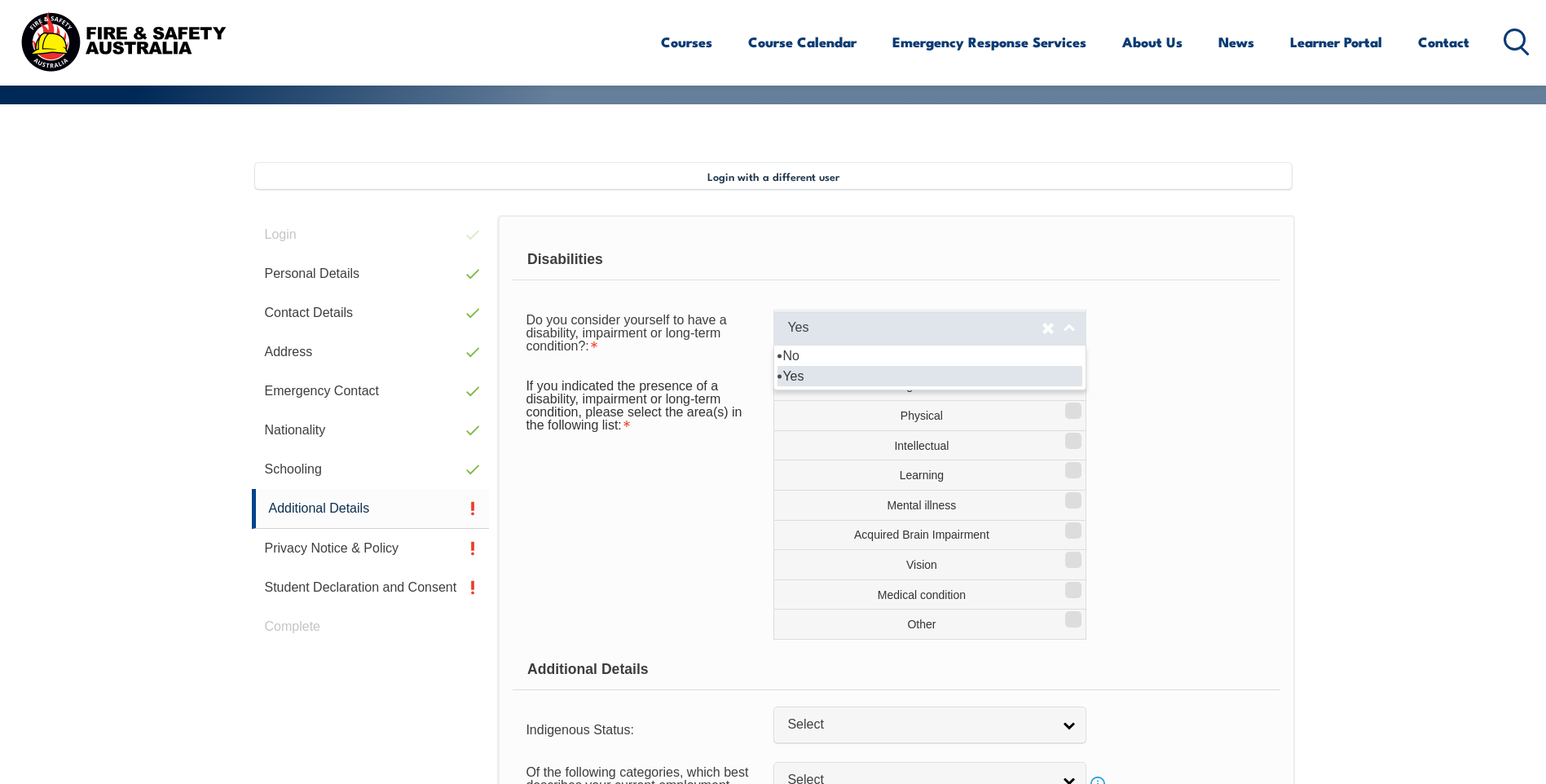 click on "Yes" at bounding box center [914, 328] 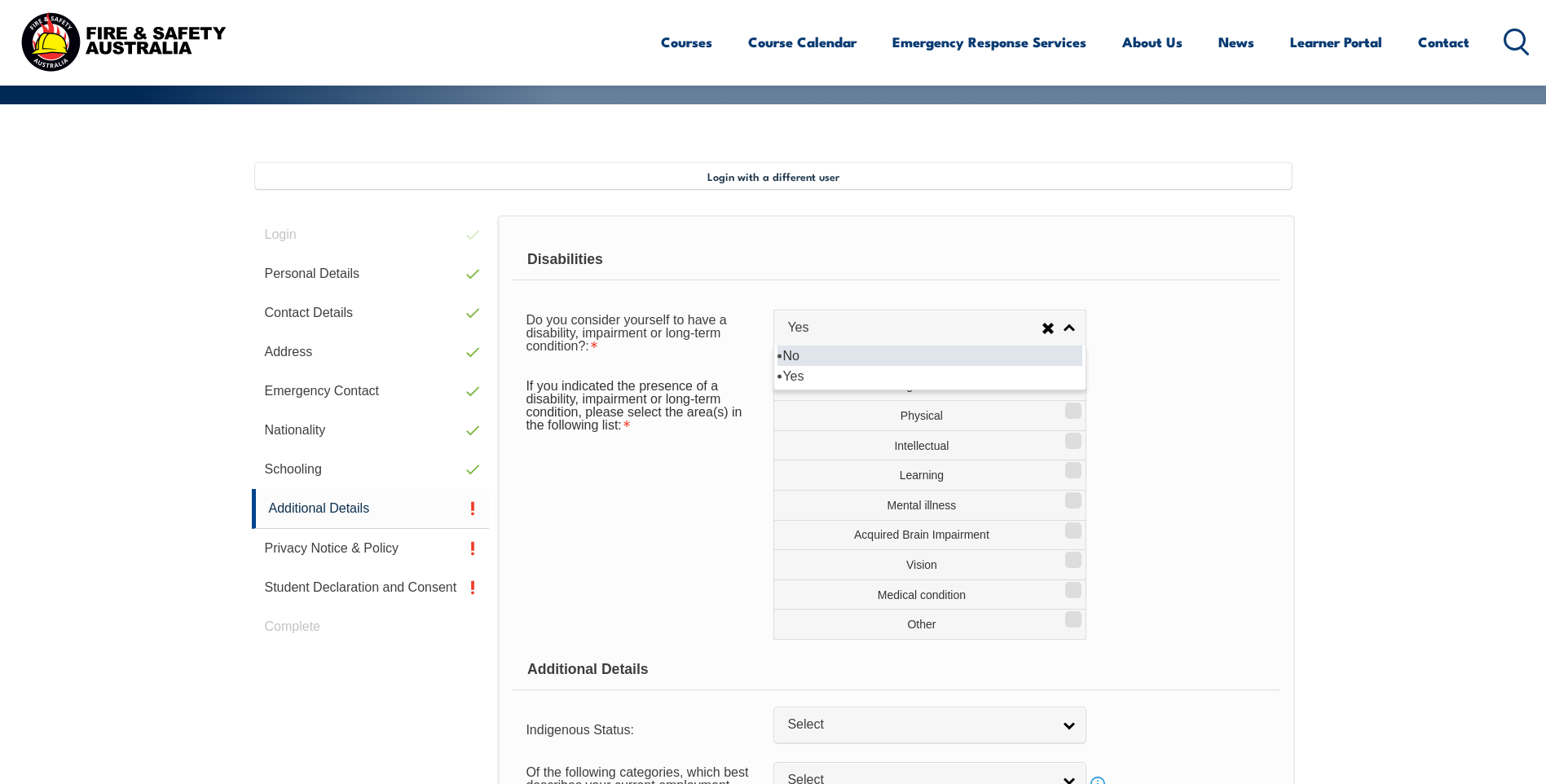 click on "No" at bounding box center [930, 355] 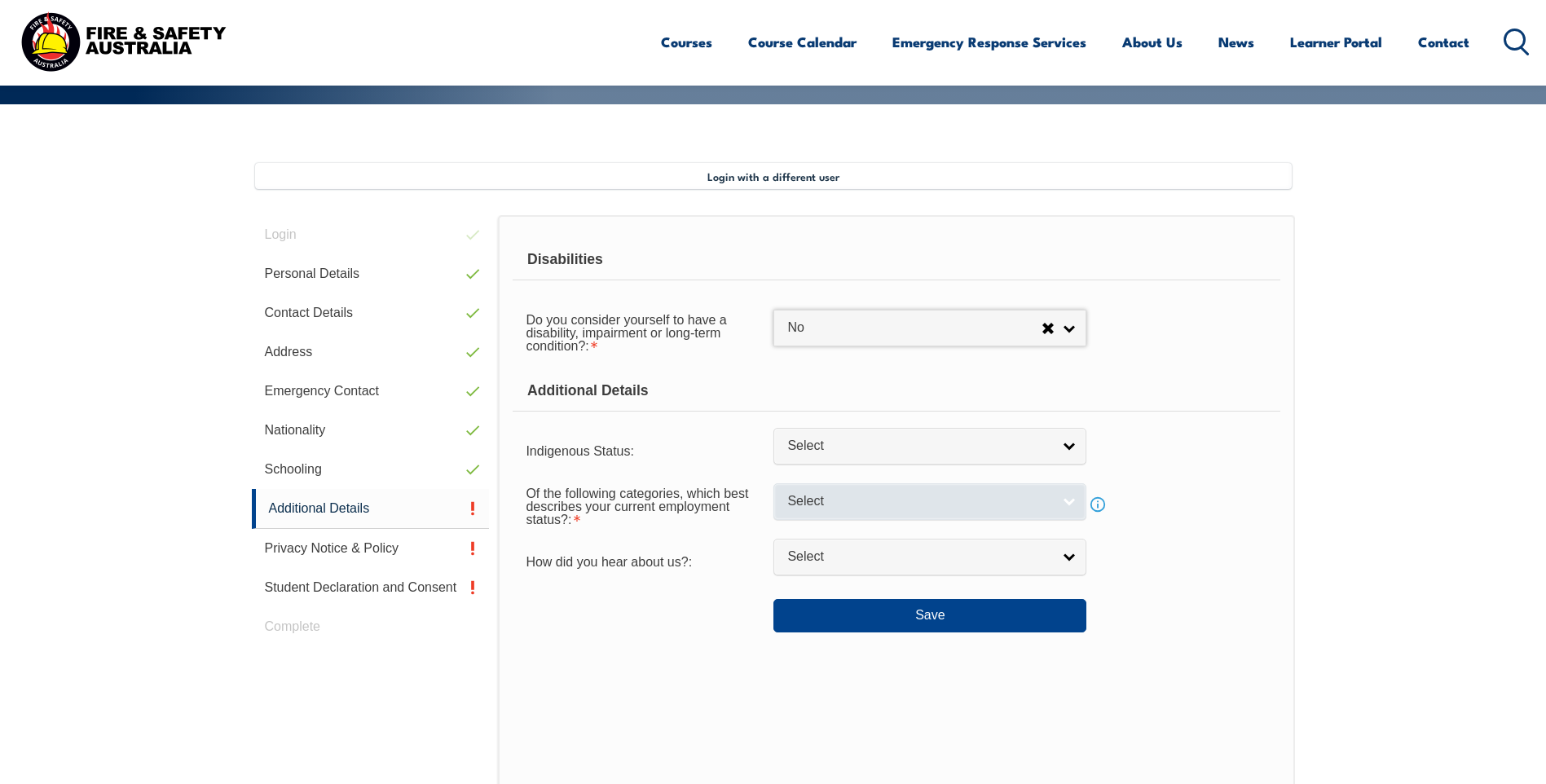 click on "Select" at bounding box center (919, 501) 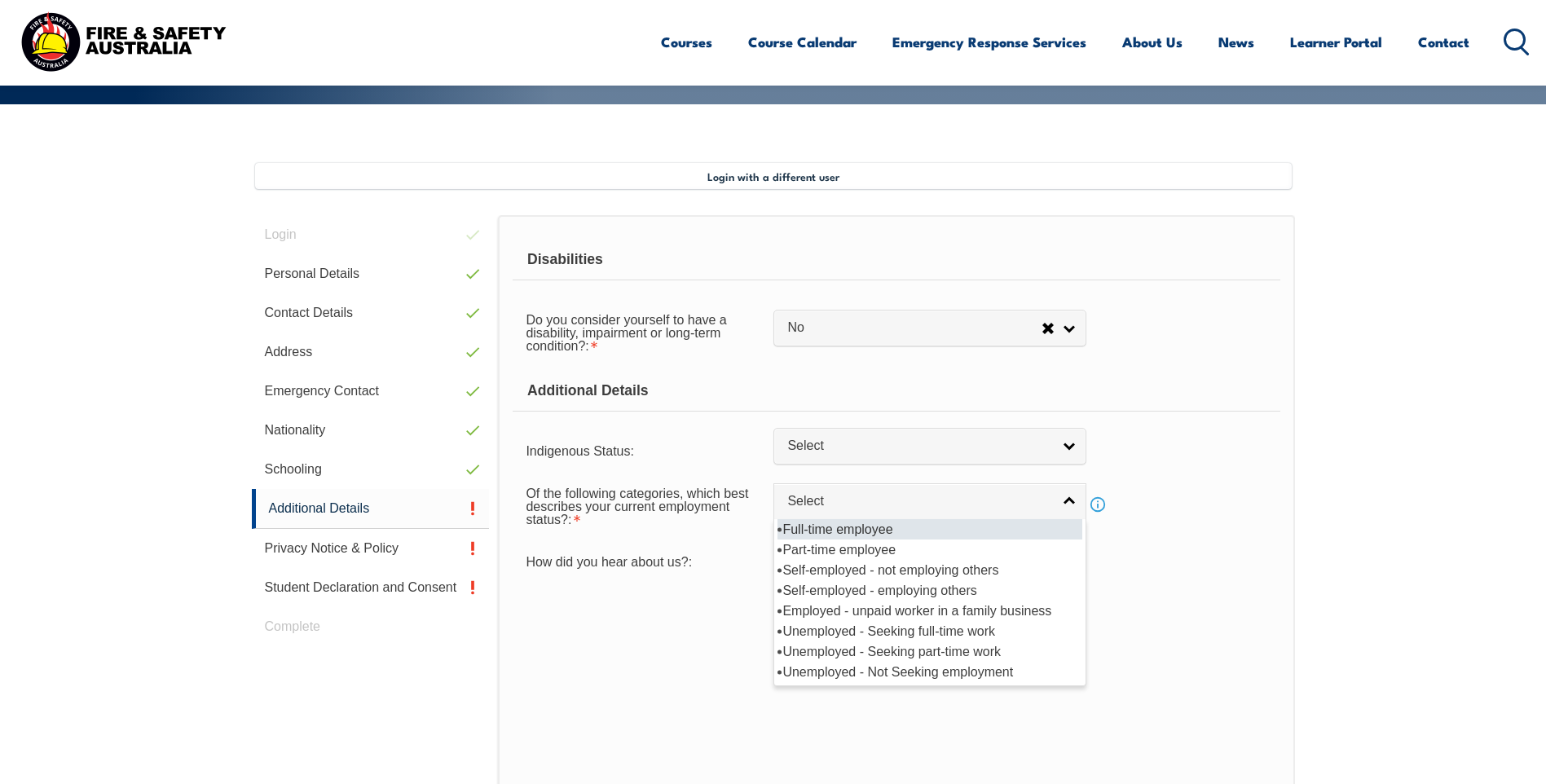 click on "Full-time employee" at bounding box center (930, 529) 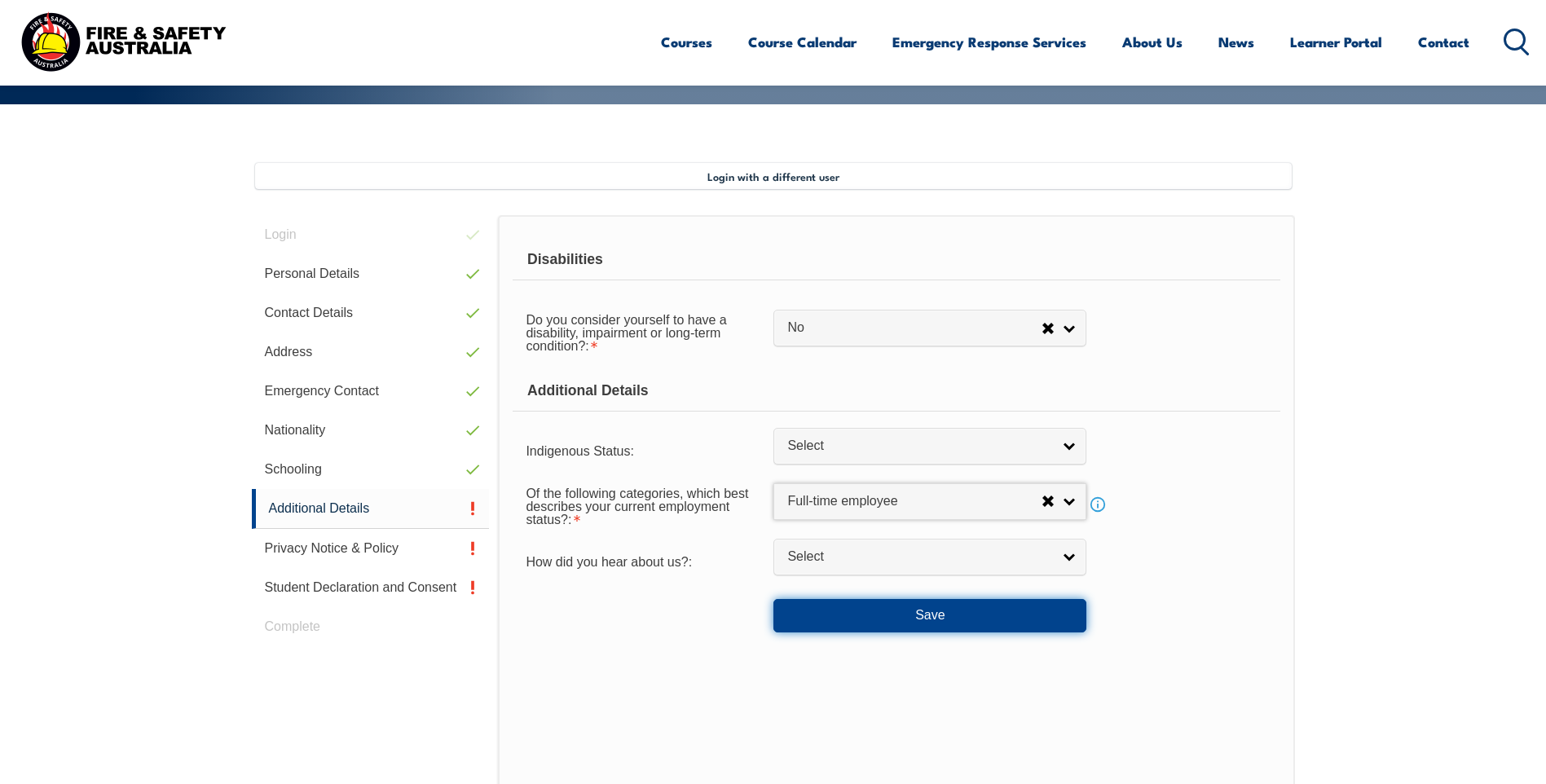 click on "Save" at bounding box center (930, 615) 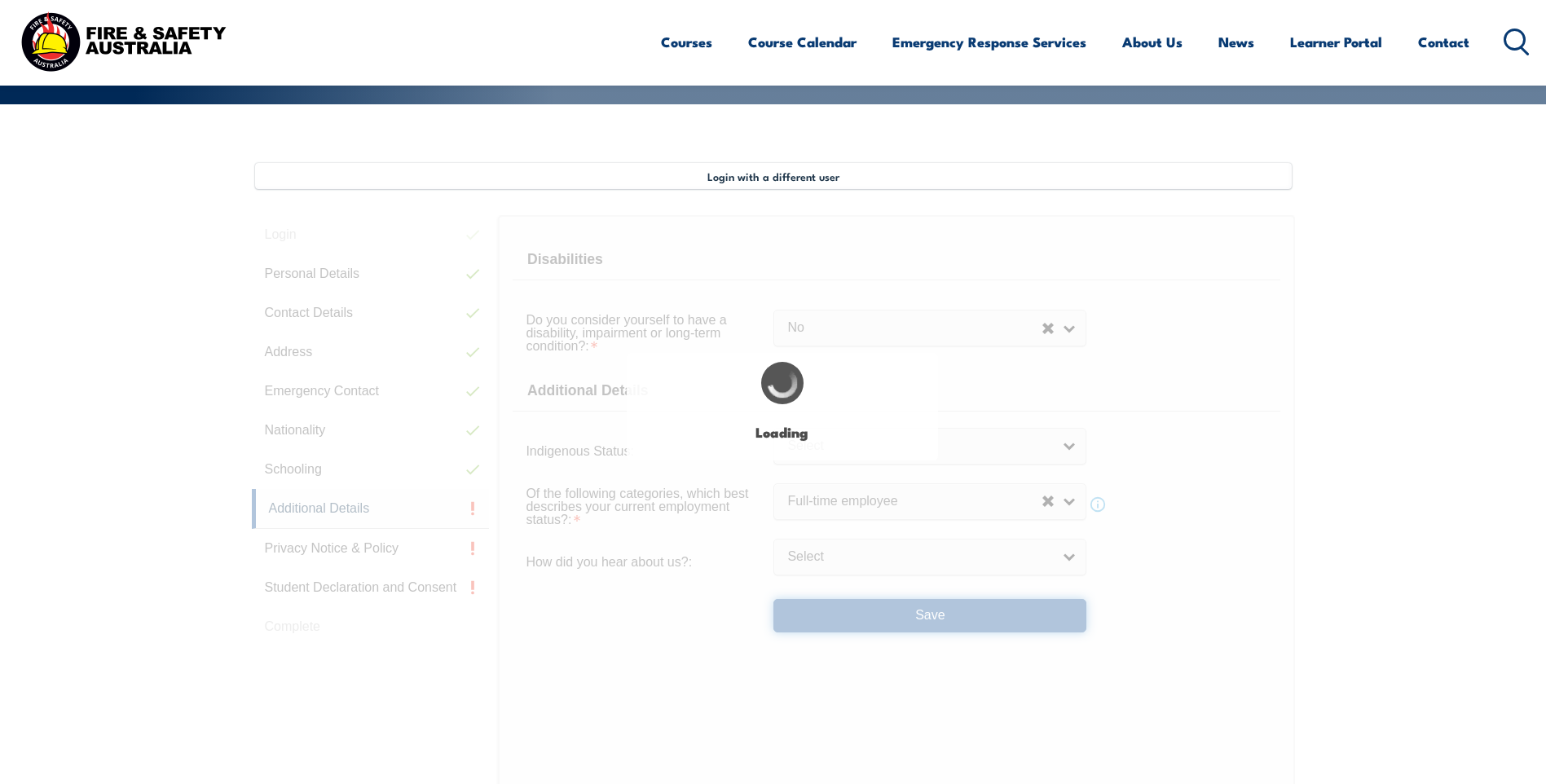 select on "false" 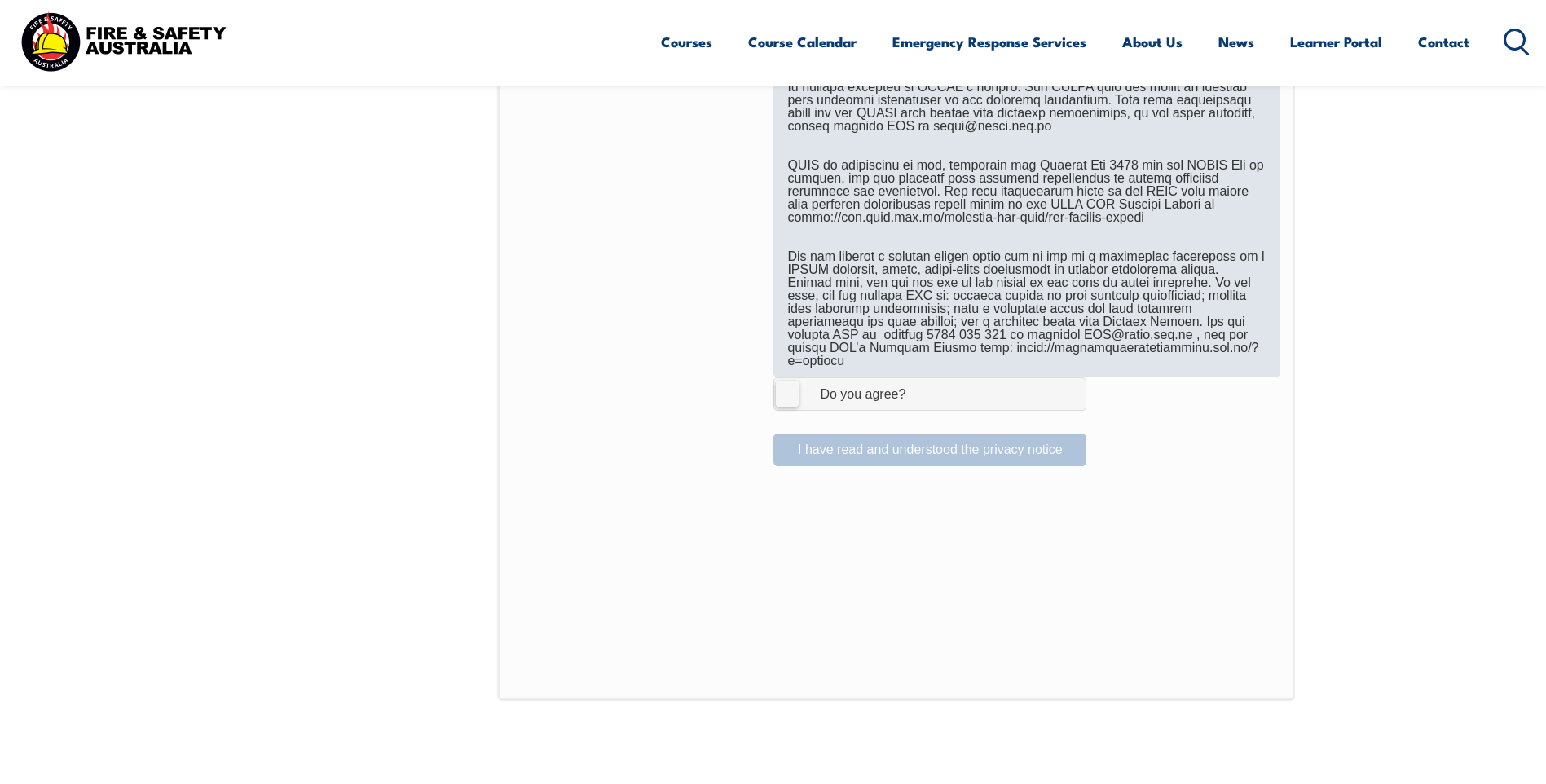scroll, scrollTop: 1015, scrollLeft: 0, axis: vertical 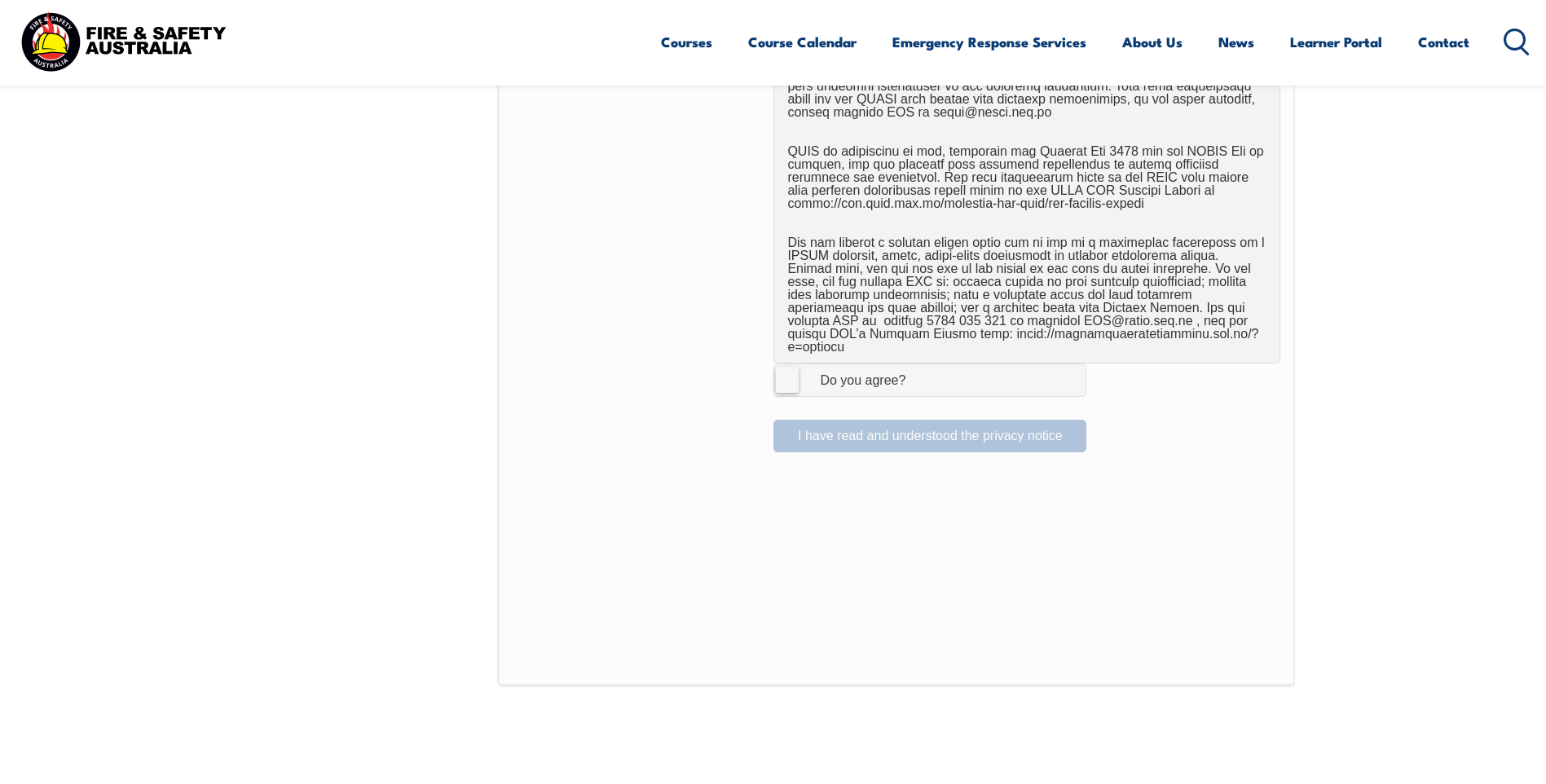 click on "I Agree Do you agree?" at bounding box center [930, 380] 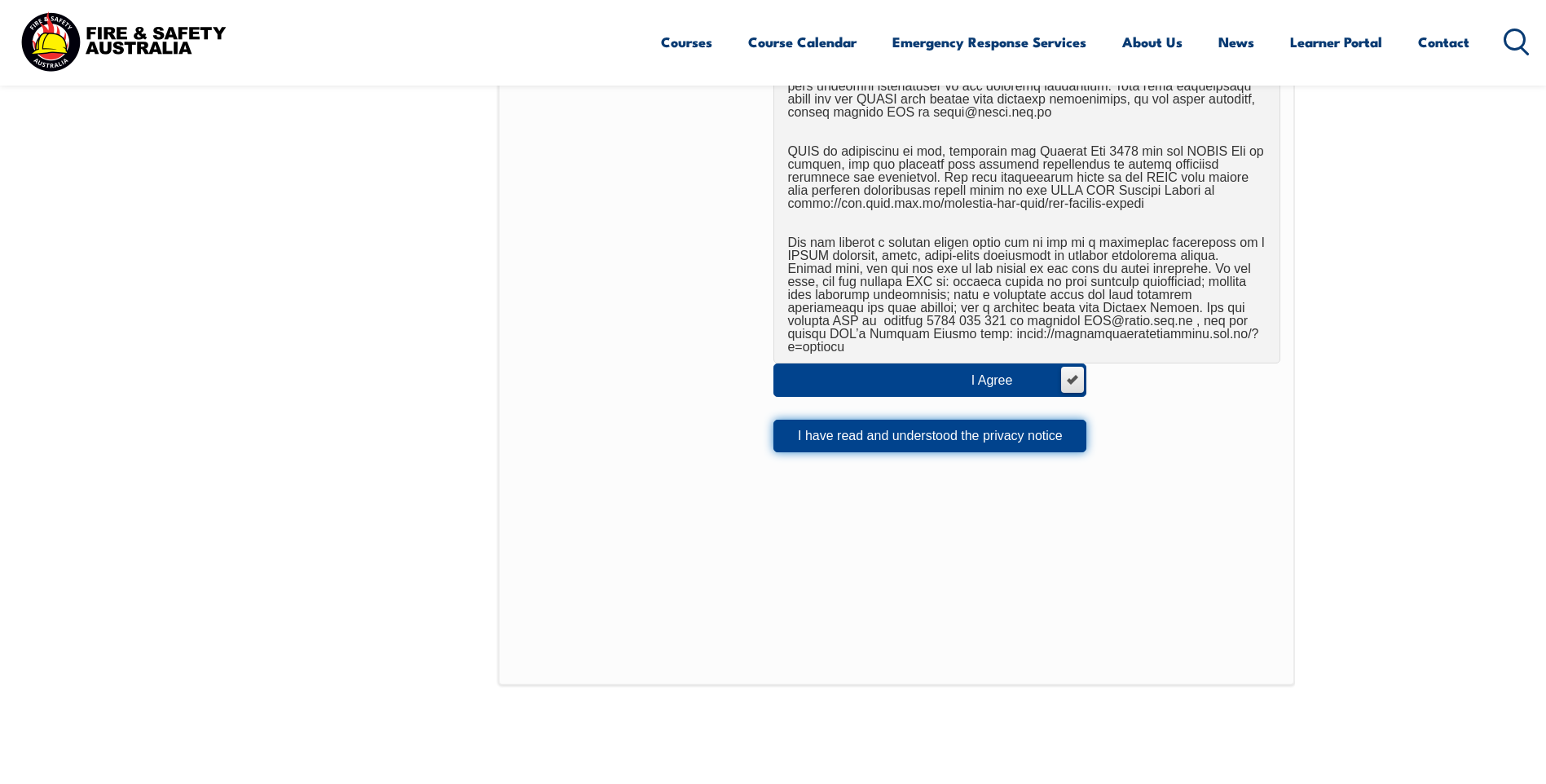 click on "I have read and understood the privacy notice" at bounding box center (930, 436) 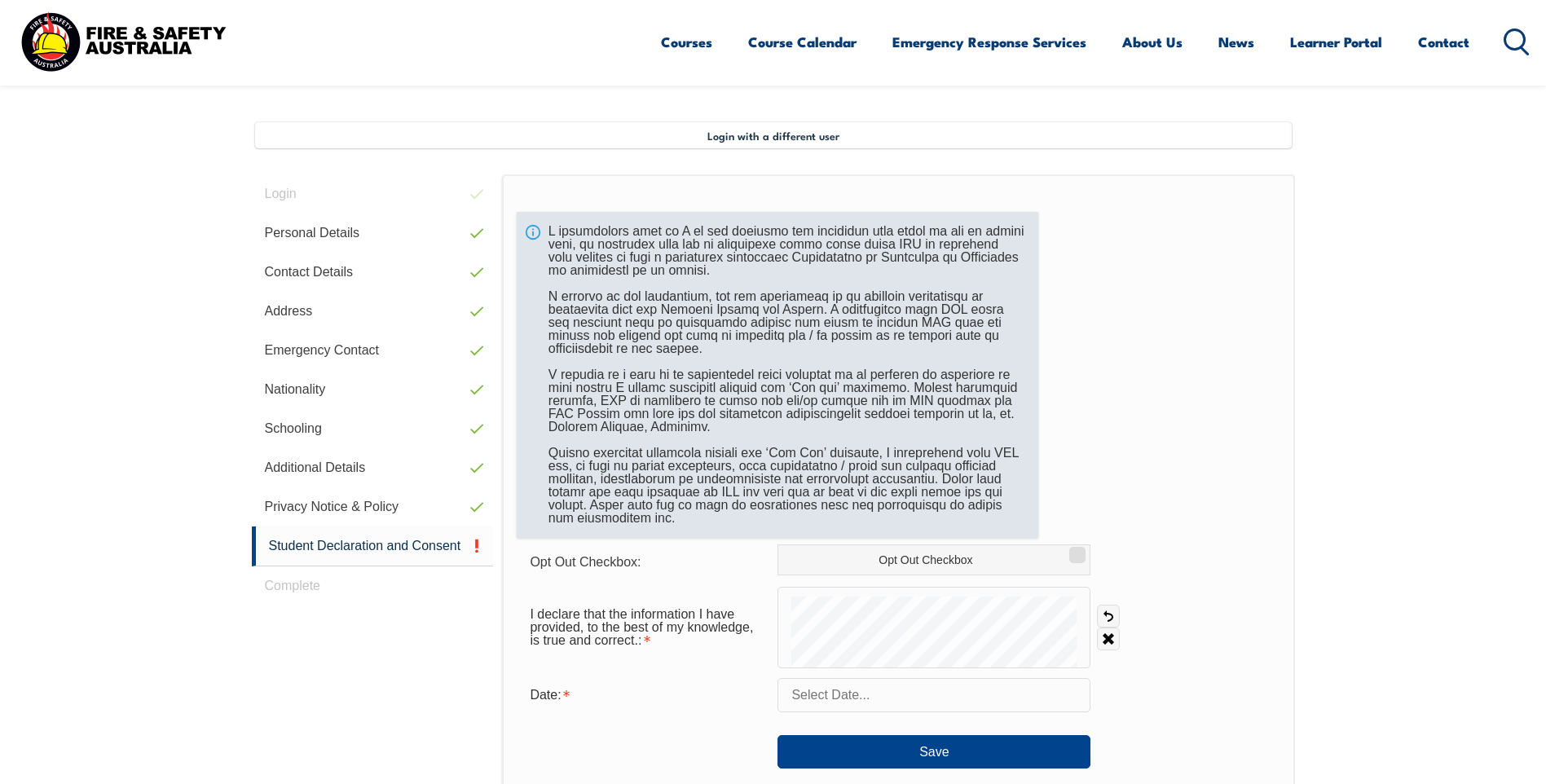 scroll, scrollTop: 454, scrollLeft: 0, axis: vertical 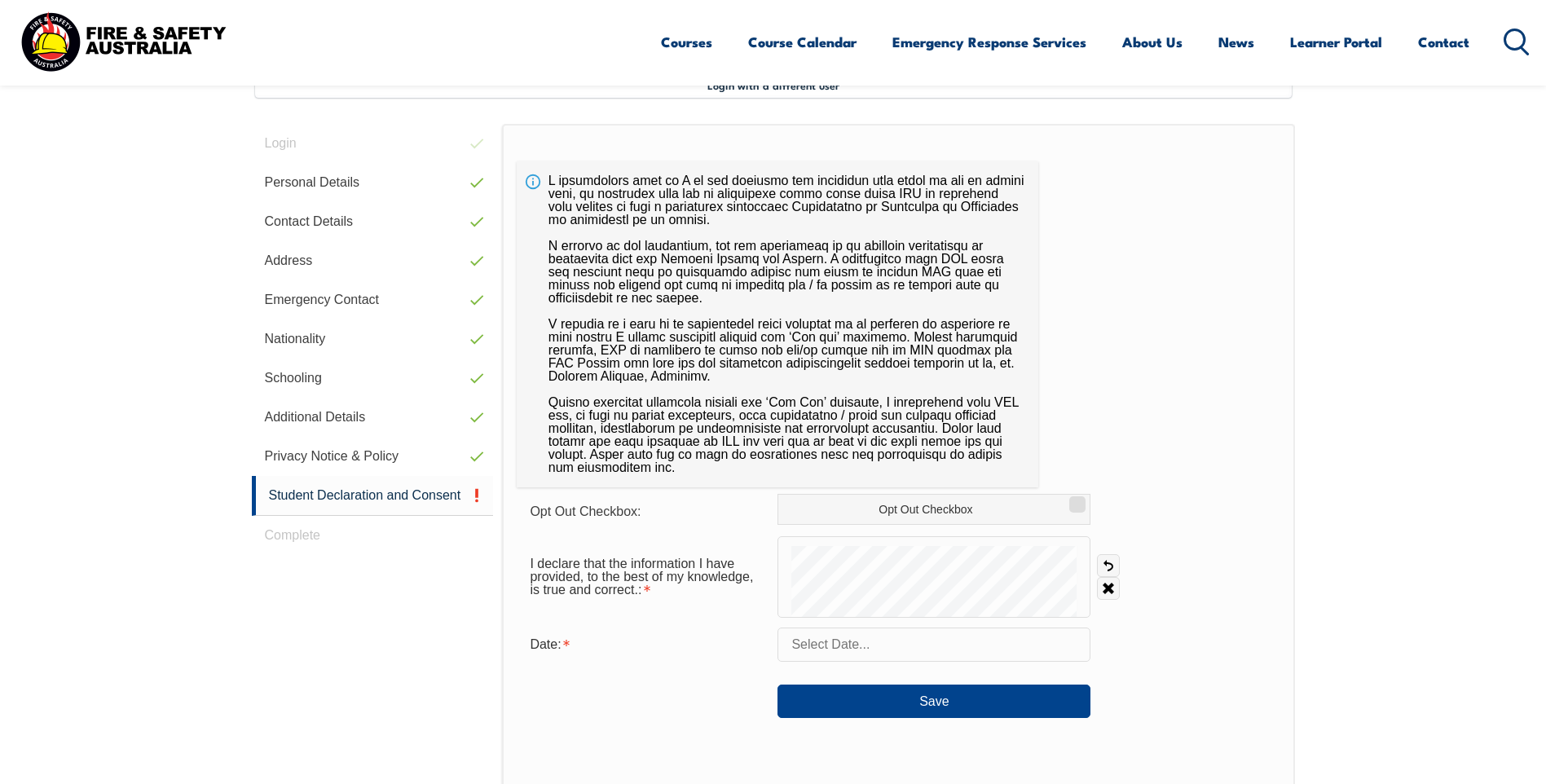 click on "Opt Out Checkbox: Opt Out Checkbox I declare that the information I have provided, to the best of my knowledge, is true and correct.: Undo Clear Date: Save" at bounding box center (898, 606) 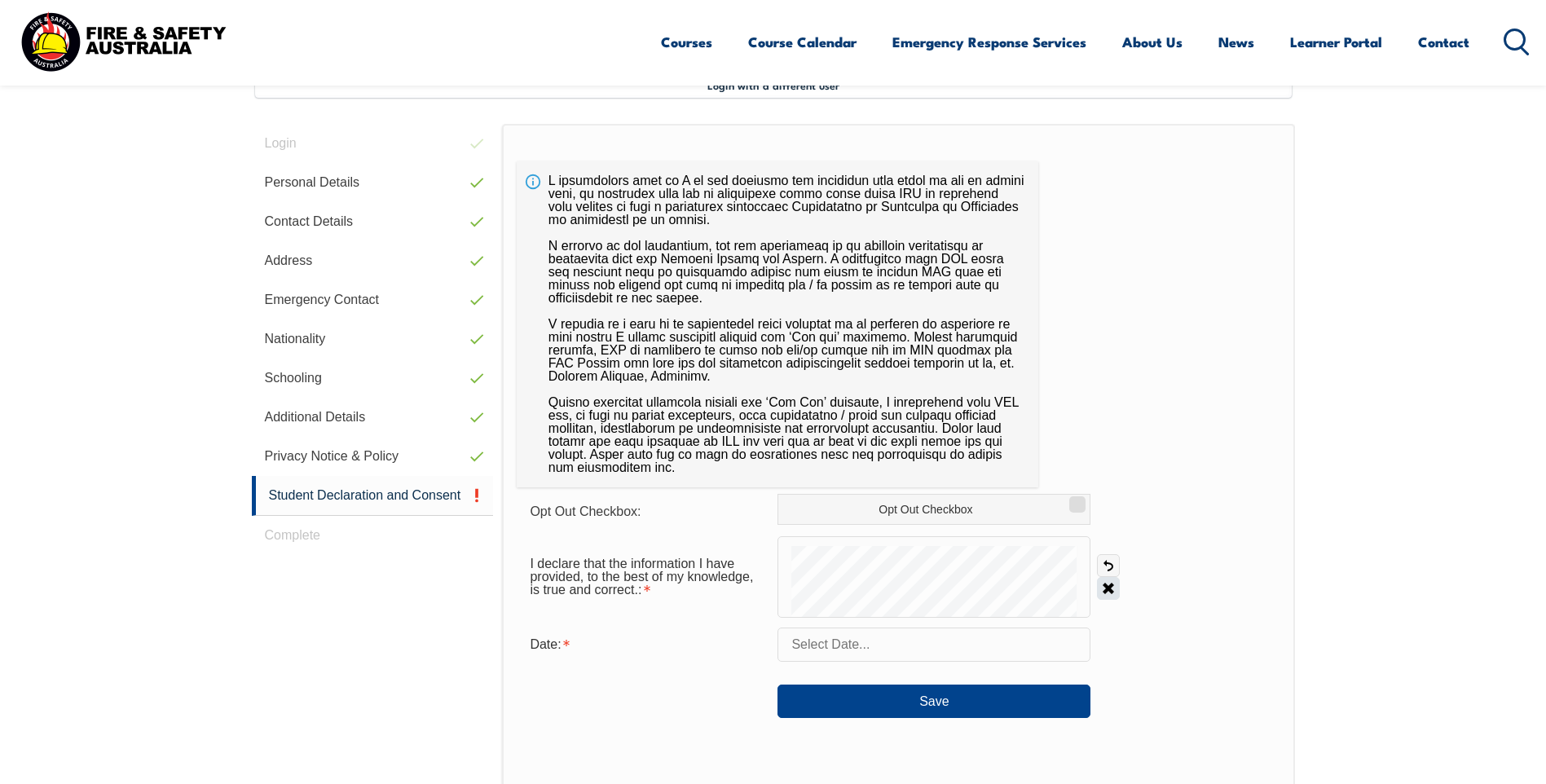 click on "Clear" at bounding box center [1108, 588] 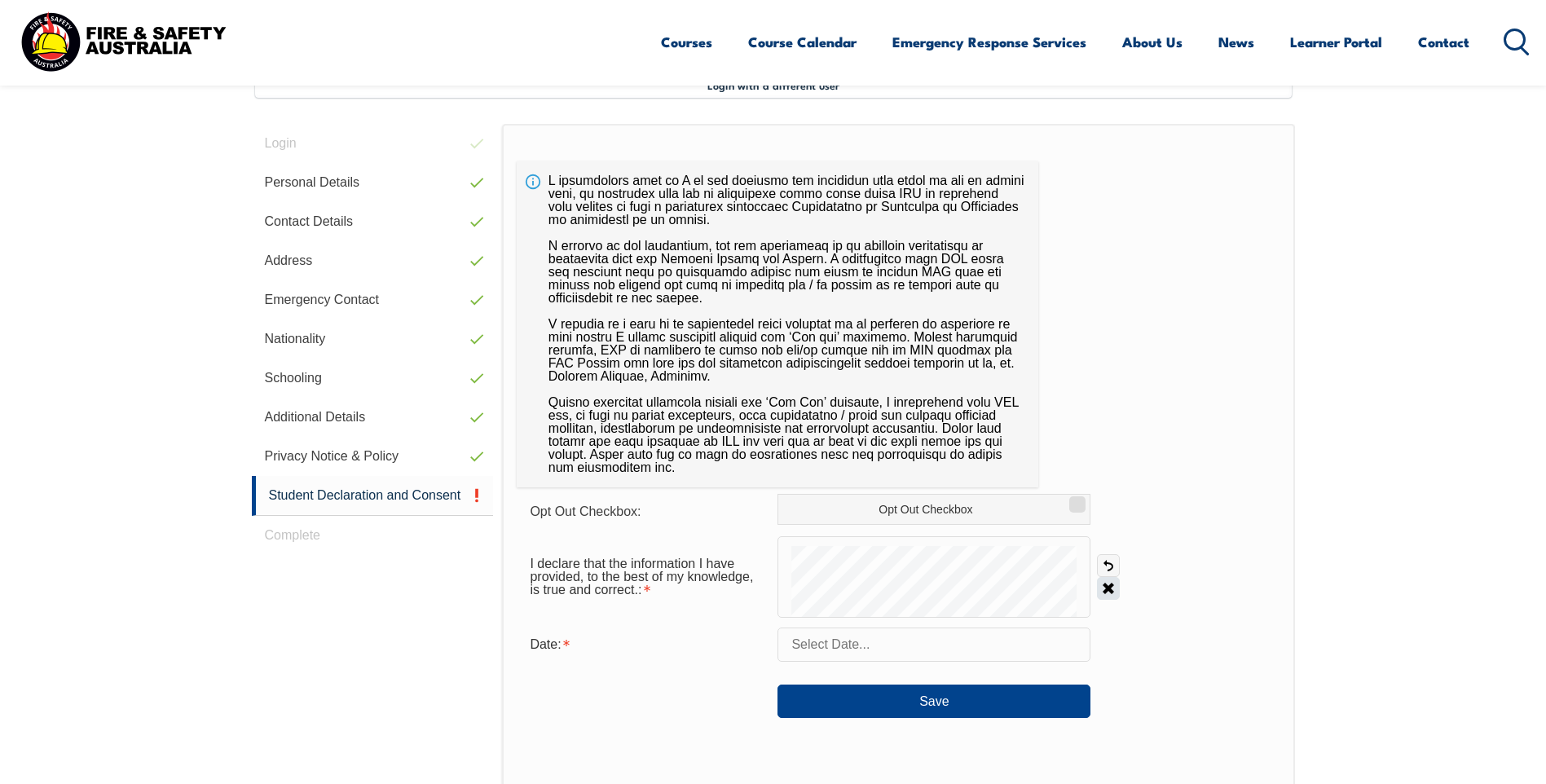 click on "Clear" at bounding box center (1108, 588) 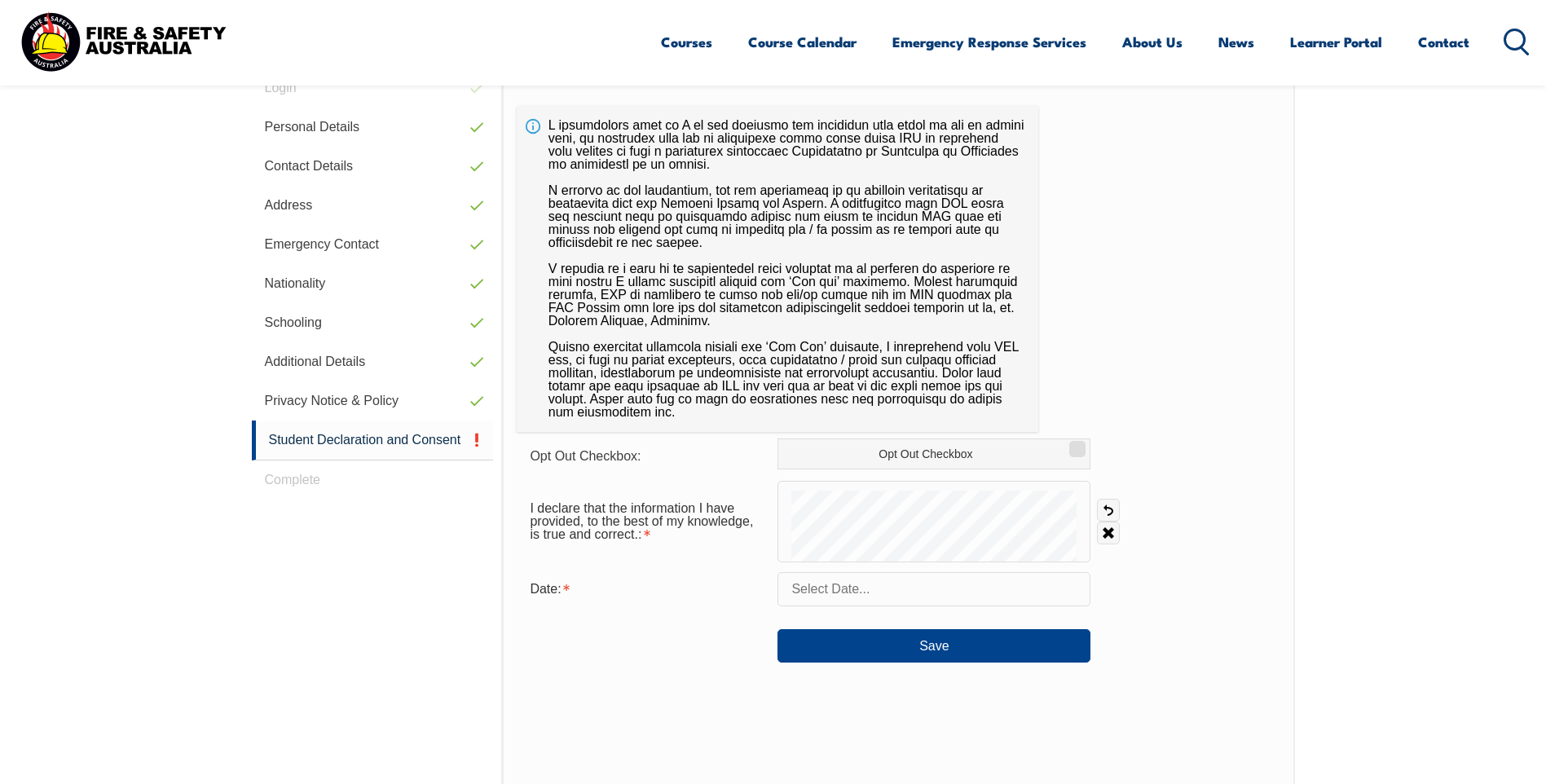 scroll, scrollTop: 535, scrollLeft: 0, axis: vertical 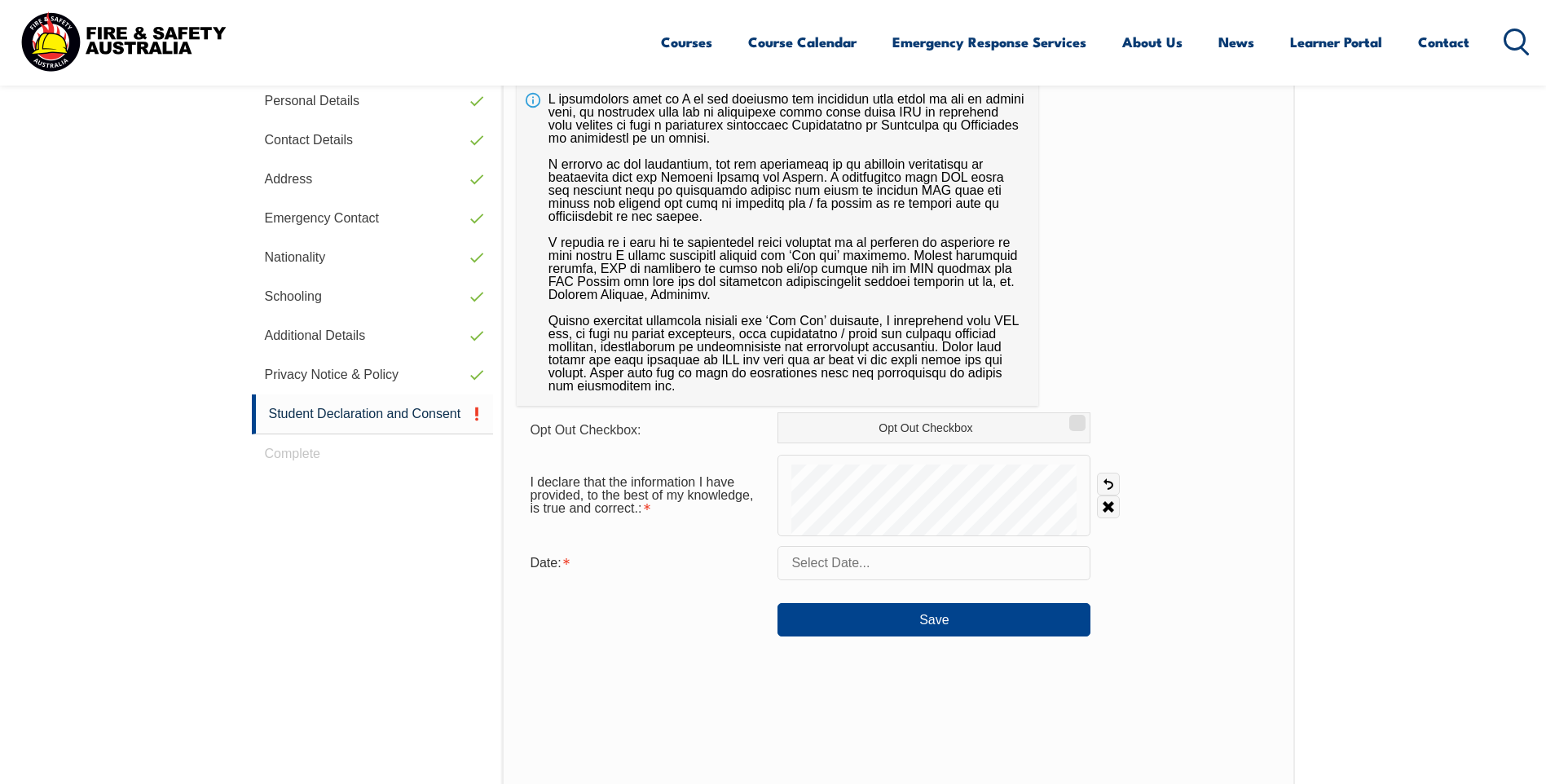 click at bounding box center [934, 563] 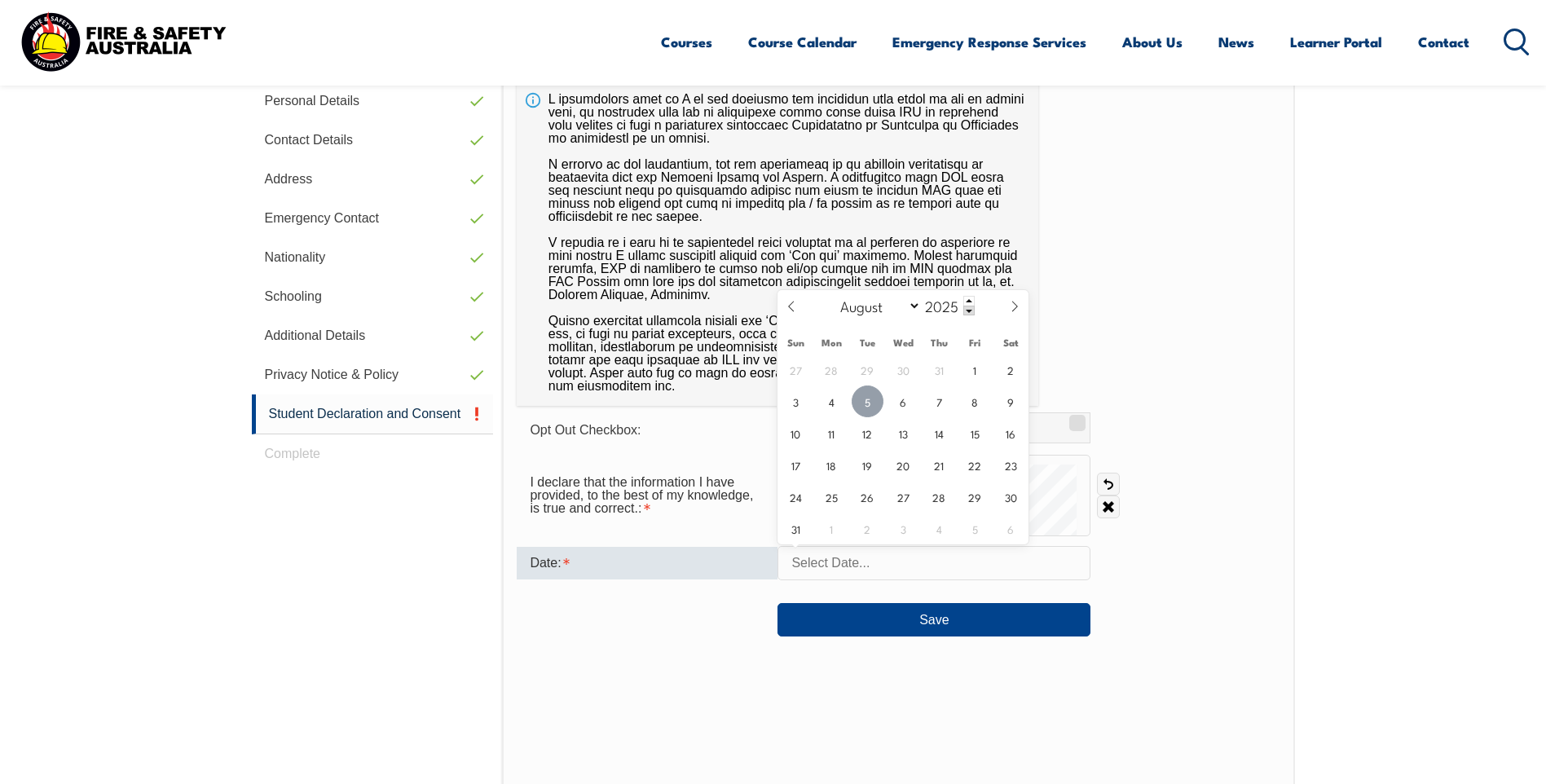click on "5" at bounding box center (867, 401) 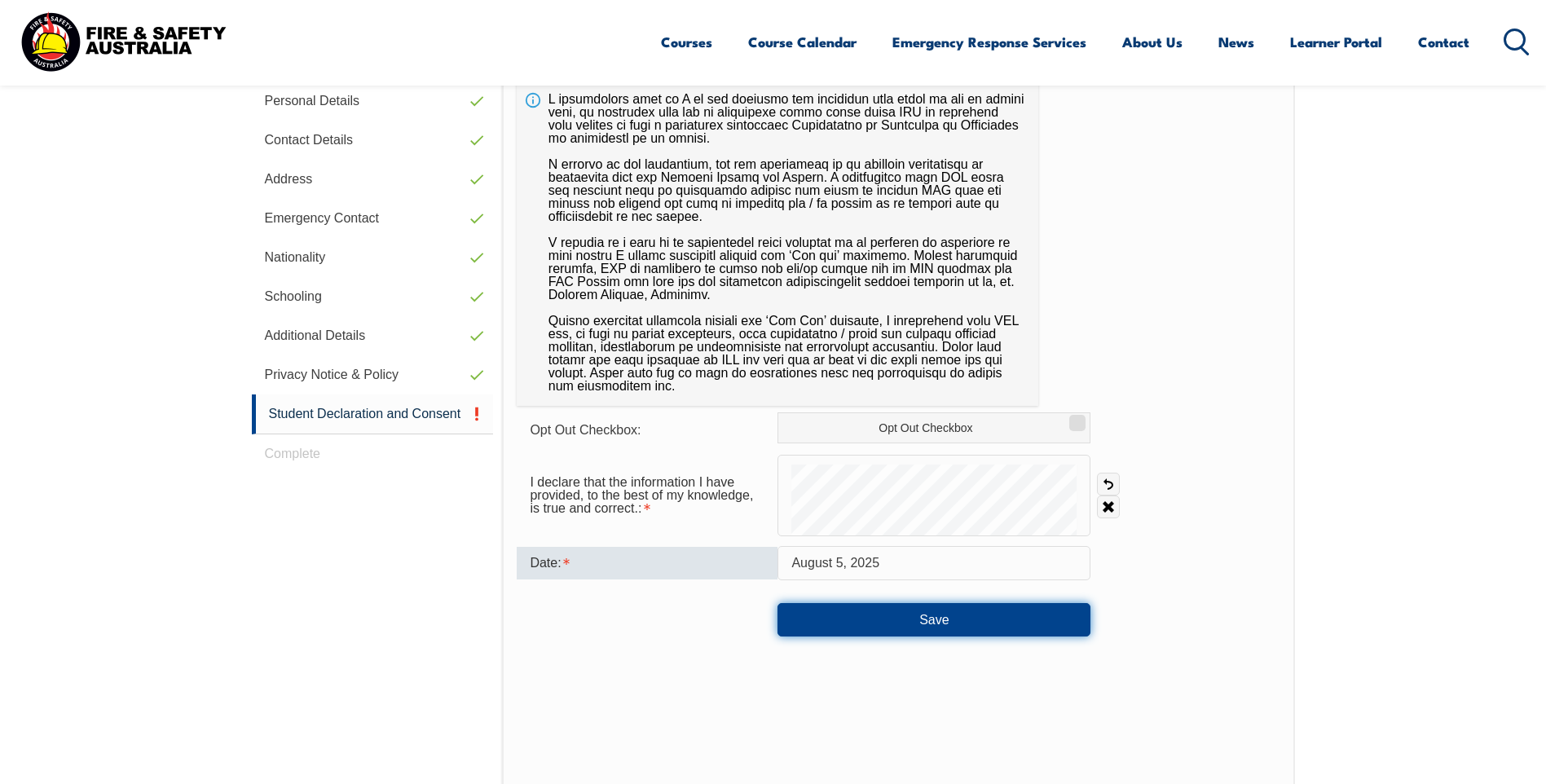 click on "Save" at bounding box center [934, 619] 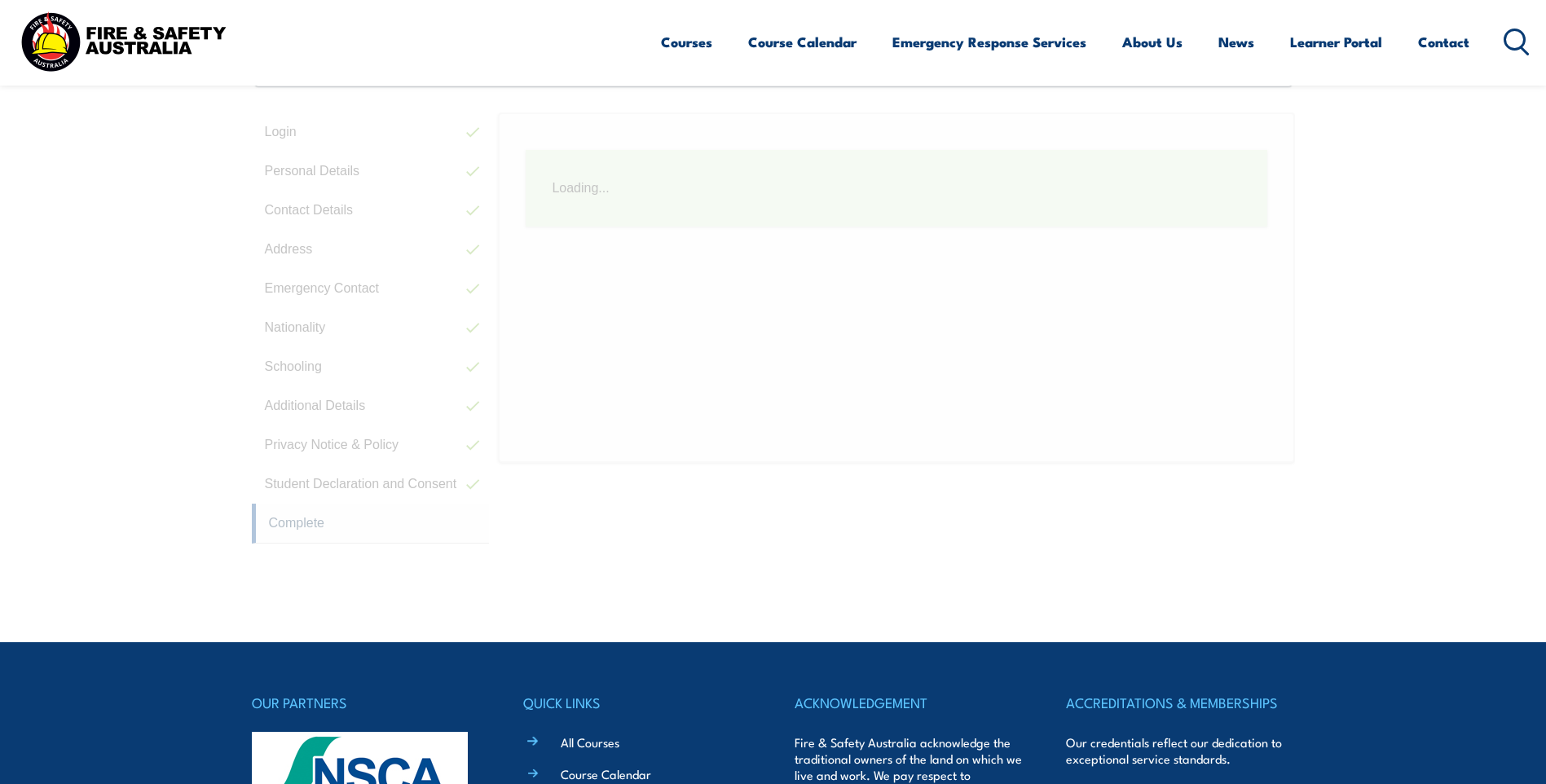 scroll, scrollTop: 444, scrollLeft: 0, axis: vertical 